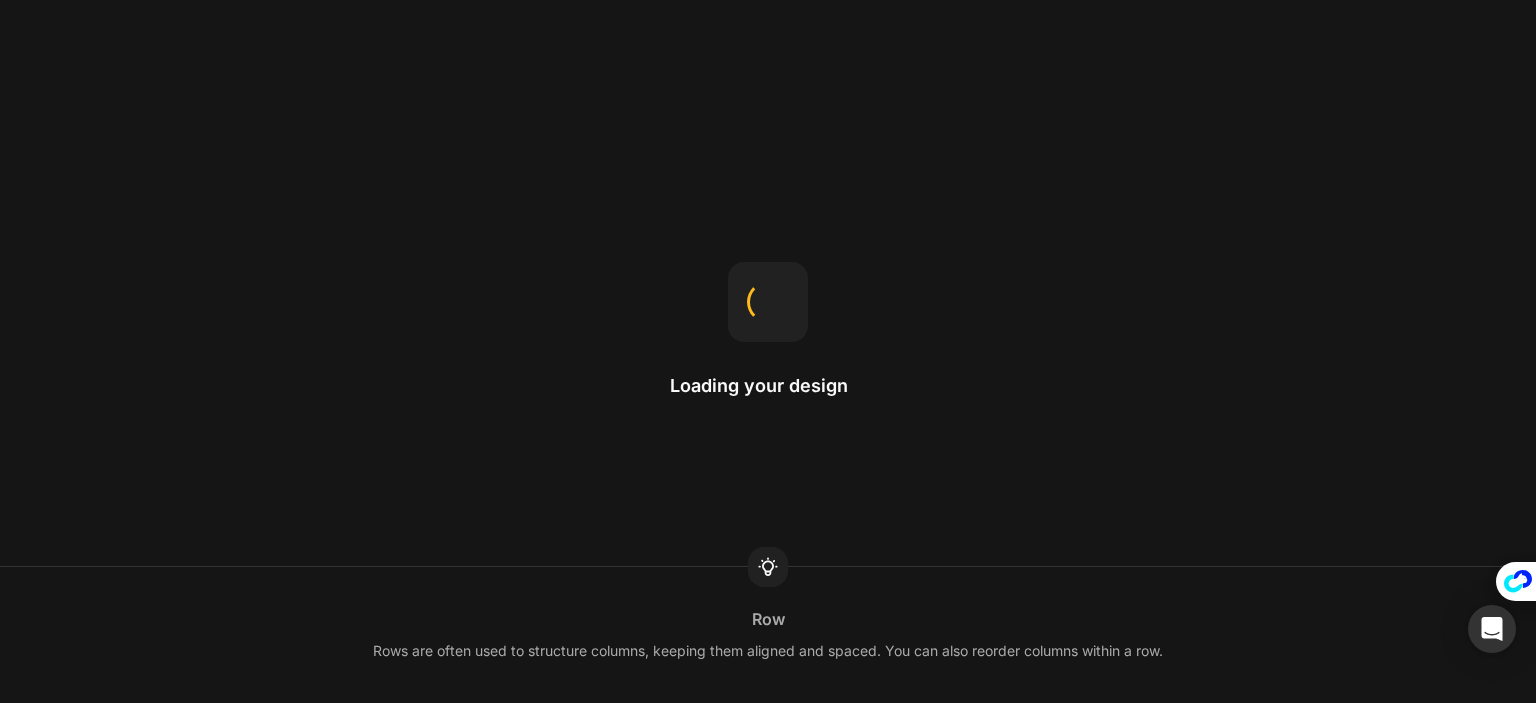 scroll, scrollTop: 0, scrollLeft: 0, axis: both 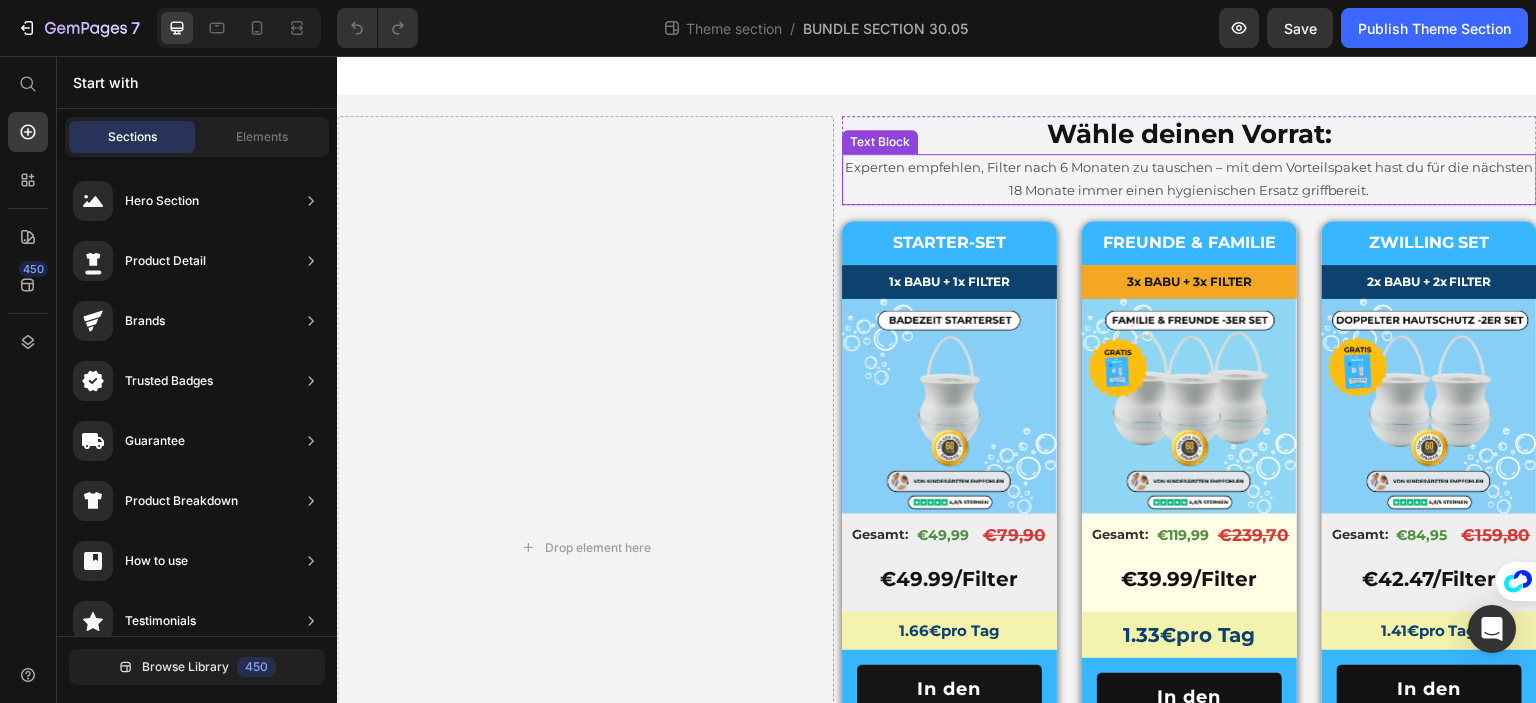 click on "Experten empfehlen, Filter nach 6 Monaten zu tauschen – mit dem Vorteilspaket hast du für die nächsten 18 Monate immer einen hygienischen Ersatz griffbereit." at bounding box center [1189, 179] 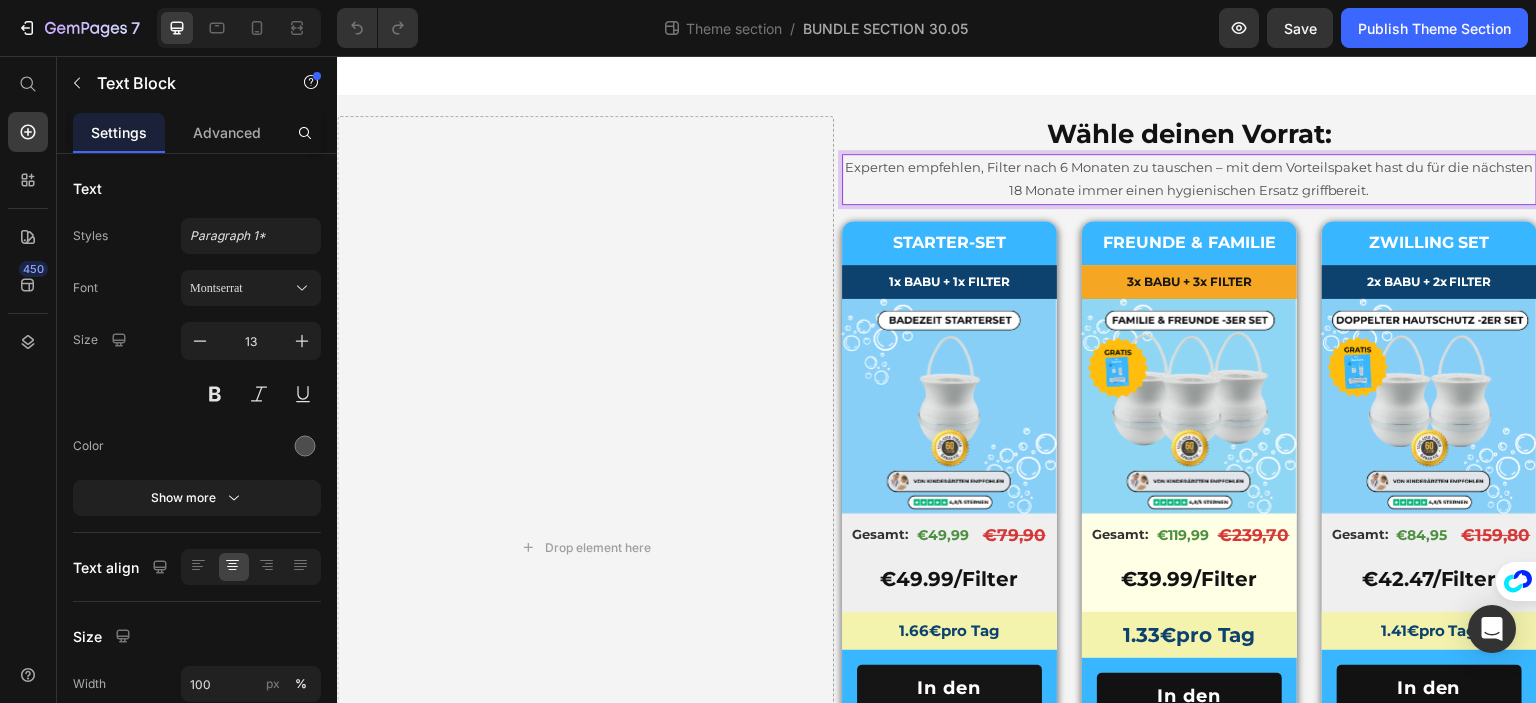 click on "Experten empfehlen, Filter nach 6 Monaten zu tauschen – mit dem Vorteilspaket hast du für die nächsten 18 Monate immer einen hygienischen Ersatz griffbereit." at bounding box center (1189, 179) 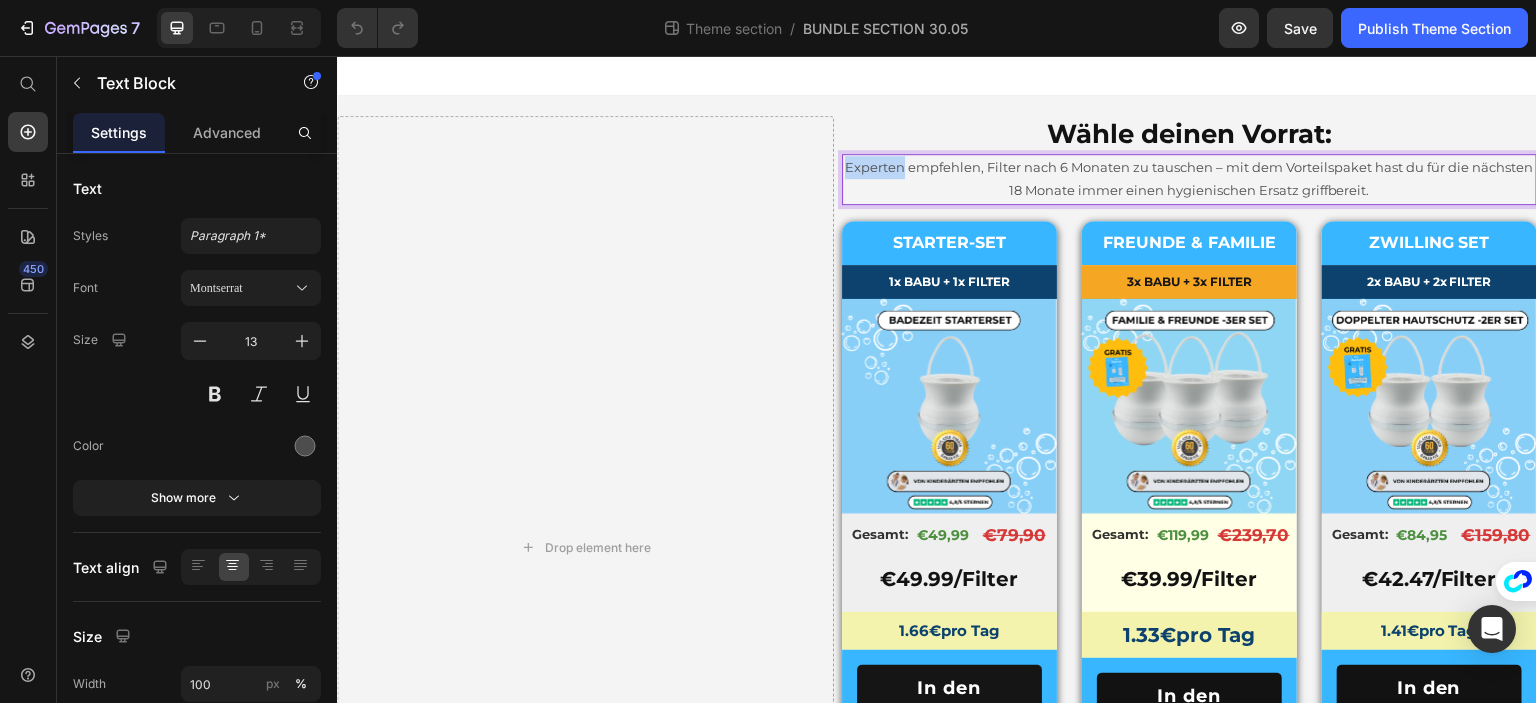 drag, startPoint x: 925, startPoint y: 165, endPoint x: 870, endPoint y: 167, distance: 55.03635 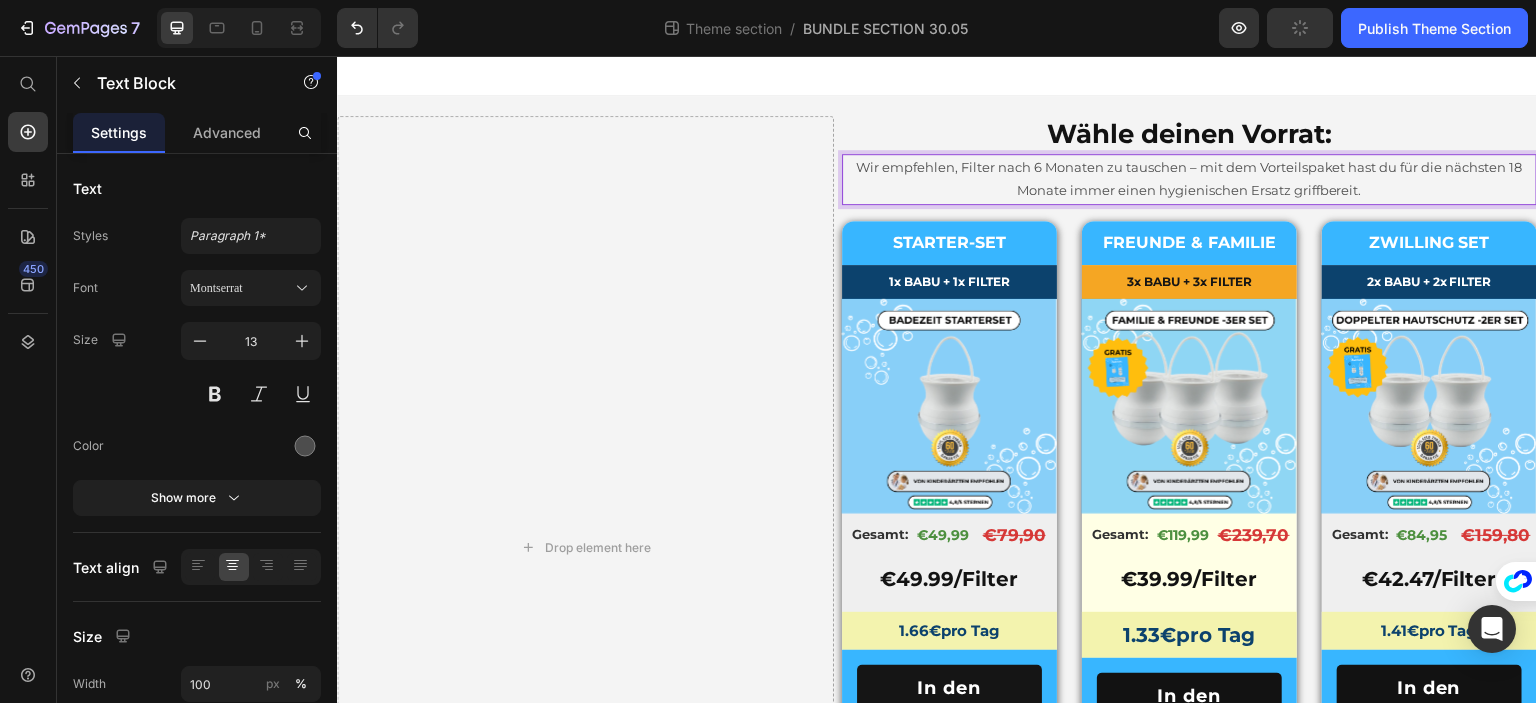 click on "Wir empfehlen, Filter nach 6 Monaten zu tauschen – mit dem Vorteilspaket hast du für die nächsten 18 Monate immer einen hygienischen Ersatz griffbereit." at bounding box center [1189, 179] 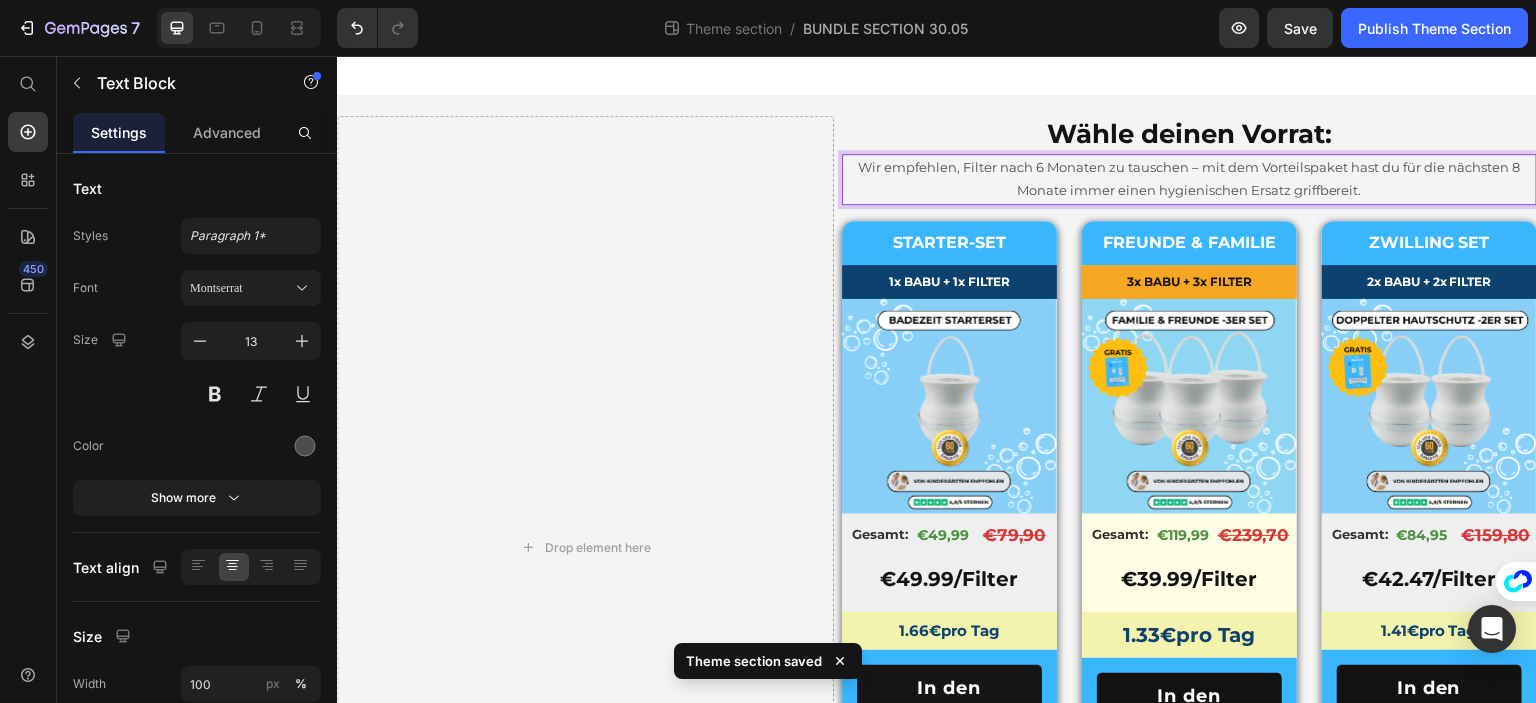 click on "Wir empfehlen, Filter nach 6 Monaten zu tauschen – mit dem Vorteilspaket hast du für die nächsten 8 Monate immer einen hygienischen Ersatz griffbereit." at bounding box center [1189, 179] 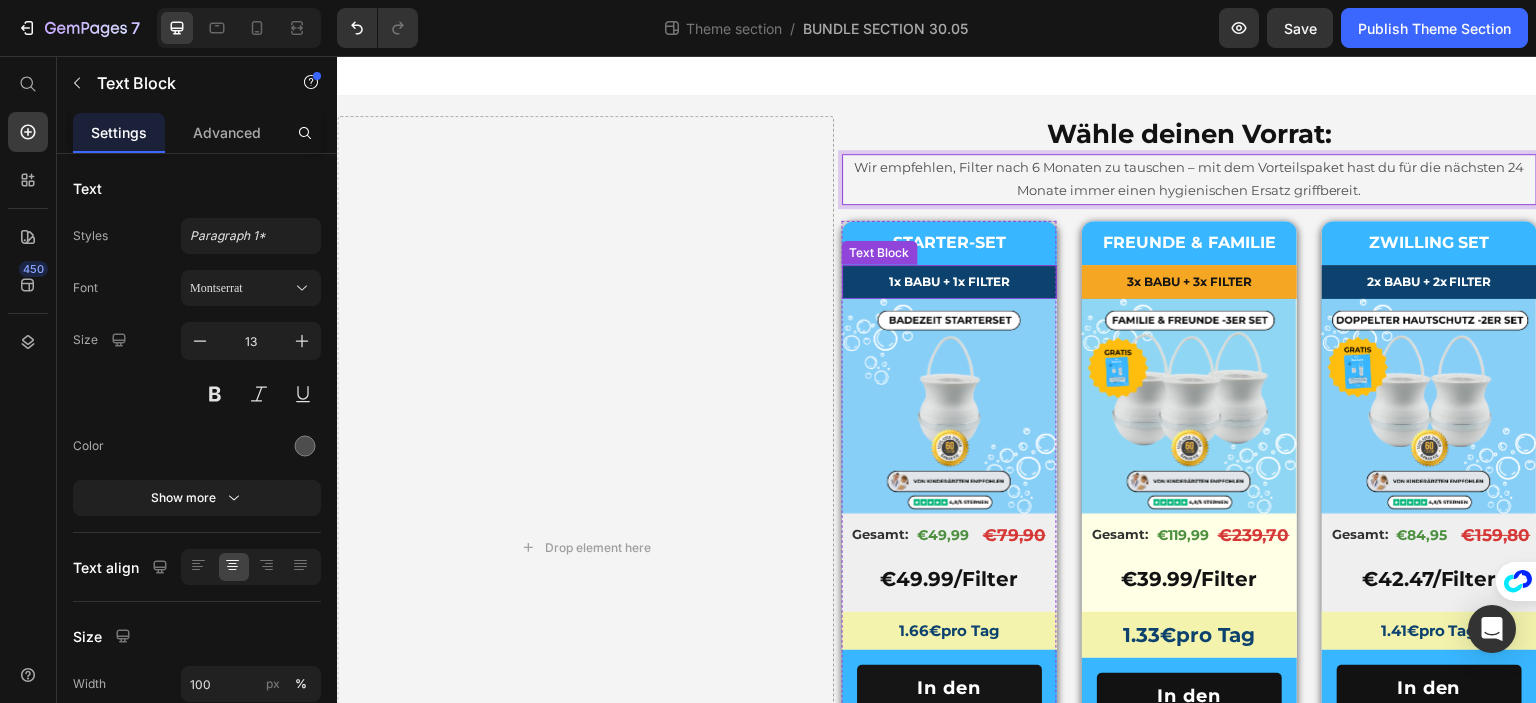 click at bounding box center (949, 406) 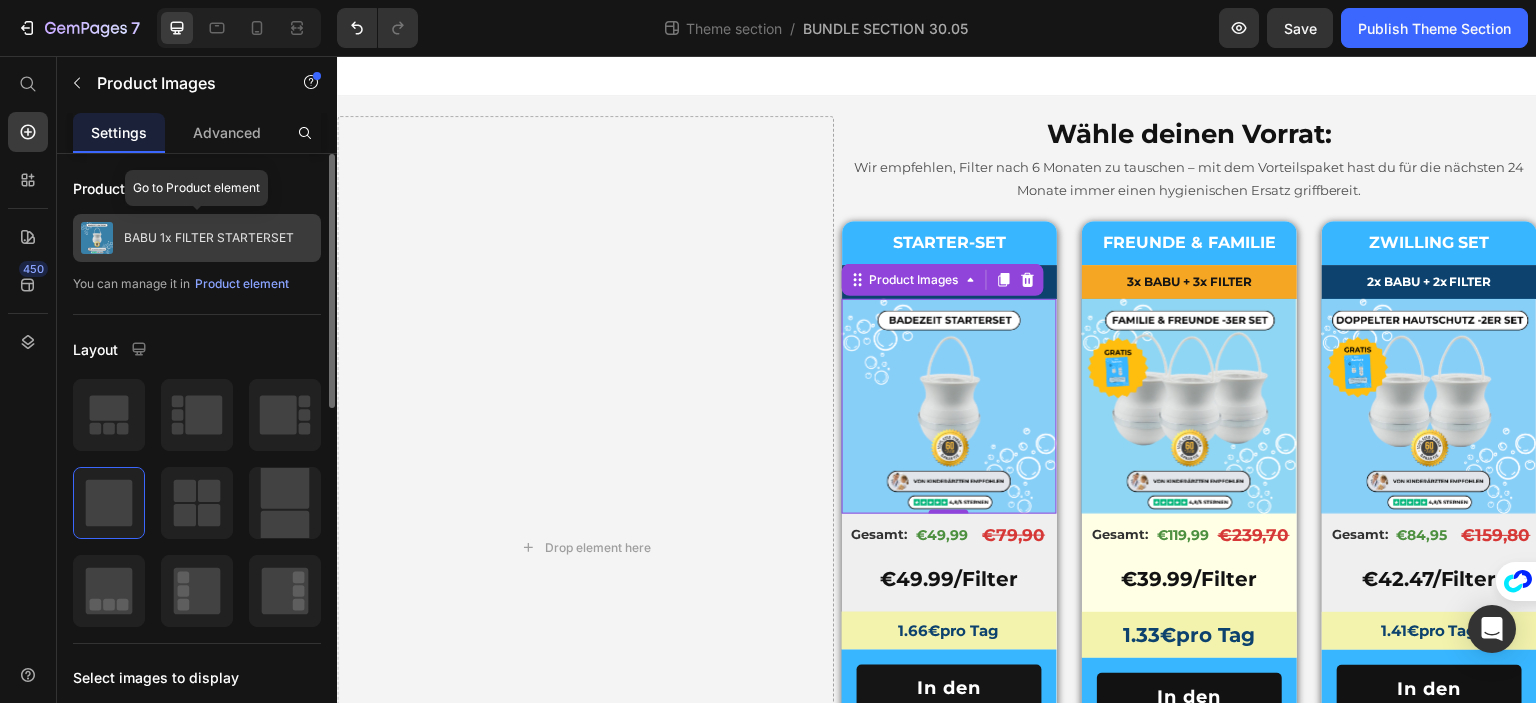 click on "BABU 1x FILTER STARTERSET" at bounding box center (209, 238) 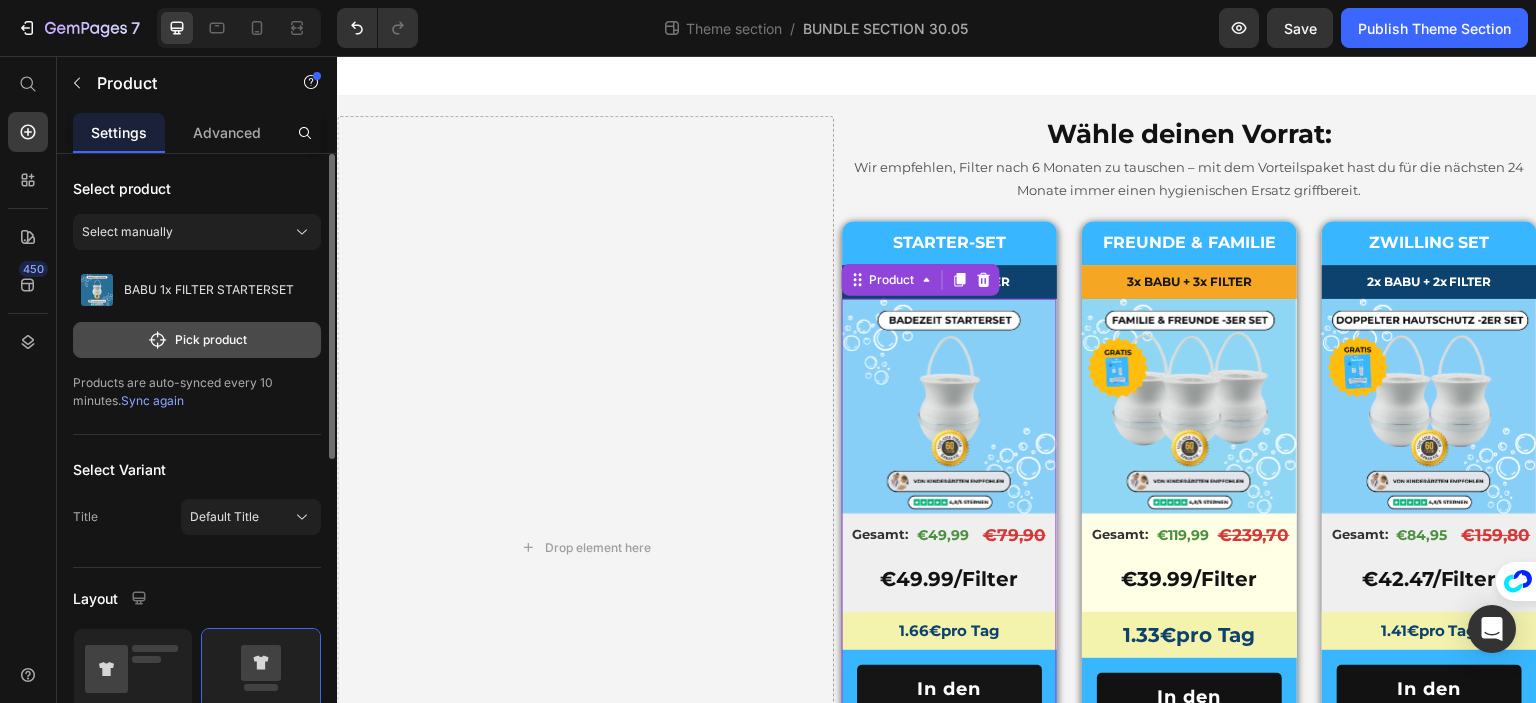 click on "Pick product" at bounding box center (197, 340) 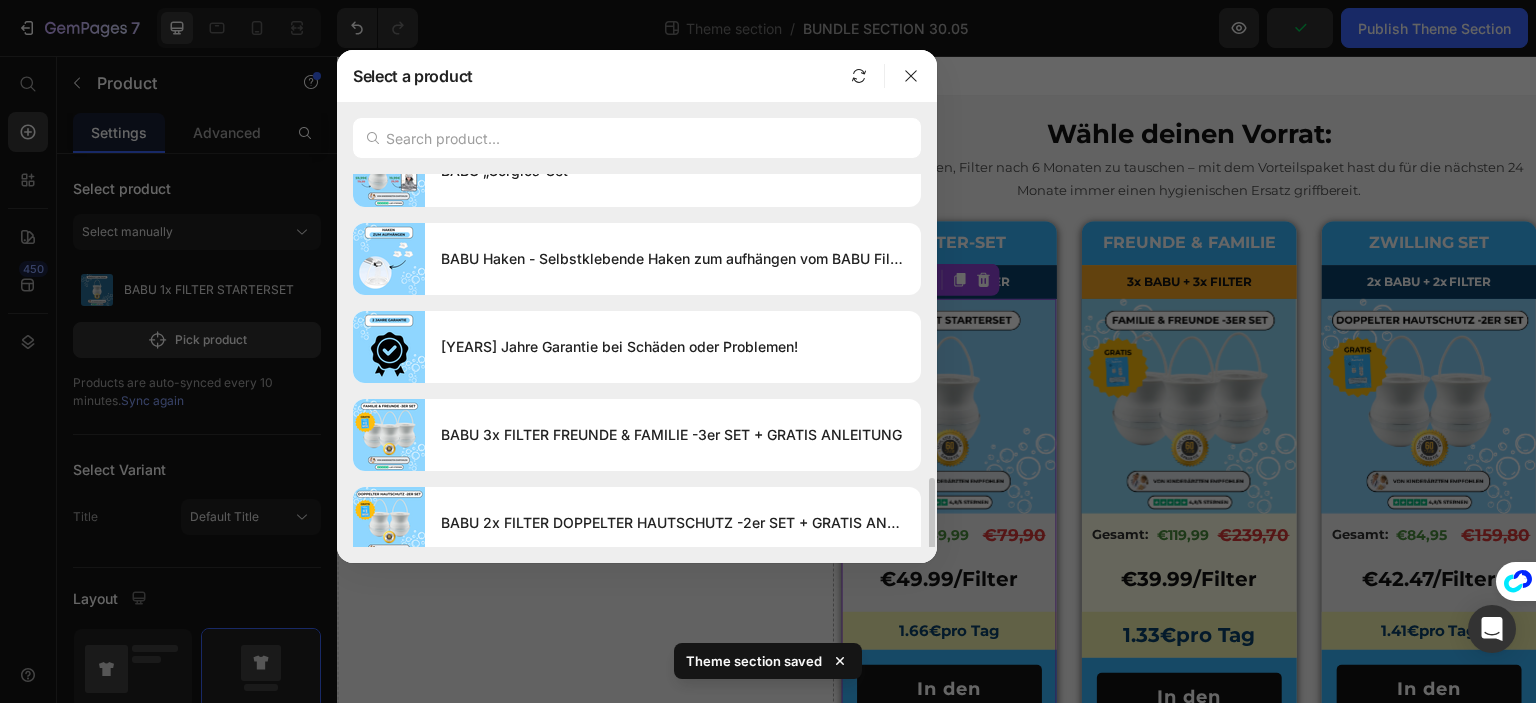 scroll, scrollTop: 767, scrollLeft: 0, axis: vertical 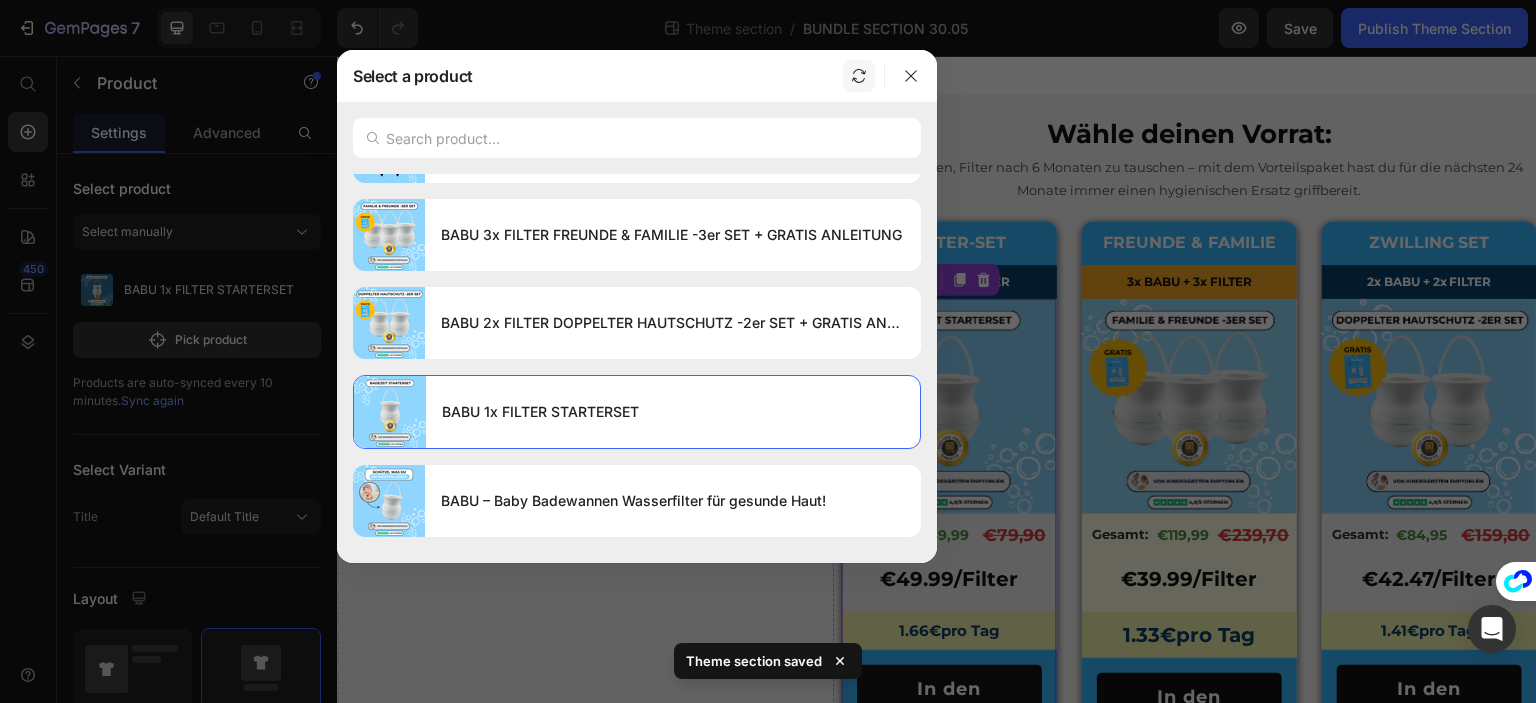 click 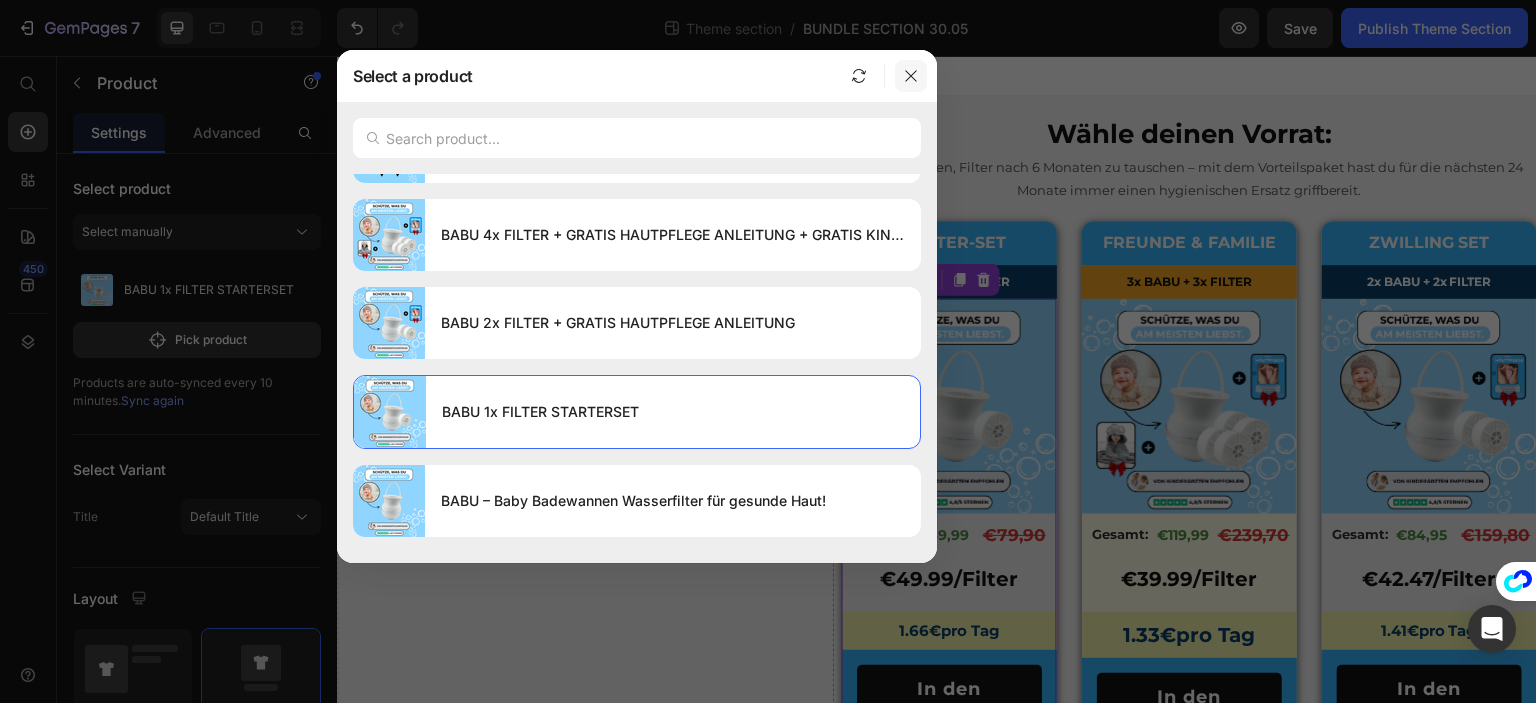 click 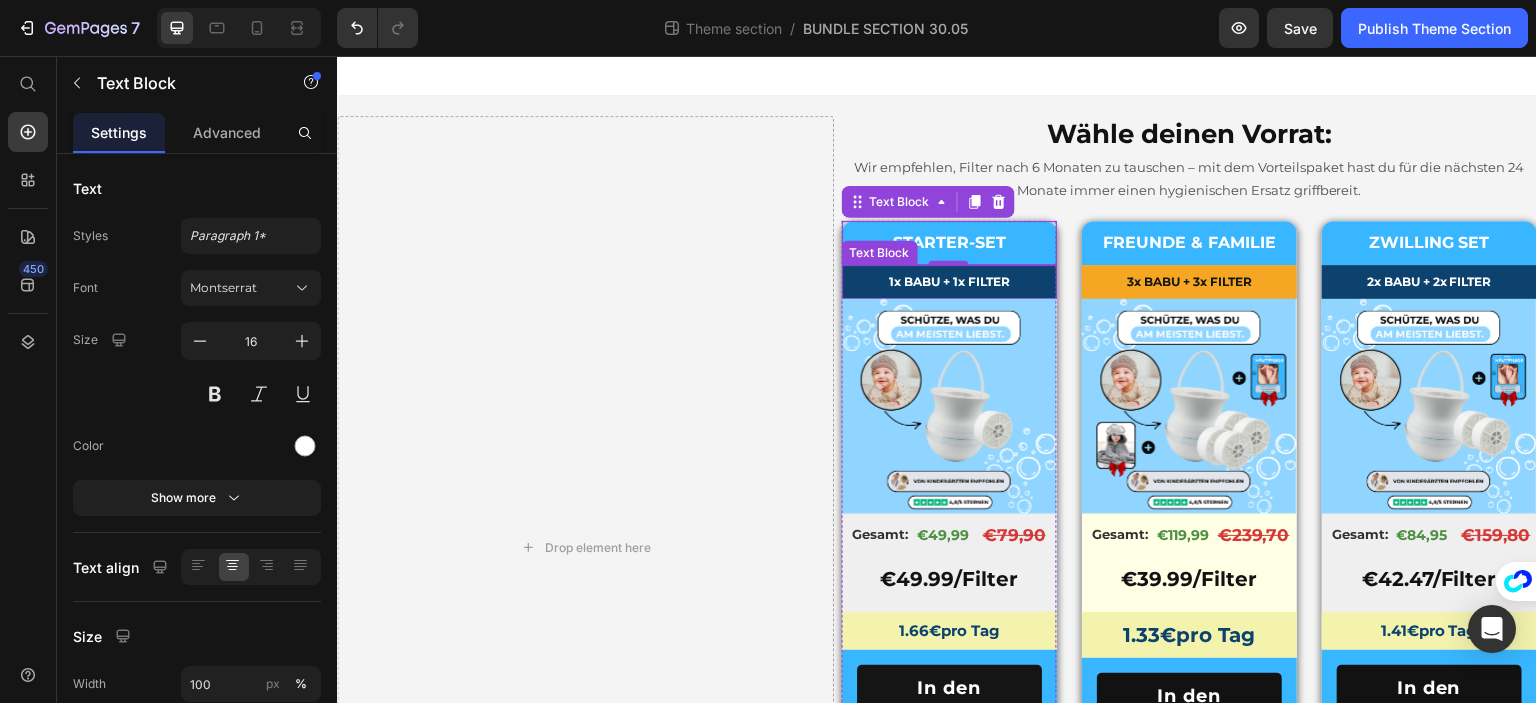 click on "1x BABU + 1x FILTER" at bounding box center (949, 282) 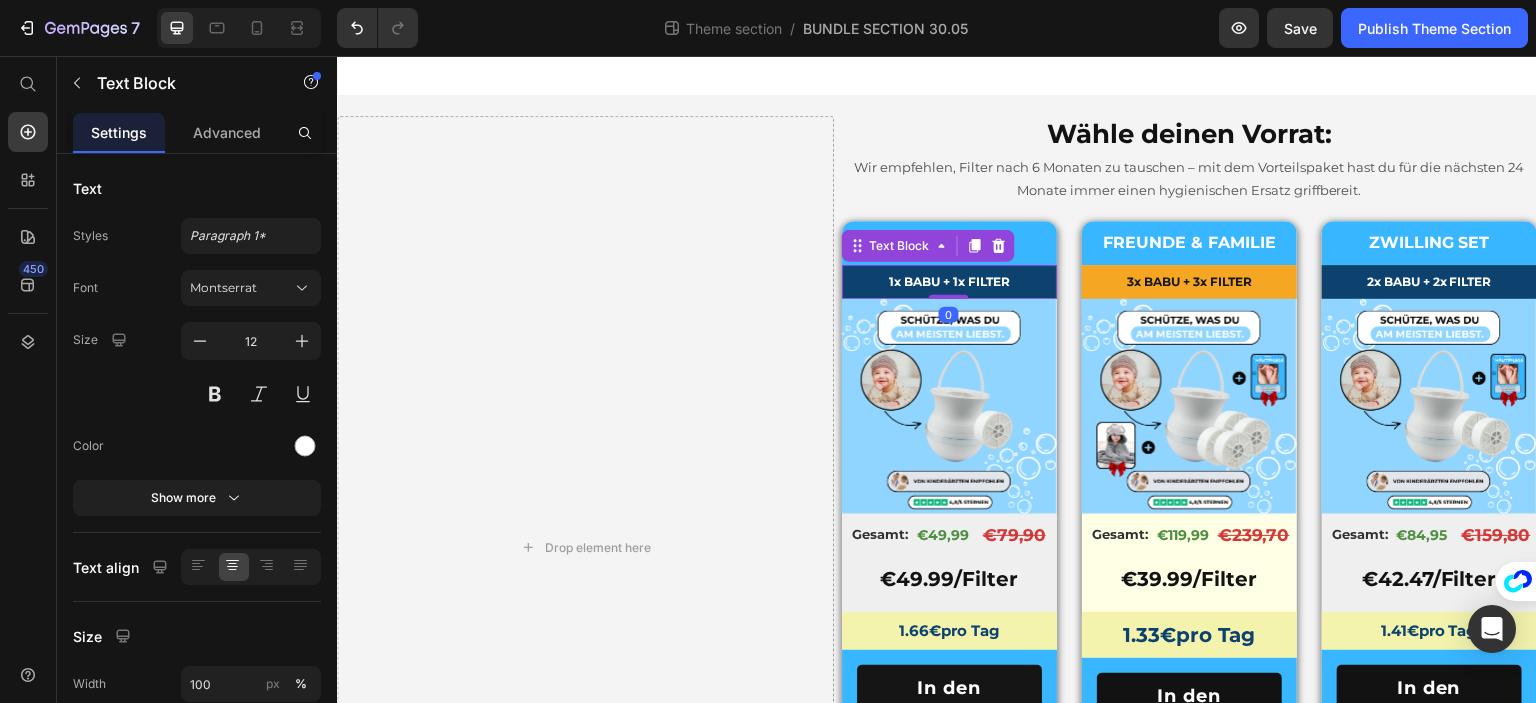 click on "1x BABU + 1x FILTER" at bounding box center (949, 282) 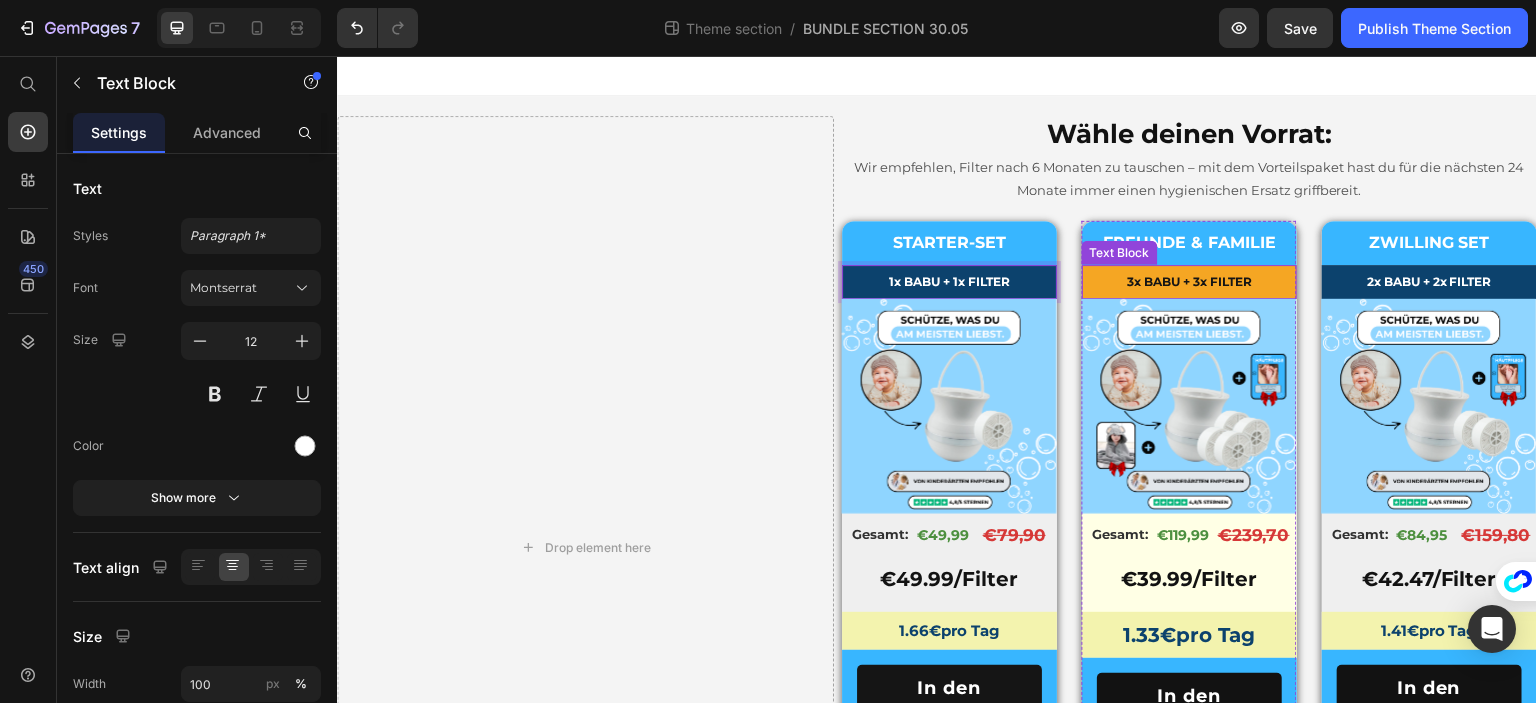 click on "3x BABU + 3x FILTER" at bounding box center [1189, 282] 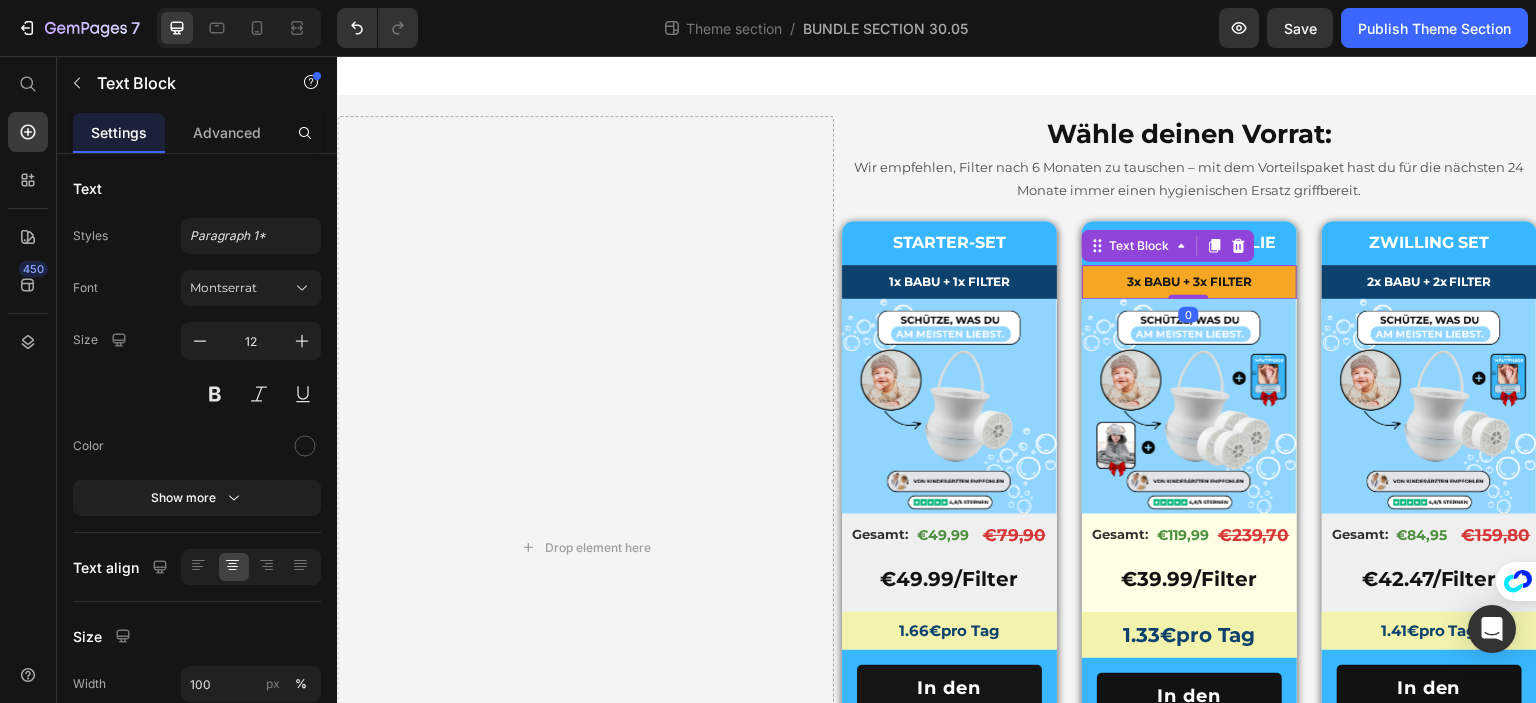 click on "3x BABU + 3x FILTER" at bounding box center [1189, 282] 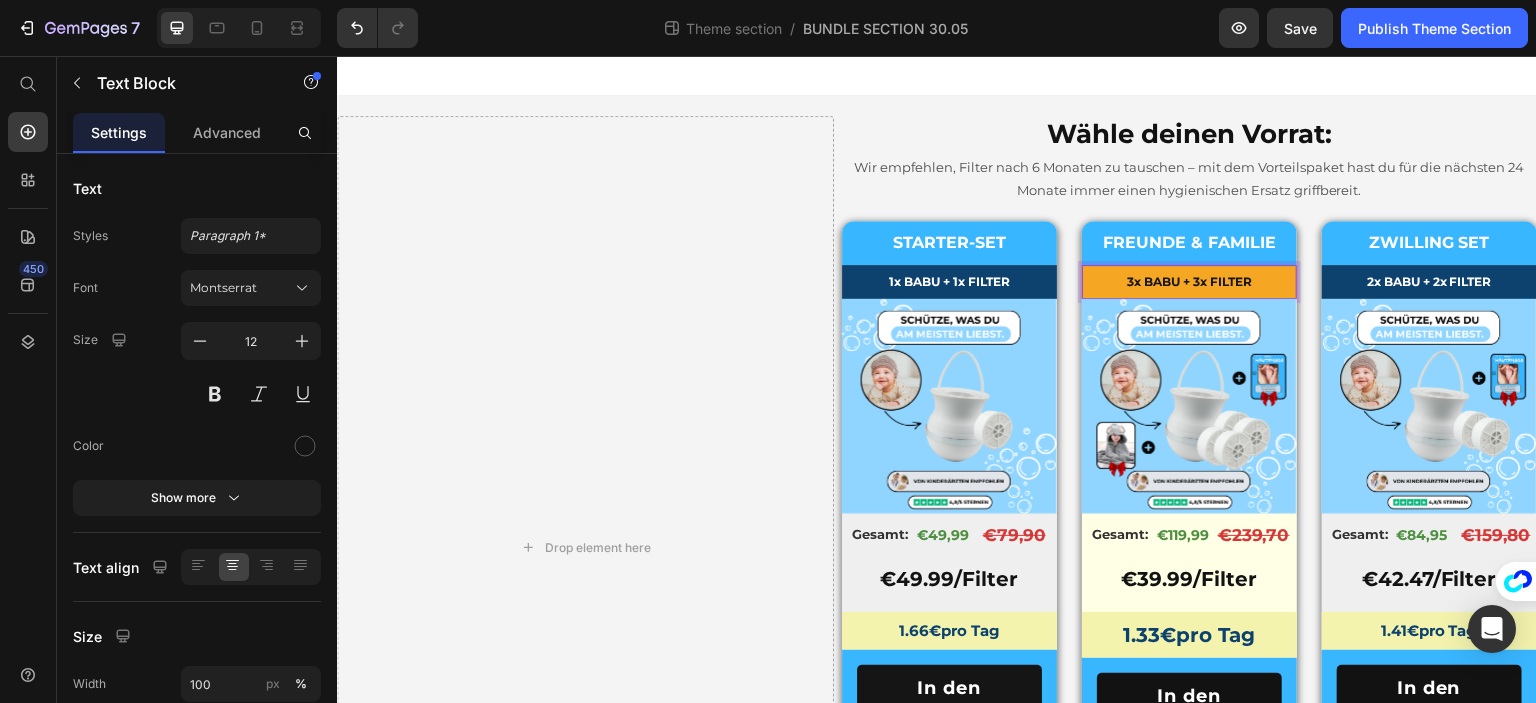 click on "3x BABU + 3x FILTER" at bounding box center (1189, 282) 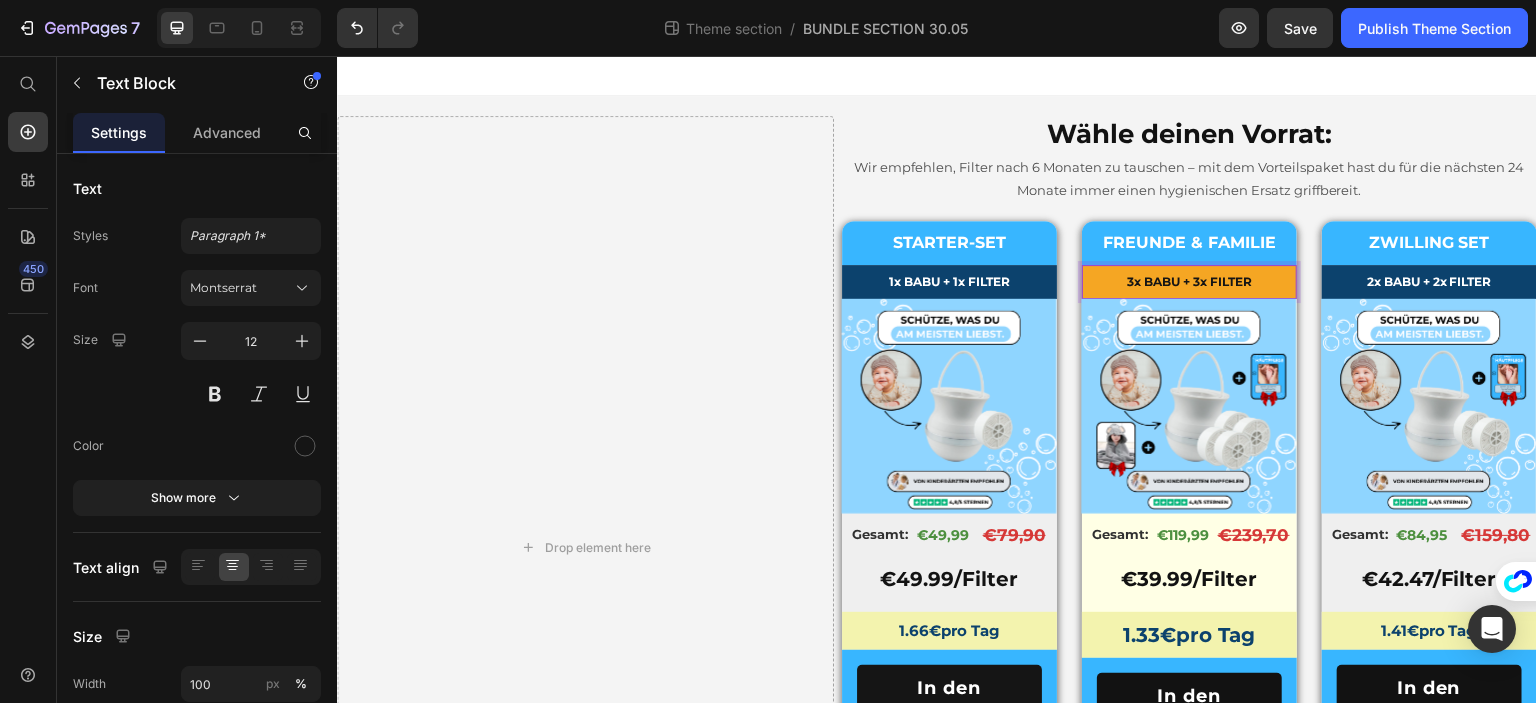 click on "3x BABU + 3x FILTER" at bounding box center (1189, 282) 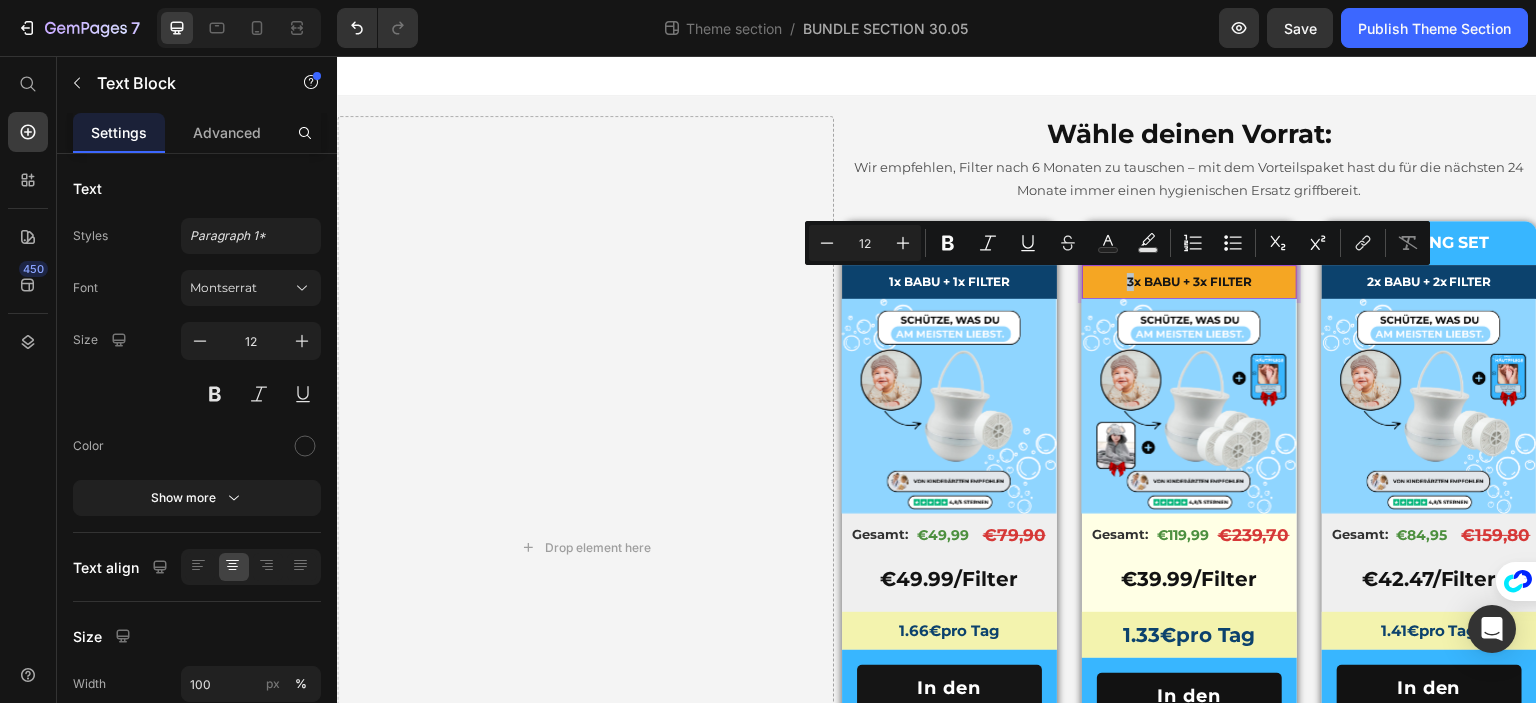 click on "3x BABU + 3x FILTER" at bounding box center (1189, 282) 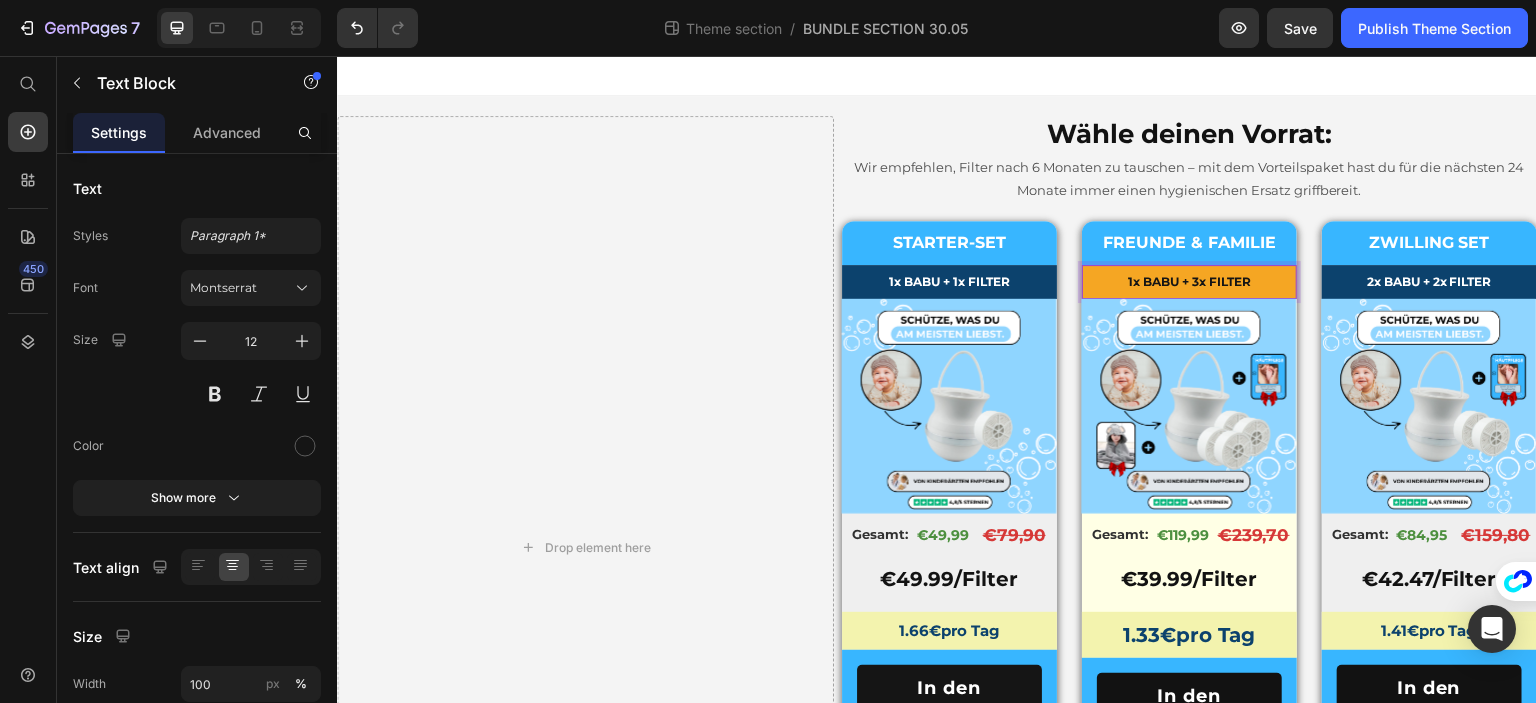click on "1x BABU + 3x FILTER" at bounding box center (1189, 282) 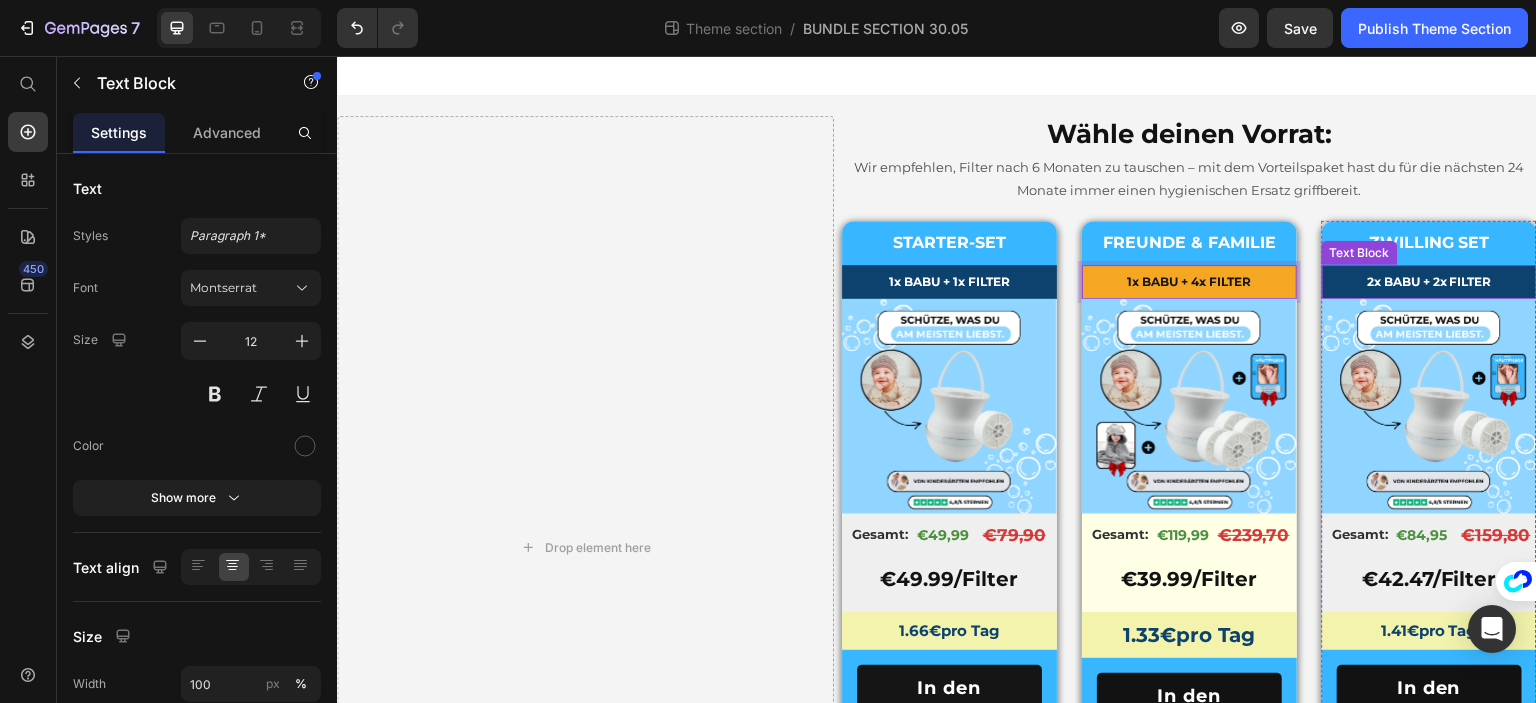 click on "2x BABU + 2x FILTER" at bounding box center [1429, 282] 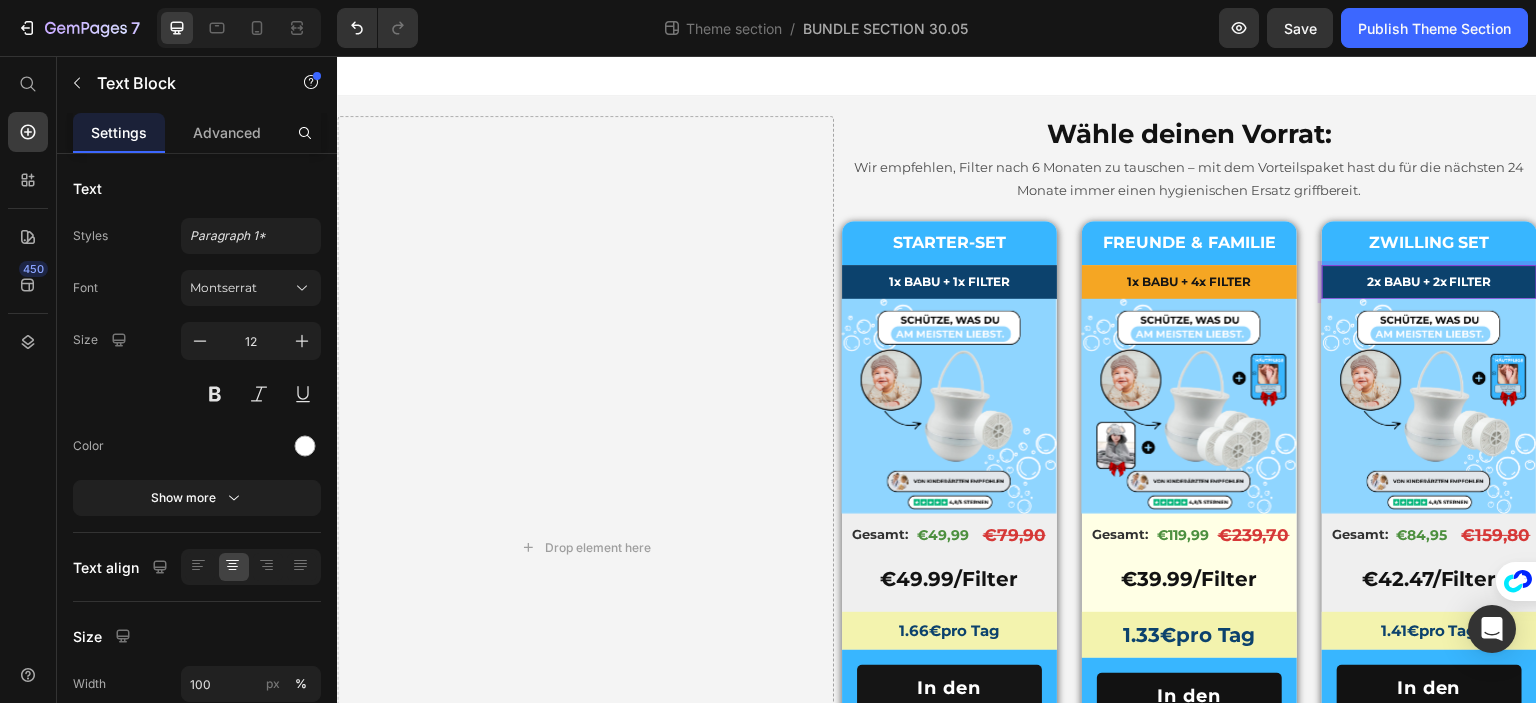 click on "2x BABU + 2x FILTER" at bounding box center [1429, 282] 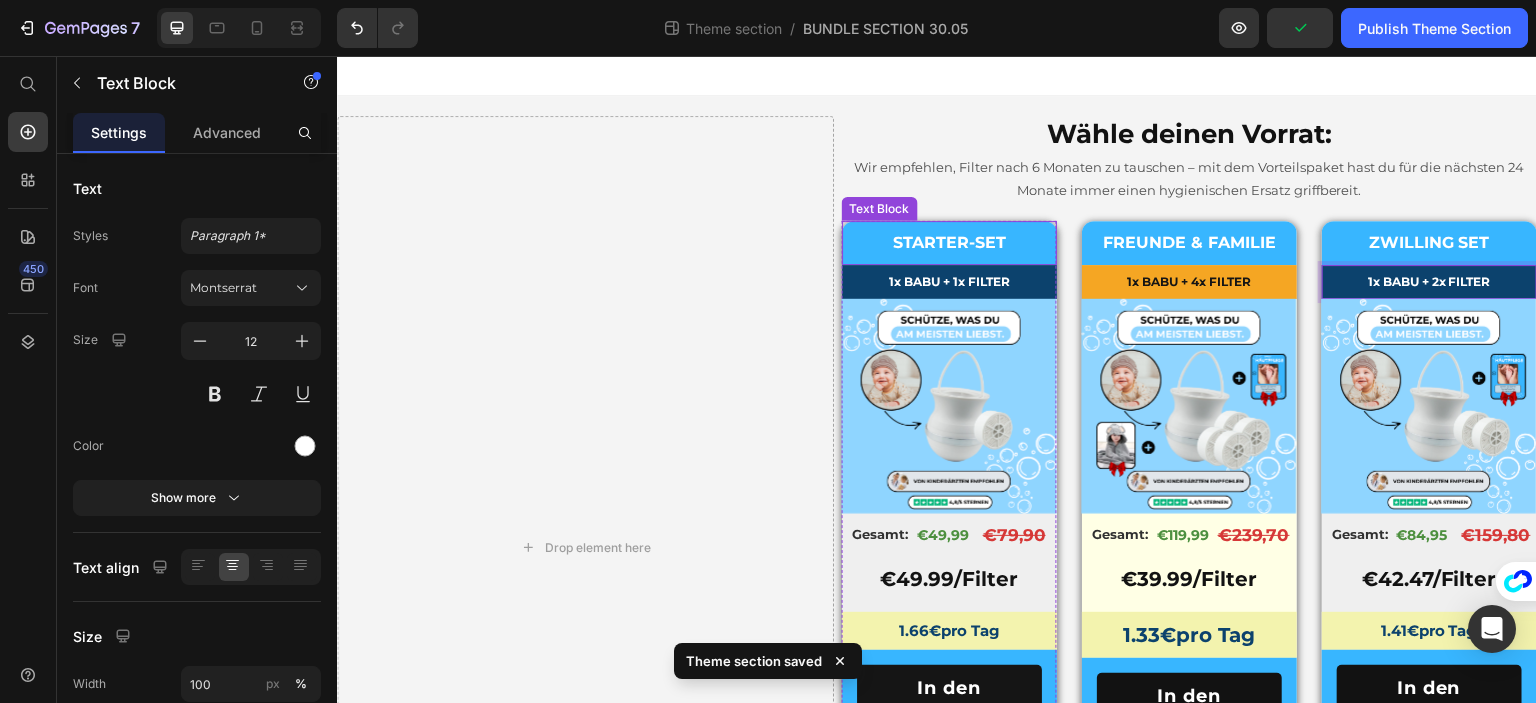 click on "STARTER-SET" at bounding box center (949, 243) 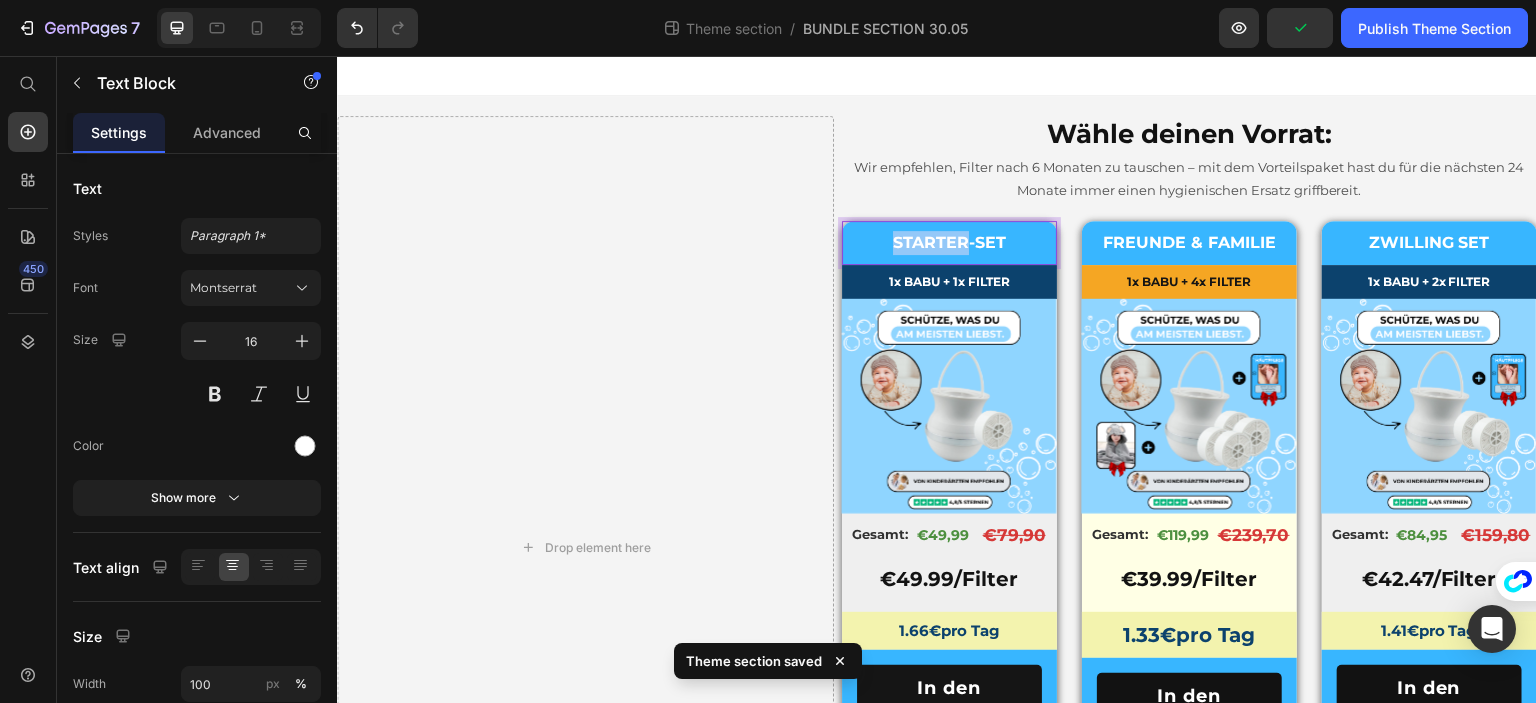 click on "STARTER-SET" at bounding box center (949, 243) 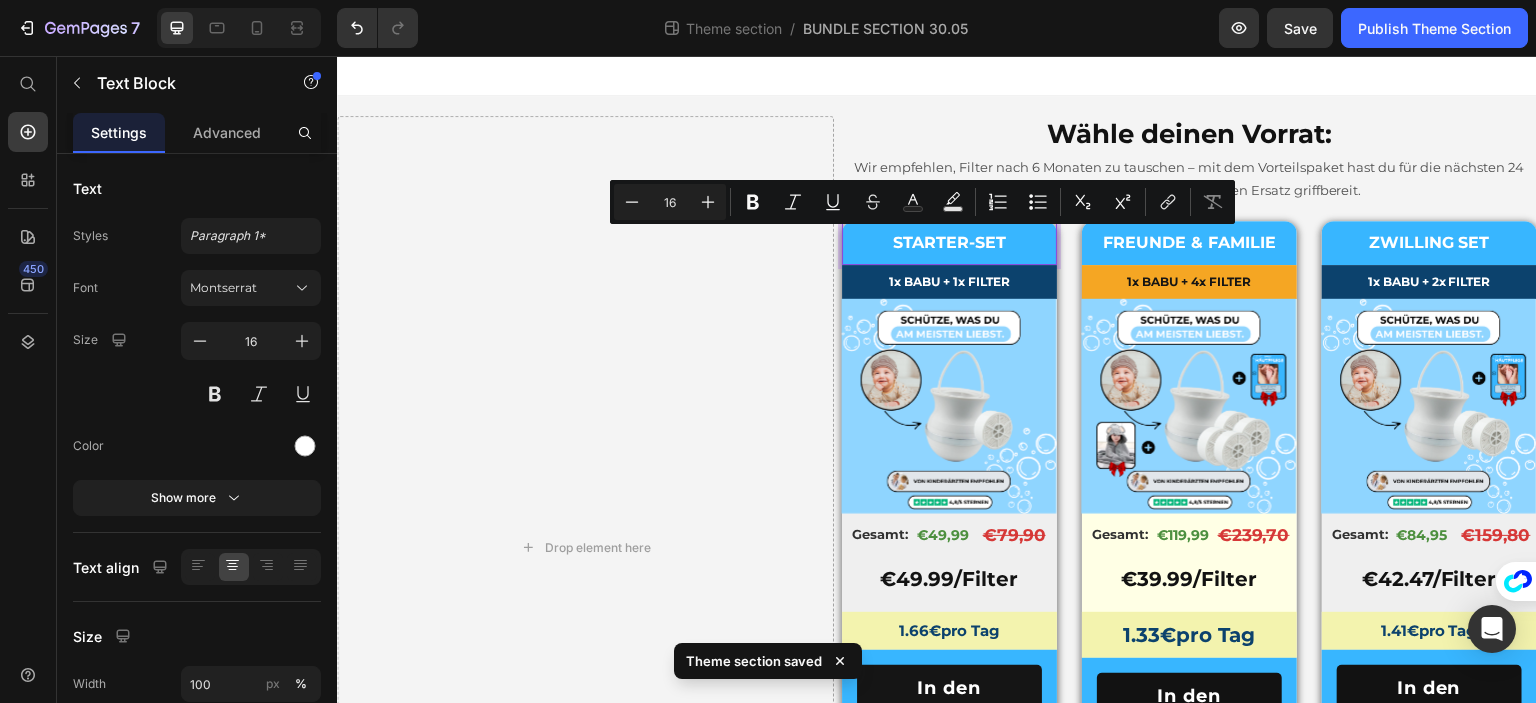 click on "STARTER-SET" at bounding box center (949, 243) 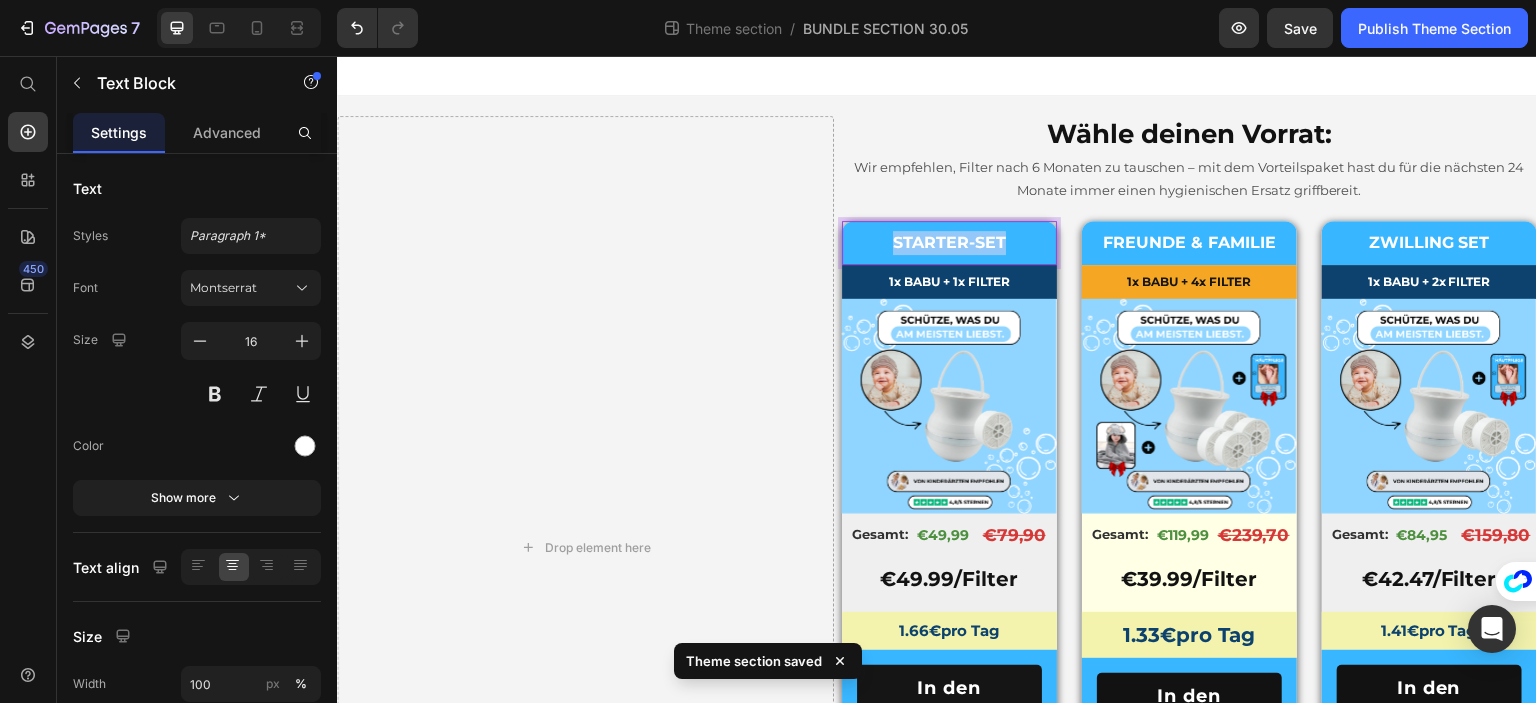drag, startPoint x: 999, startPoint y: 241, endPoint x: 890, endPoint y: 241, distance: 109 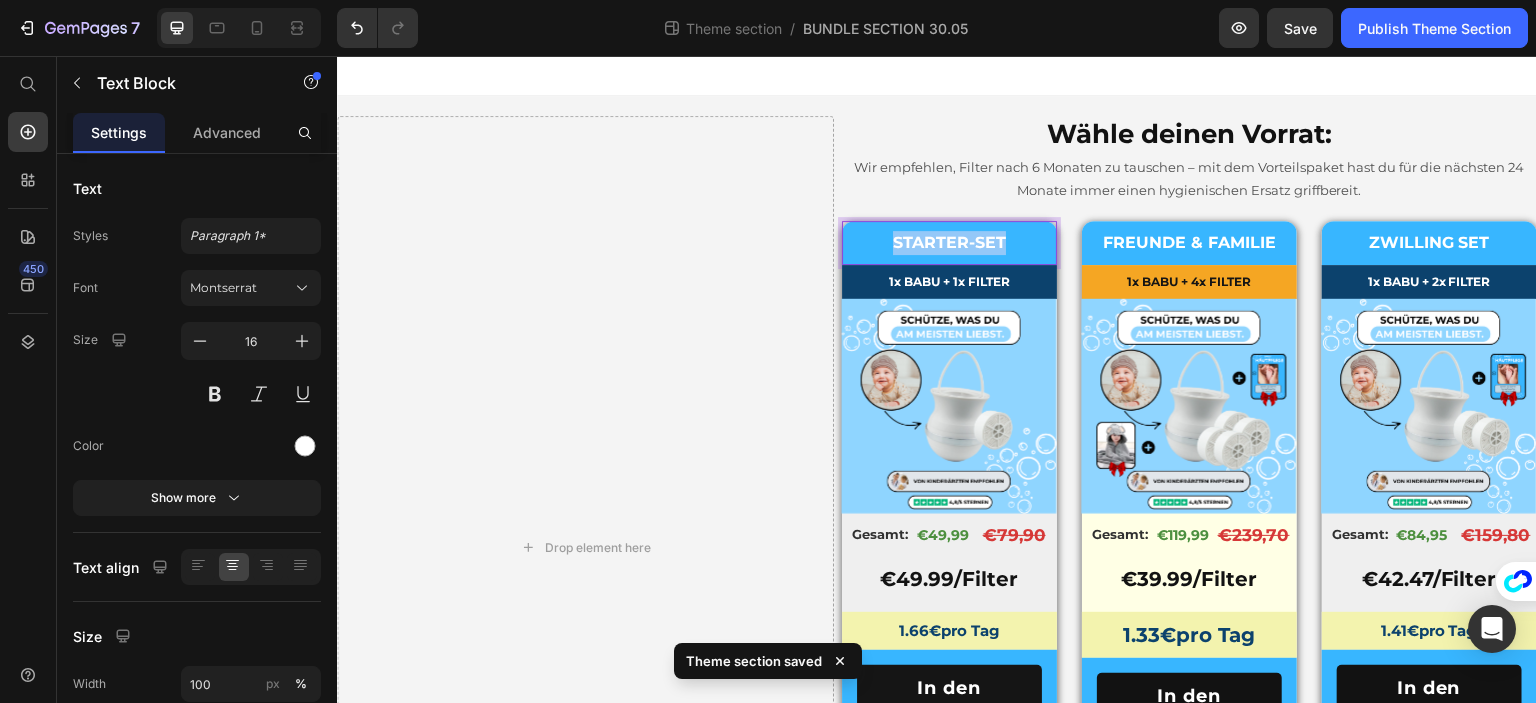 click on "STARTER-SET" at bounding box center (949, 243) 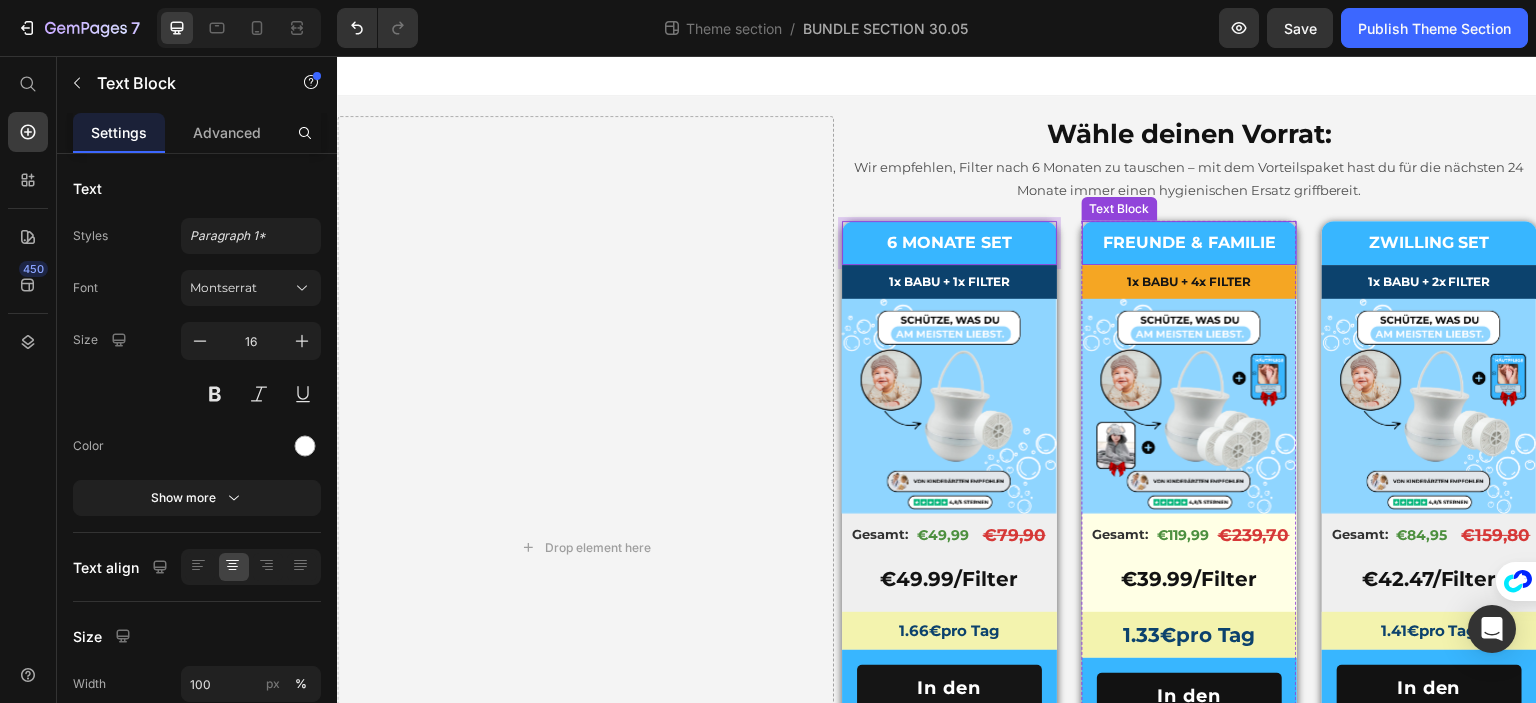 click on "FREUNDE & FAMILIE" at bounding box center [1189, 243] 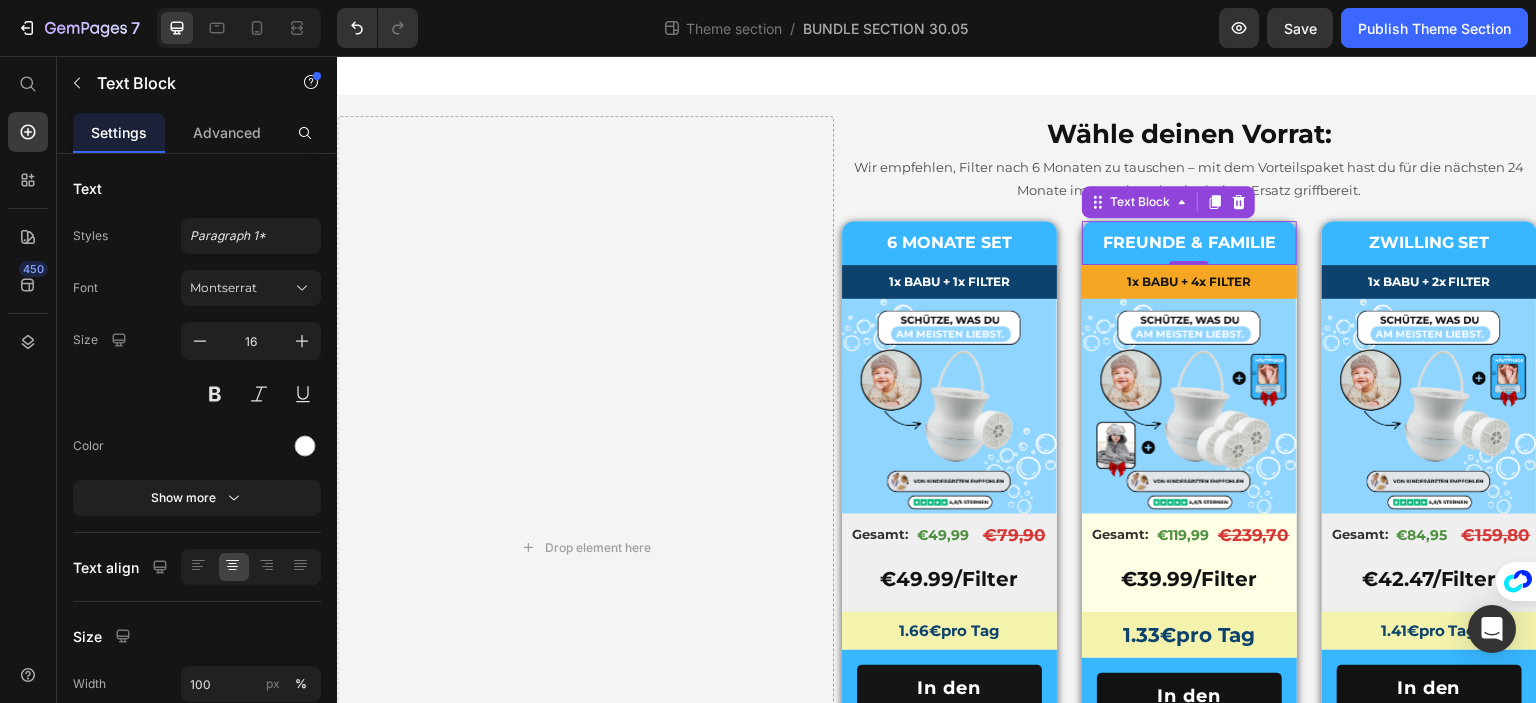 click on "FREUNDE & FAMILIE" at bounding box center [1189, 243] 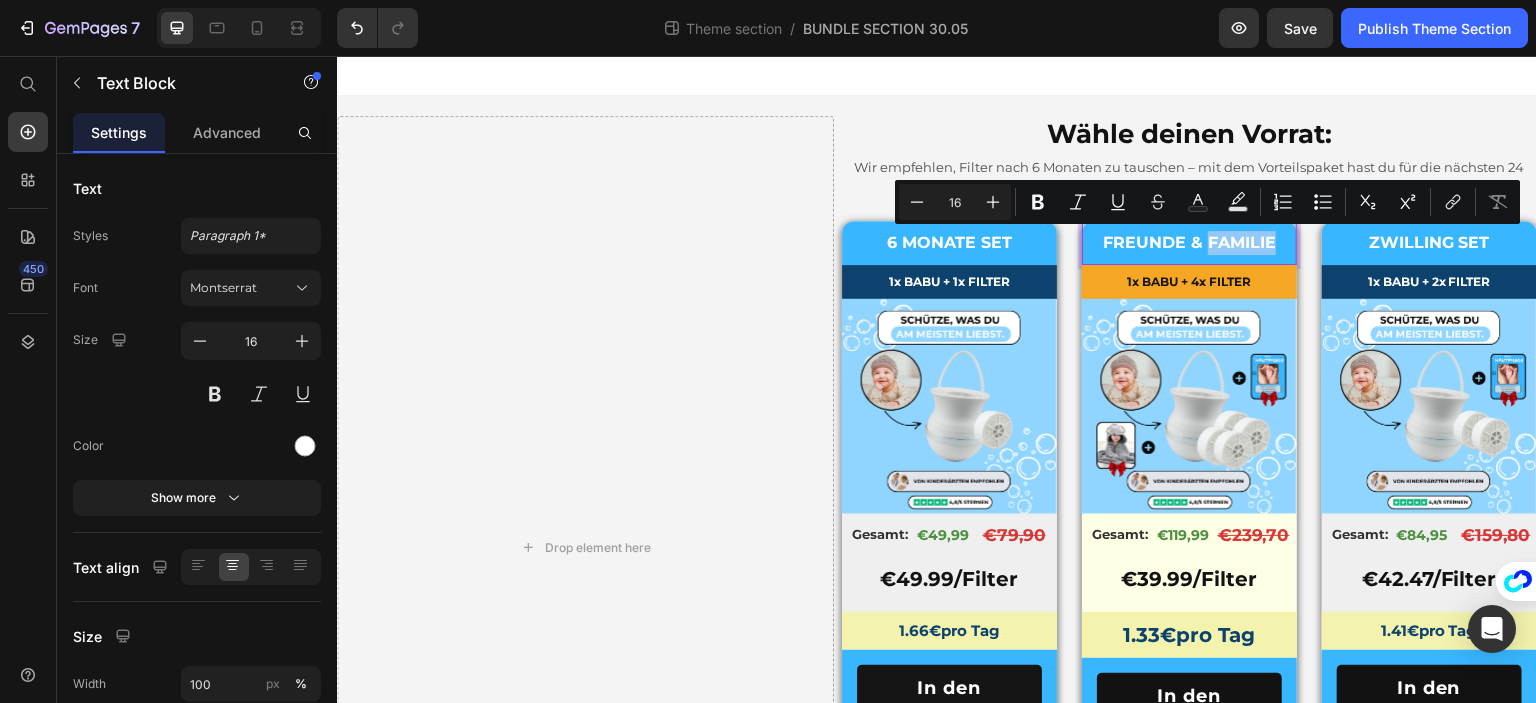 click on "FREUNDE & FAMILIE" at bounding box center [1189, 243] 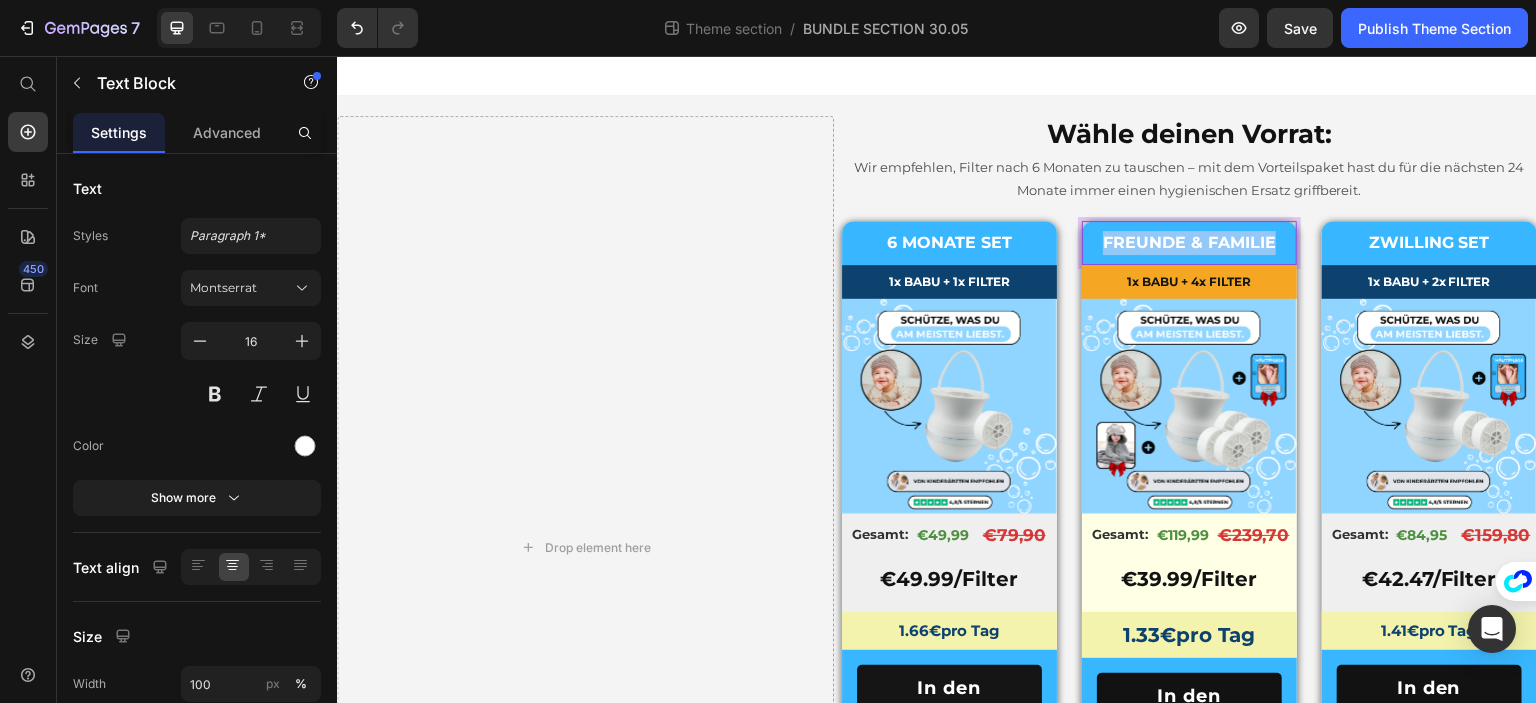 drag, startPoint x: 1264, startPoint y: 243, endPoint x: 1094, endPoint y: 247, distance: 170.04706 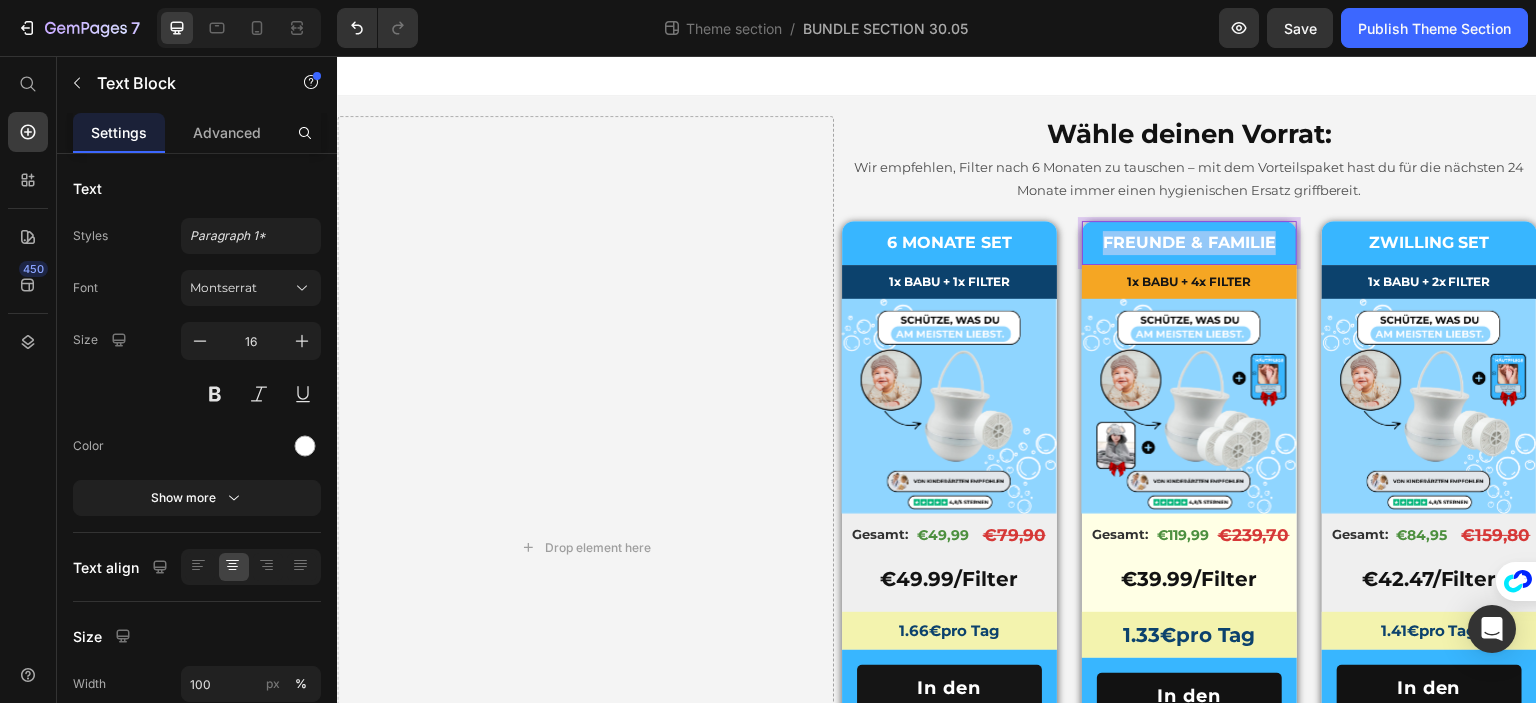 click on "FREUNDE & FAMILIE" at bounding box center [1189, 243] 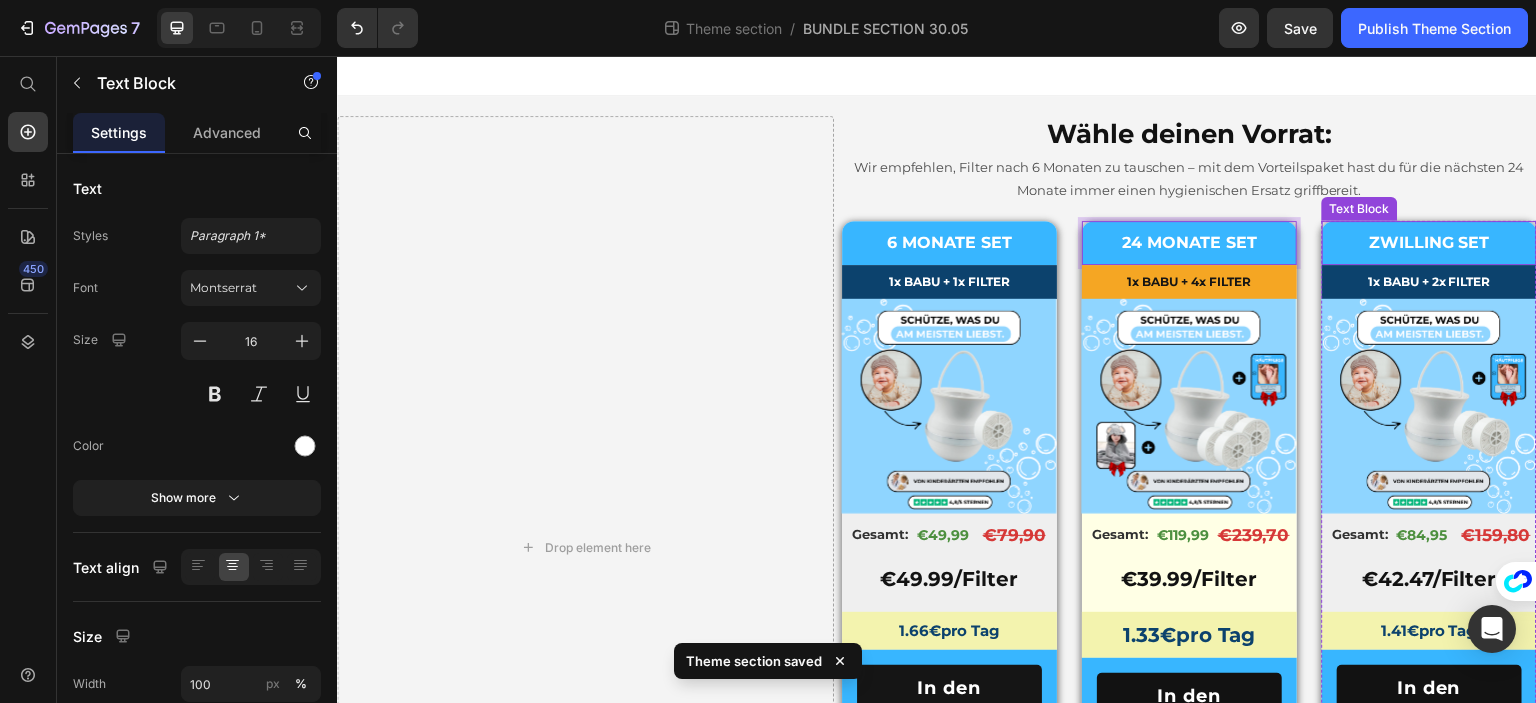 click on "ZWILLING SET" at bounding box center [1429, 243] 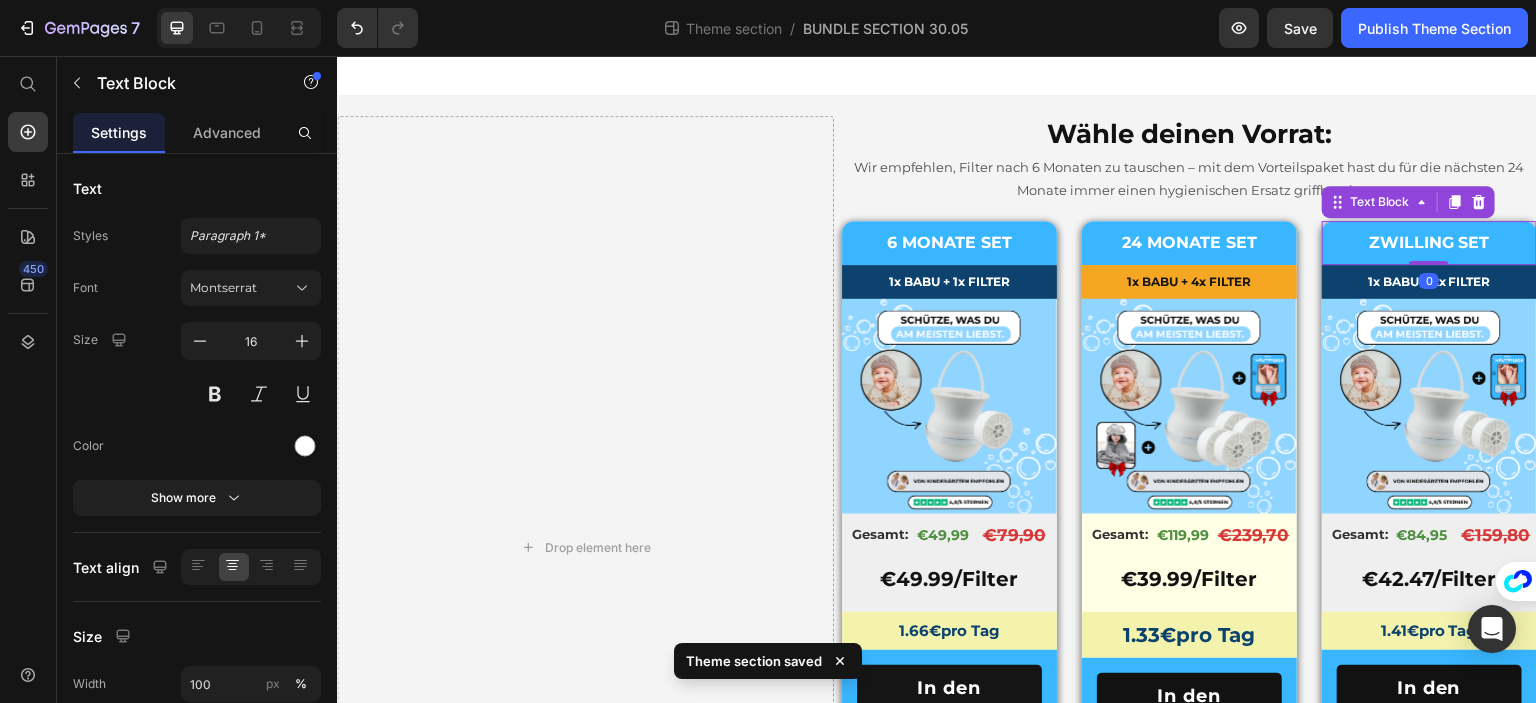 click on "ZWILLING SET" at bounding box center [1429, 243] 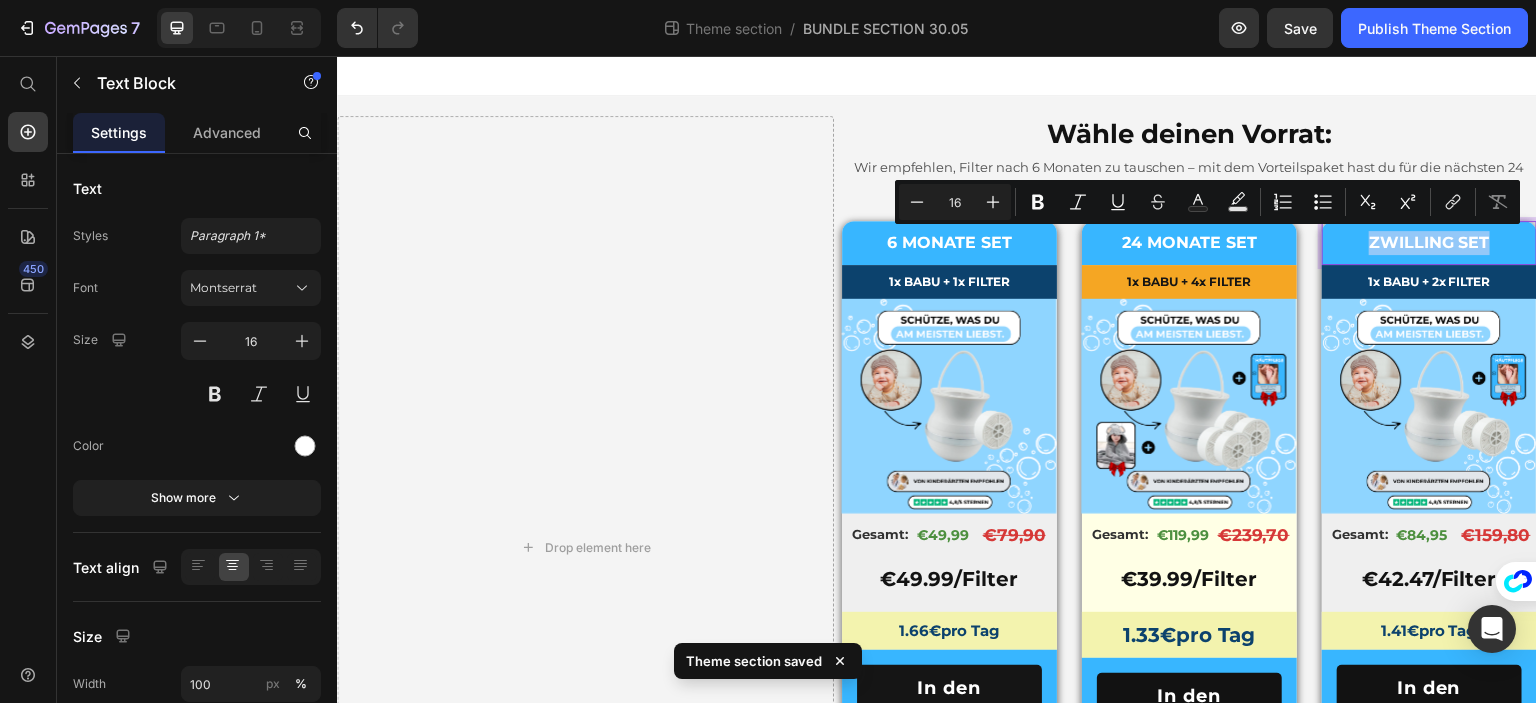 drag, startPoint x: 1475, startPoint y: 240, endPoint x: 1357, endPoint y: 245, distance: 118.10589 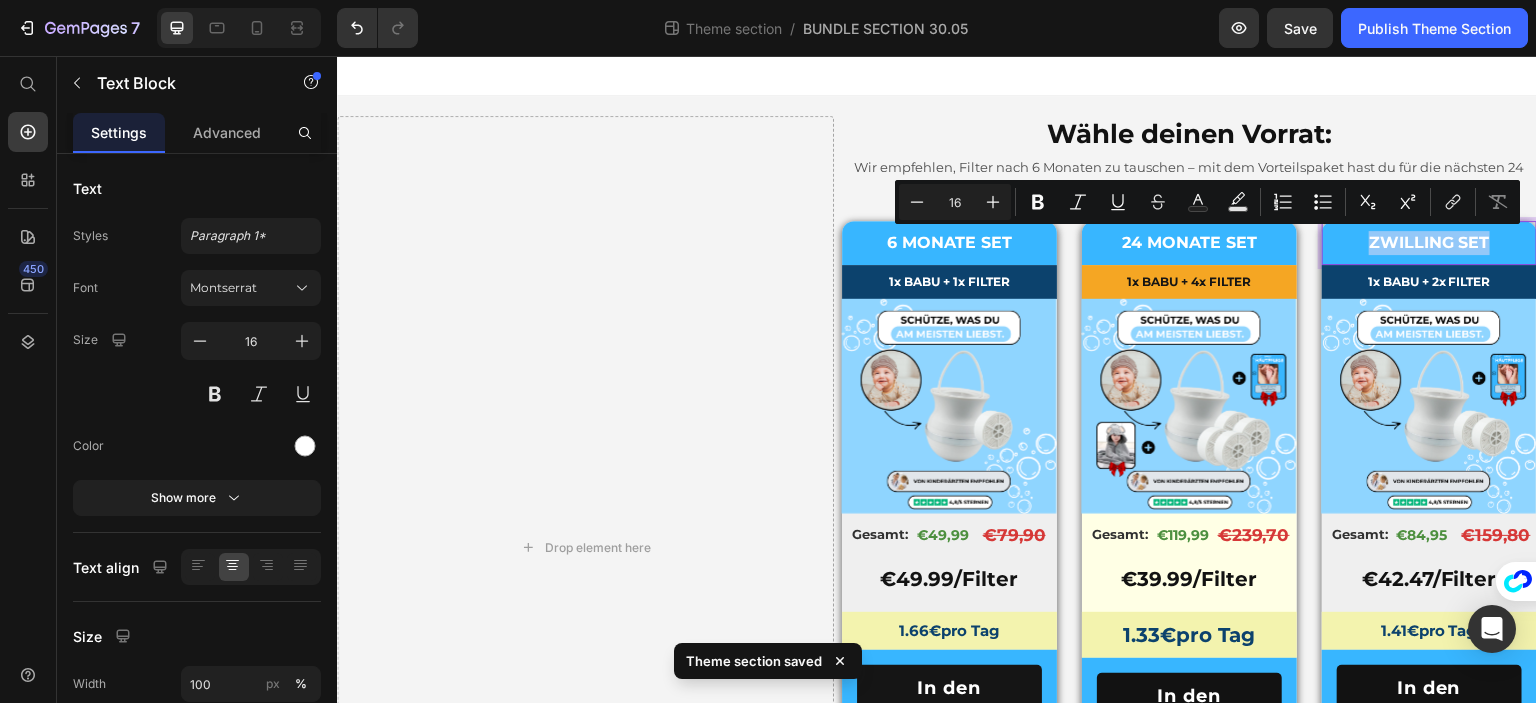 click on "ZWILLING SET" at bounding box center (1429, 243) 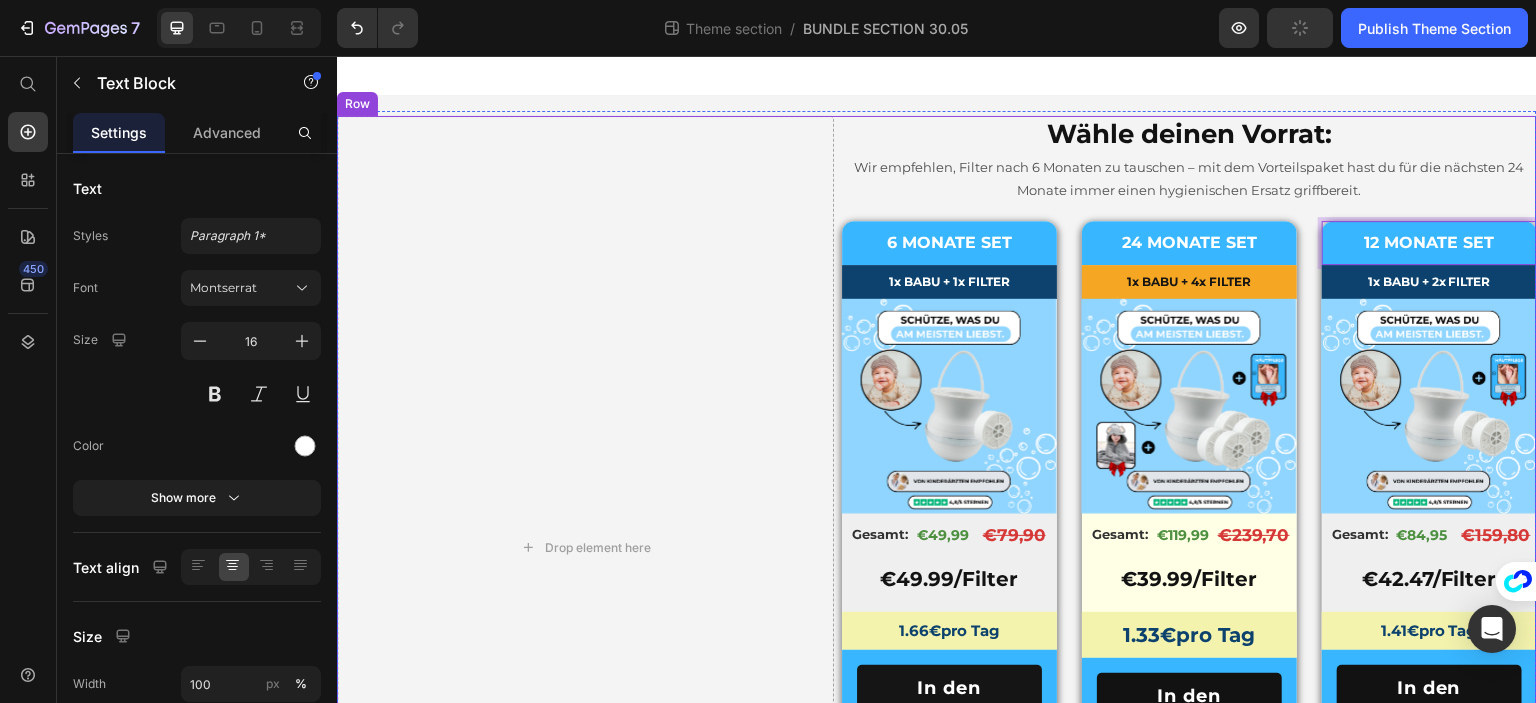 click on "Drop element here Wähle deinen Vorrat: Heading Wir empfehlen, Filter nach 6 Monaten zu tauschen – mit dem Vorteilspaket hast du für die nächsten 24 Monate immer einen hygienischen Ersatz griffbereit. Text Block Row 6 MONATE SET Text Block 1x BABU + 1x FILTER Text Block Product Images 49.99 € pro Filter Text Block In den Warenkorb Add to Cart Gesamt: Text Block €49,99 Product Price Row €79,90 Product Price Image Row Product Images Gesamt: Text Block €49,99 Product Price €79,90 Product Price Row Row €4 9.99/Filter Text Block 1.66 €  pro Tag Text Block In den Warenkorb Add to Cart Image Row Image Image Product Row Row 24 MONATE SET Text Block 1x BABU + 4x FILTER Text Block Product Images 39.99 € pro Filter Text Block In den Warenkorb Add to Cart Gesamt: Text Block €119,99 Product Price Row €239,70 Product Price Image Row Product Images Gesamt: Text Block €119,99 Product Price €239,70 Product Price Row Row € 39.99/Filter Text Block 1.33 €  pro Tag Text Block In den Warenkorb Add to Cart Image Row Image Image Product Row Row 12 MONATE SET Text Block 1x BABU + 2x FILTER Text Block Product Images 42.47 € pro Filter Text Block In den Warenkorb Add to Cart Gesamt: Text Block €84,95 Row Image" at bounding box center [937, 548] 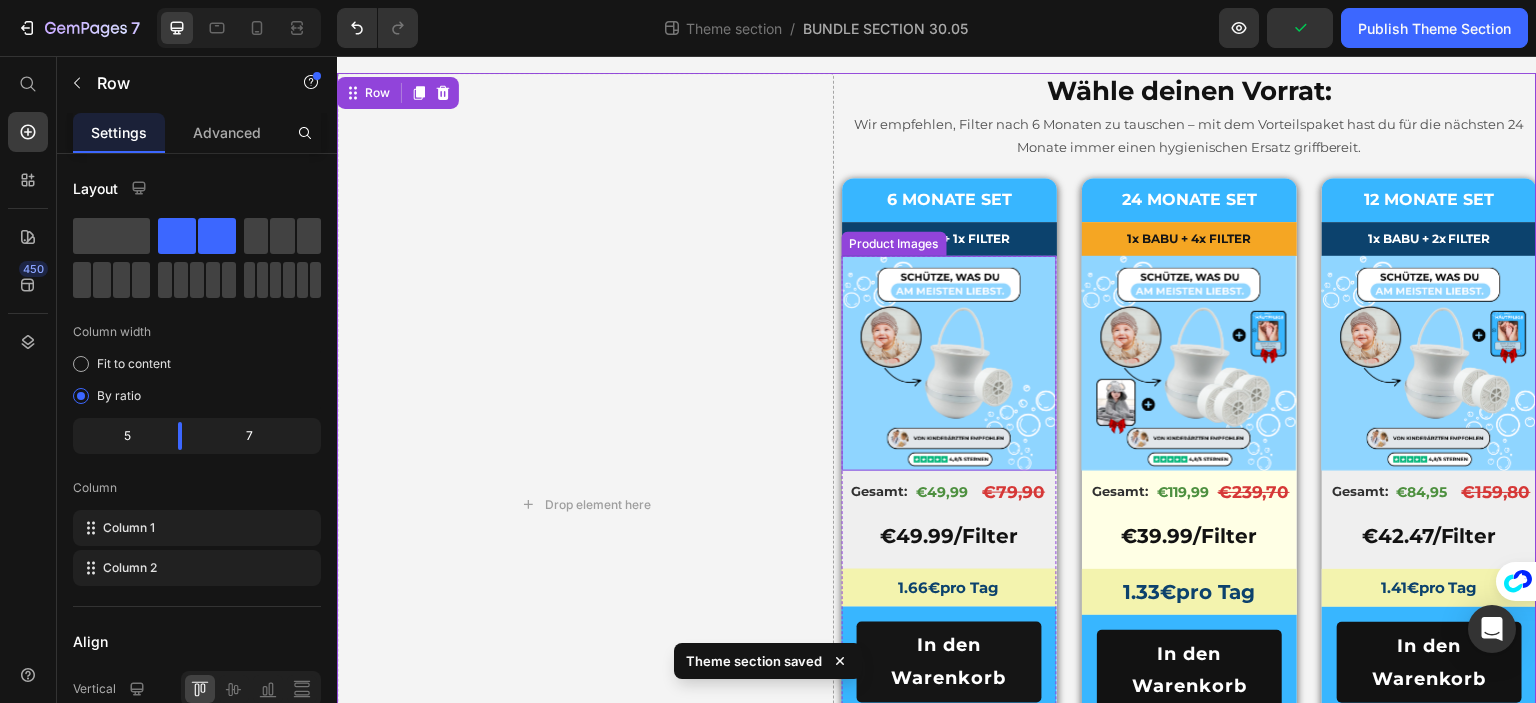 scroll, scrollTop: 200, scrollLeft: 0, axis: vertical 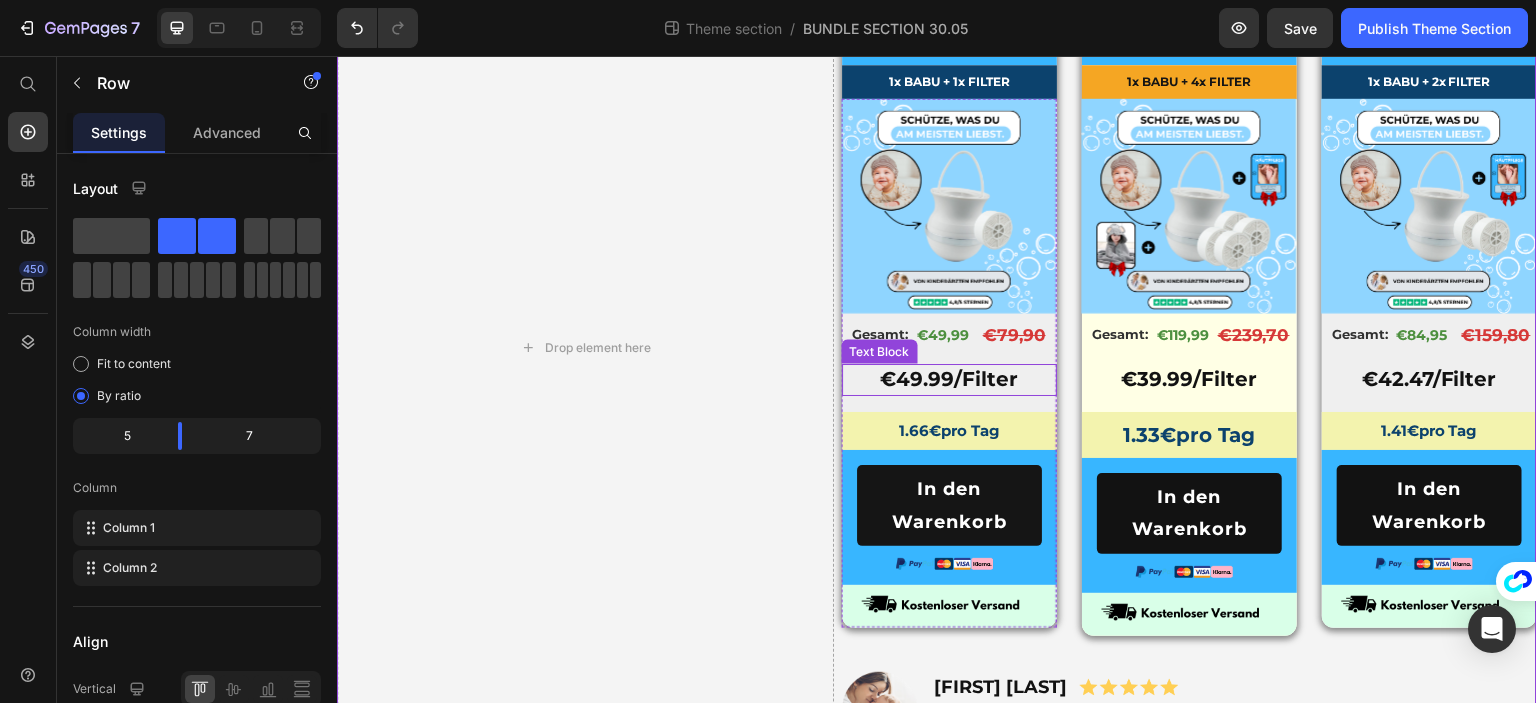 click on "€4 9.99/Filter" at bounding box center [949, 379] 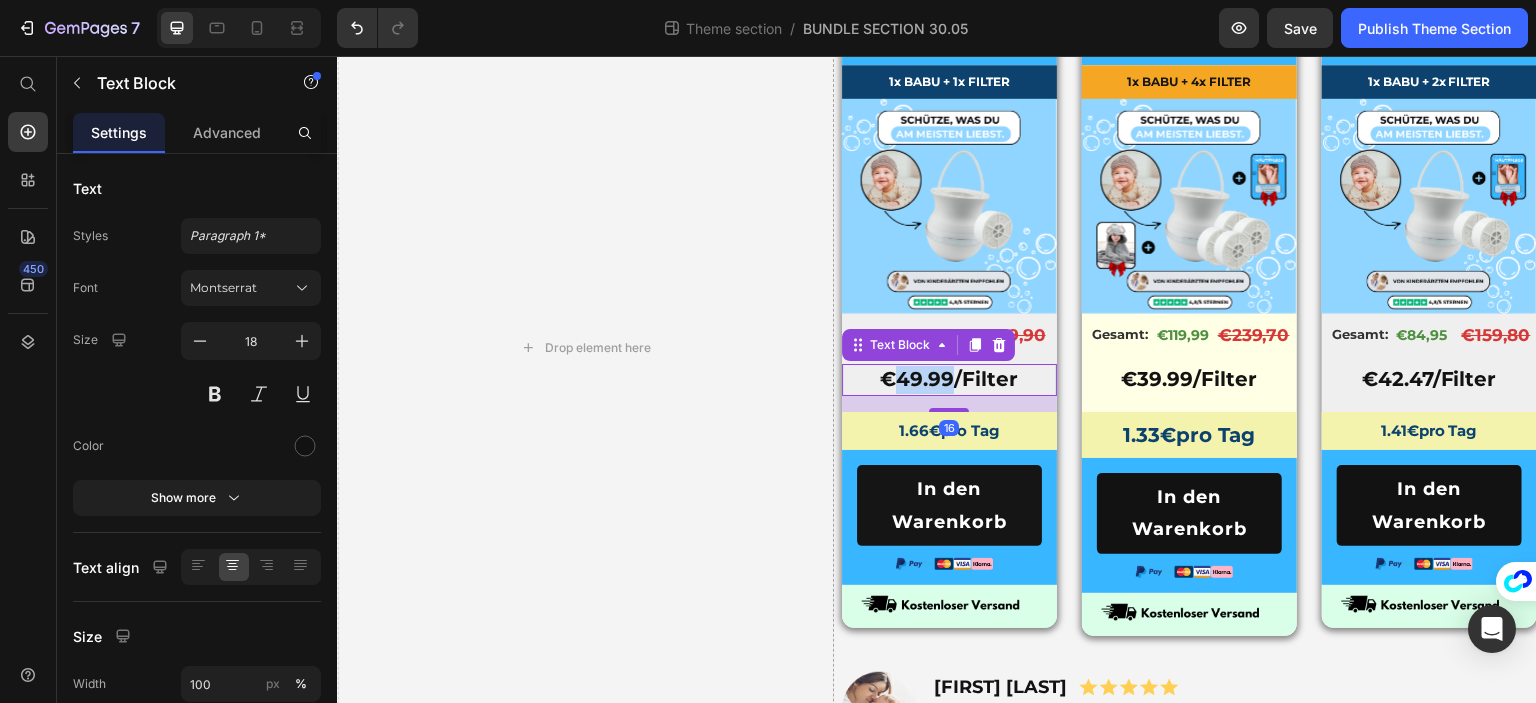 click on "€4 9.99/Filter" at bounding box center [949, 379] 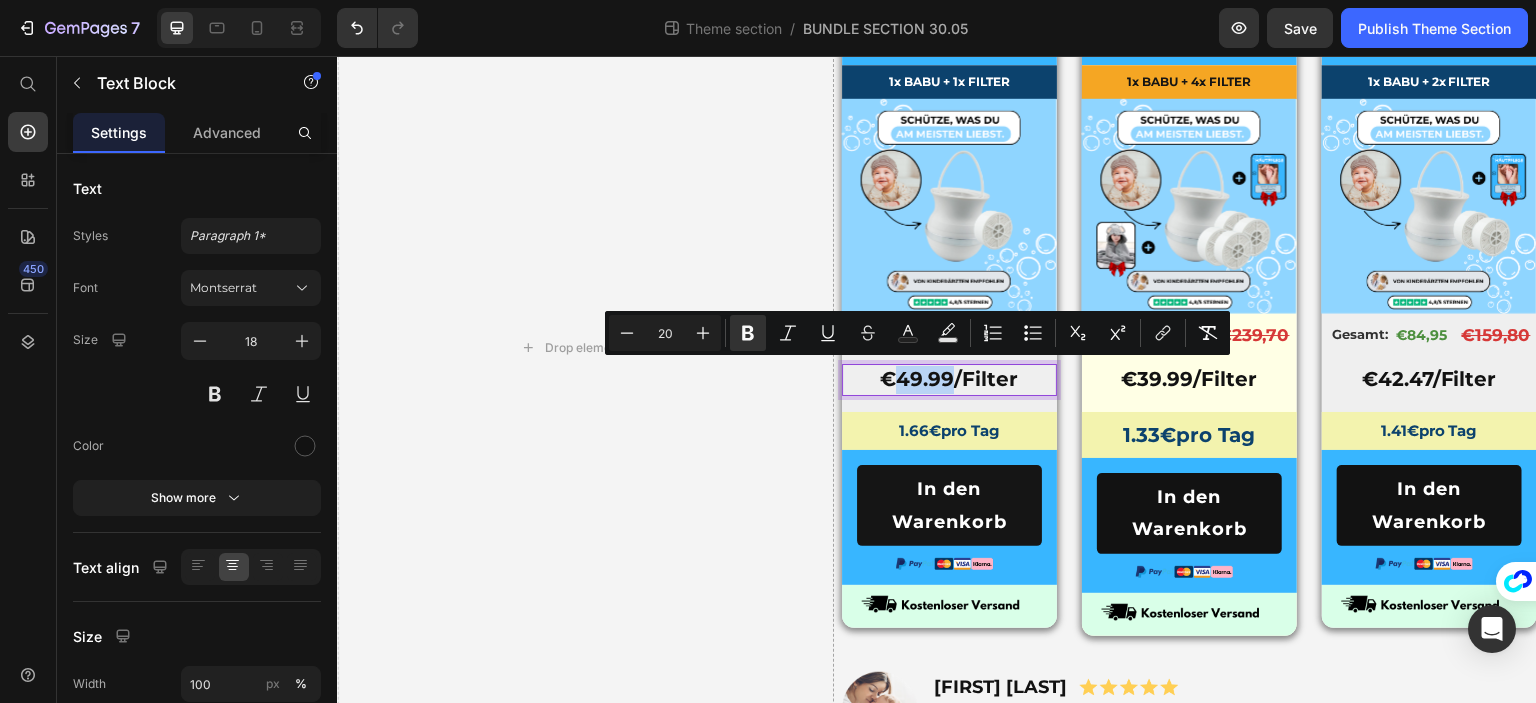 click on "€4 9.99/Filter" at bounding box center [949, 379] 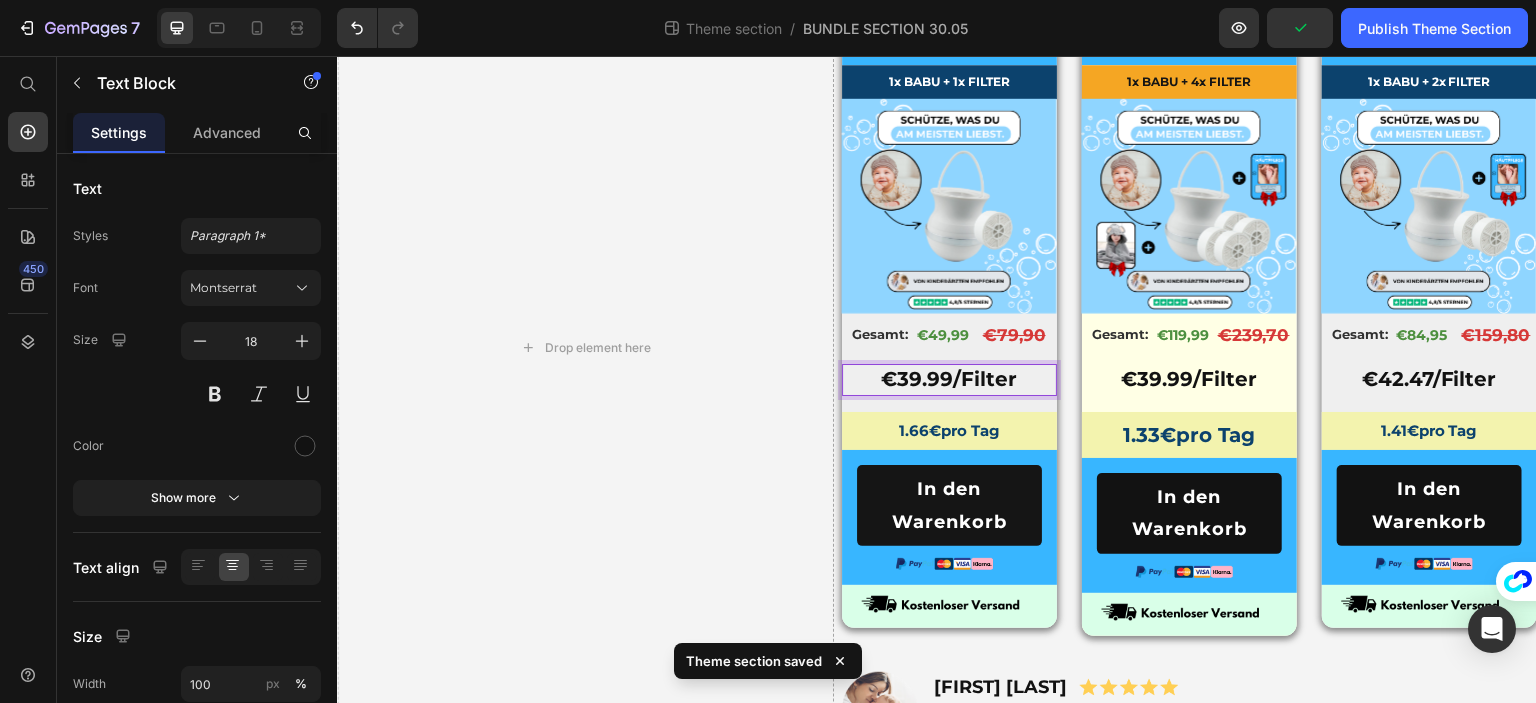 click on "€3 9.99/Filter" at bounding box center (949, 379) 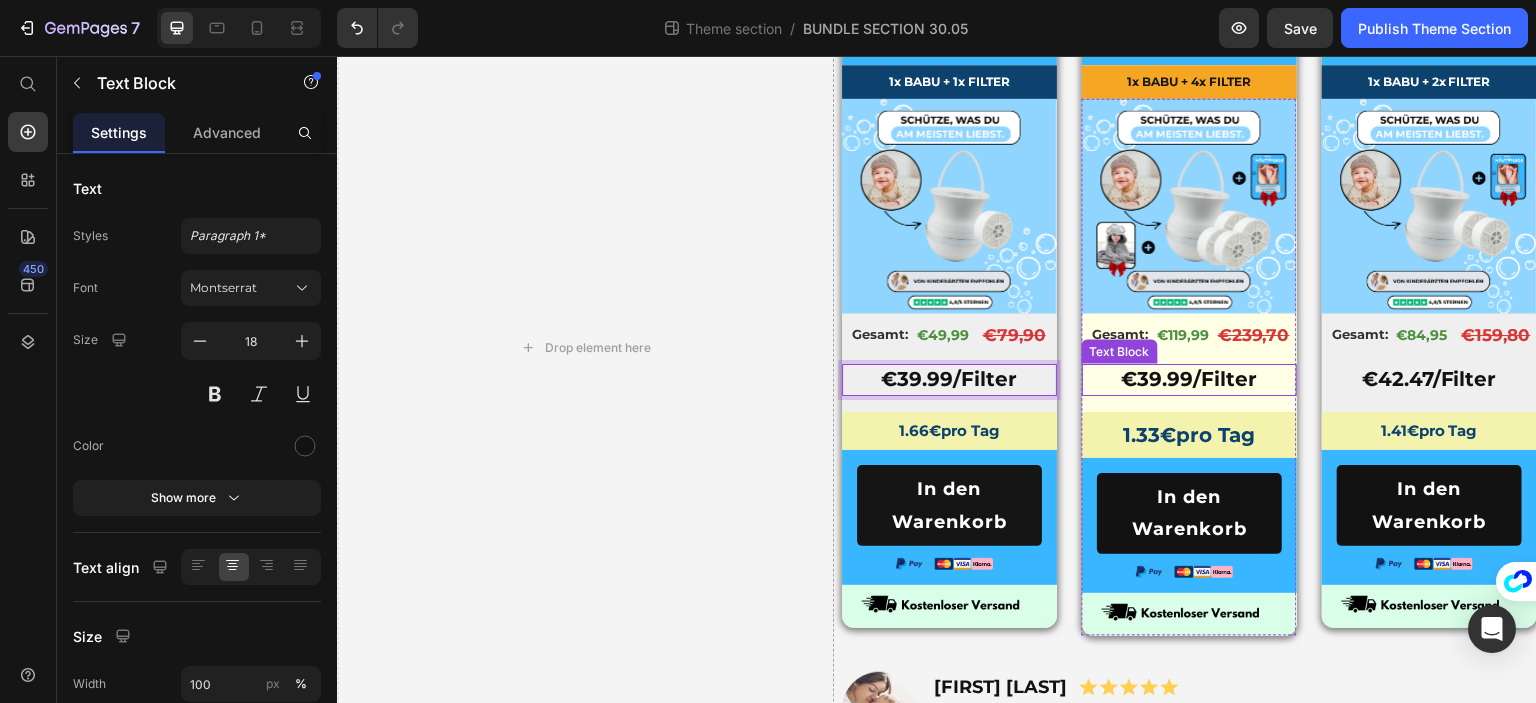 click on "€ 39.99/Filter" at bounding box center [1189, 379] 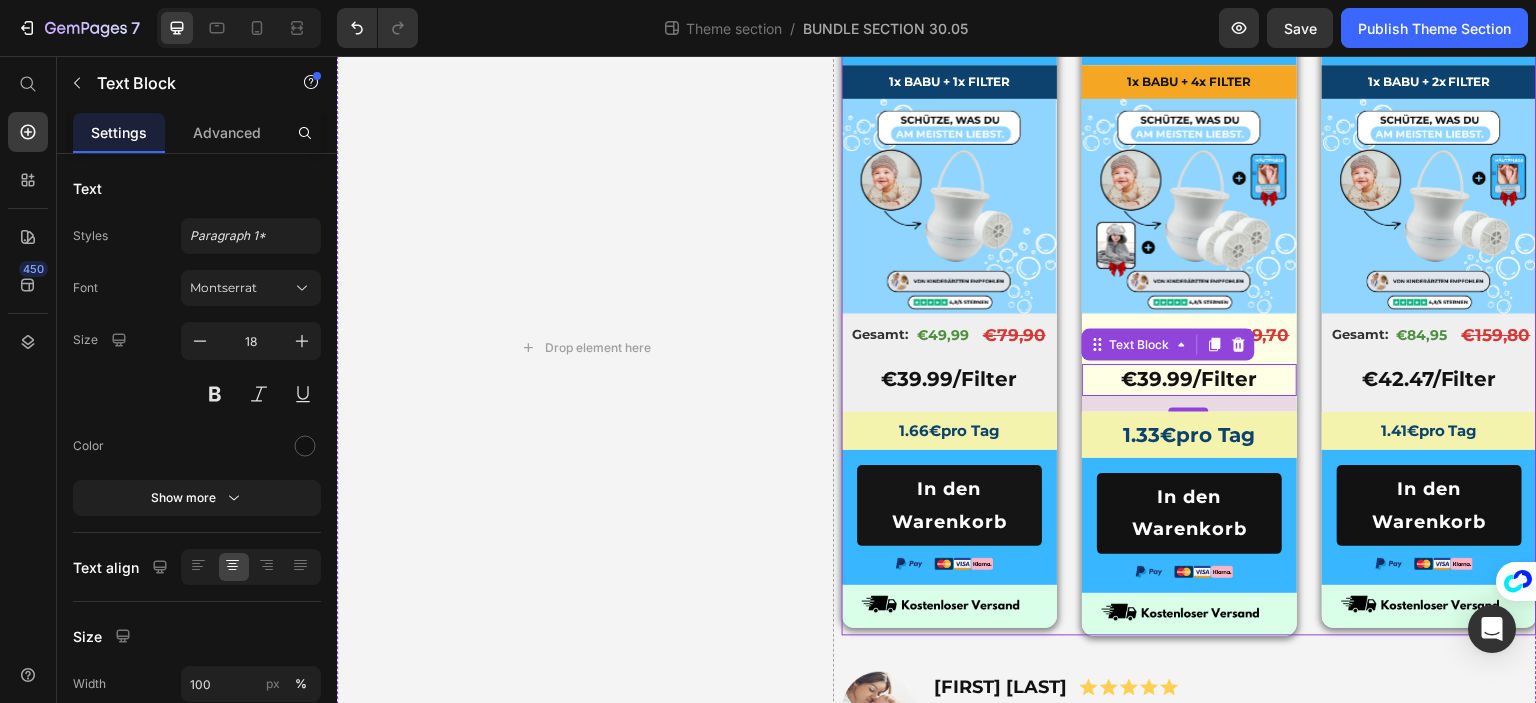 click on "6 MONATE SET Text Block 1x BABU + 1x FILTER Text Block Product Images 49.99 € pro Filter Text Block In den Warenkorb Add to Cart Gesamt: Text Block €49,99 Product Price Row €79,90 Product Price Image Row Product Images Gesamt: Text Block €49,99 Product Price €79,90 Product Price Row Row €3 9.99/Filter Text Block 1.66 €  pro Tag Text Block In den Warenkorb Add to Cart Image Row Image Image Product Row Row 24 MONATE SET Text Block 1x BABU + 4x FILTER Text Block Product Images 39.99 € pro Filter Text Block In den Warenkorb Add to Cart Gesamt: Text Block €119,99 Product Price Row €239,70 Product Price Image Row Product Images Gesamt: Text Block €119,99 Product Price €239,70 Product Price Row Row € 39.99/Filter Text Block 1.33 €  pro Tag Text Block In den Warenkorb Add to Cart Image Row Image Image Product Row Row 12 MONATE SET Text Block 1x BABU + 2x FILTER Text Block Product Images 42.47 € pro Filter Text Block In den Warenkorb Add to Cart Gesamt: Text Block €84,95 Row Image" at bounding box center [1189, 328] 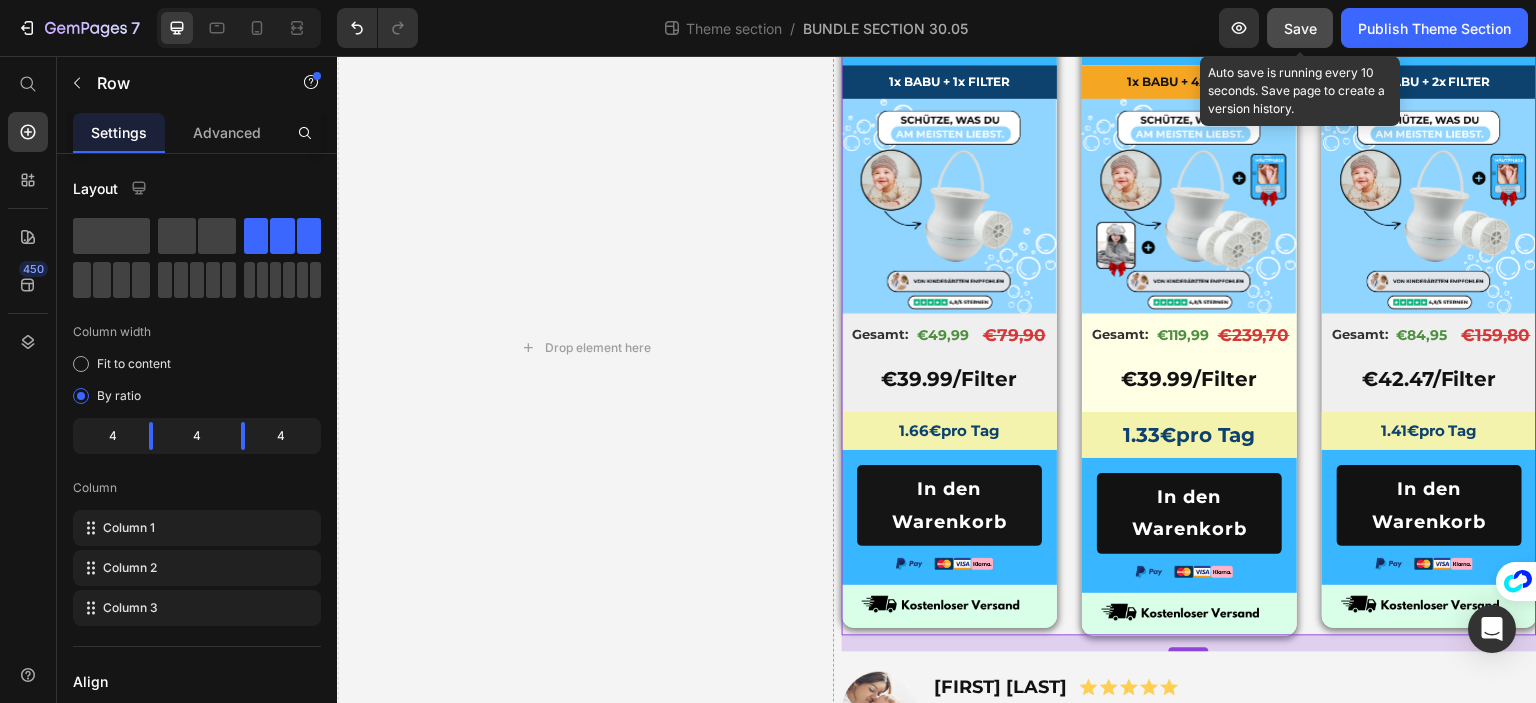 click on "Save" at bounding box center (1300, 28) 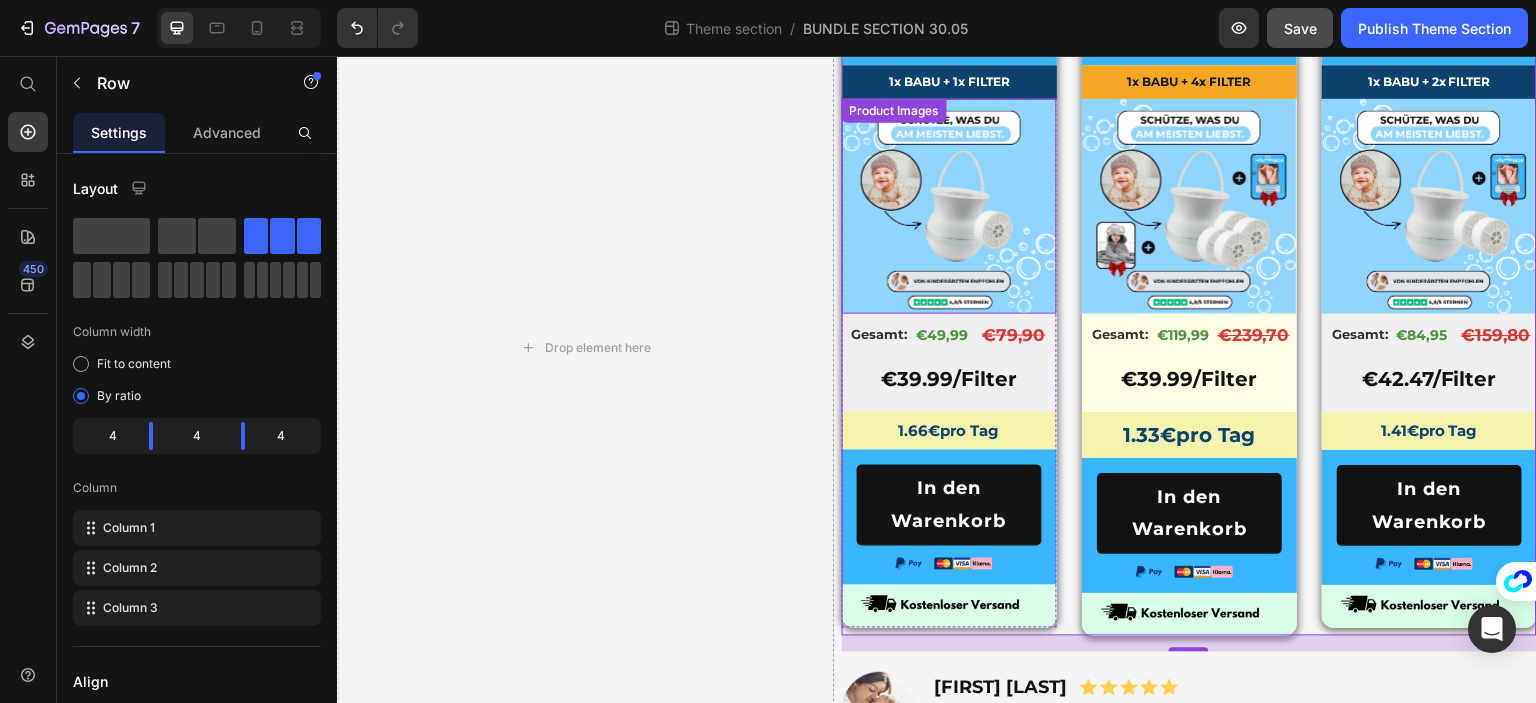 click at bounding box center [949, 206] 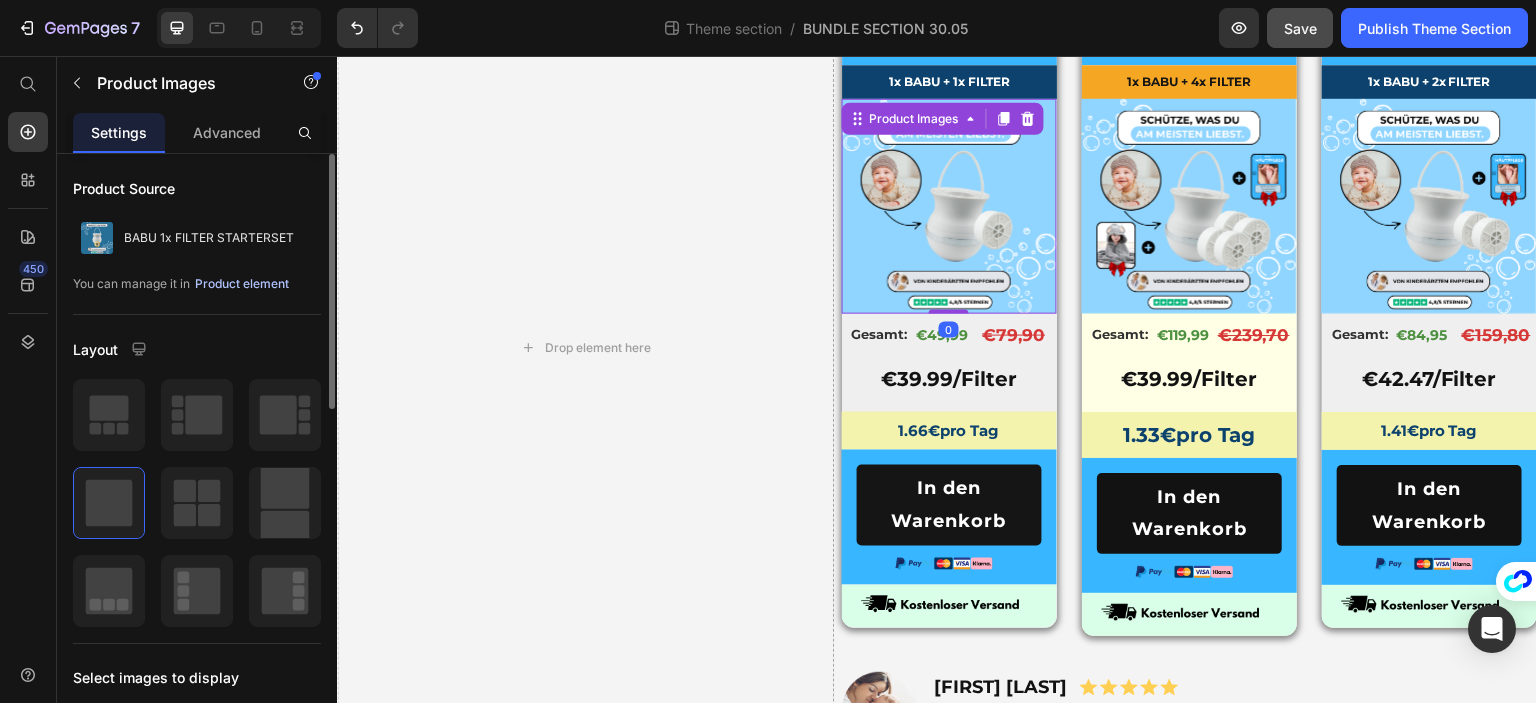 click on "Product element" at bounding box center (242, 284) 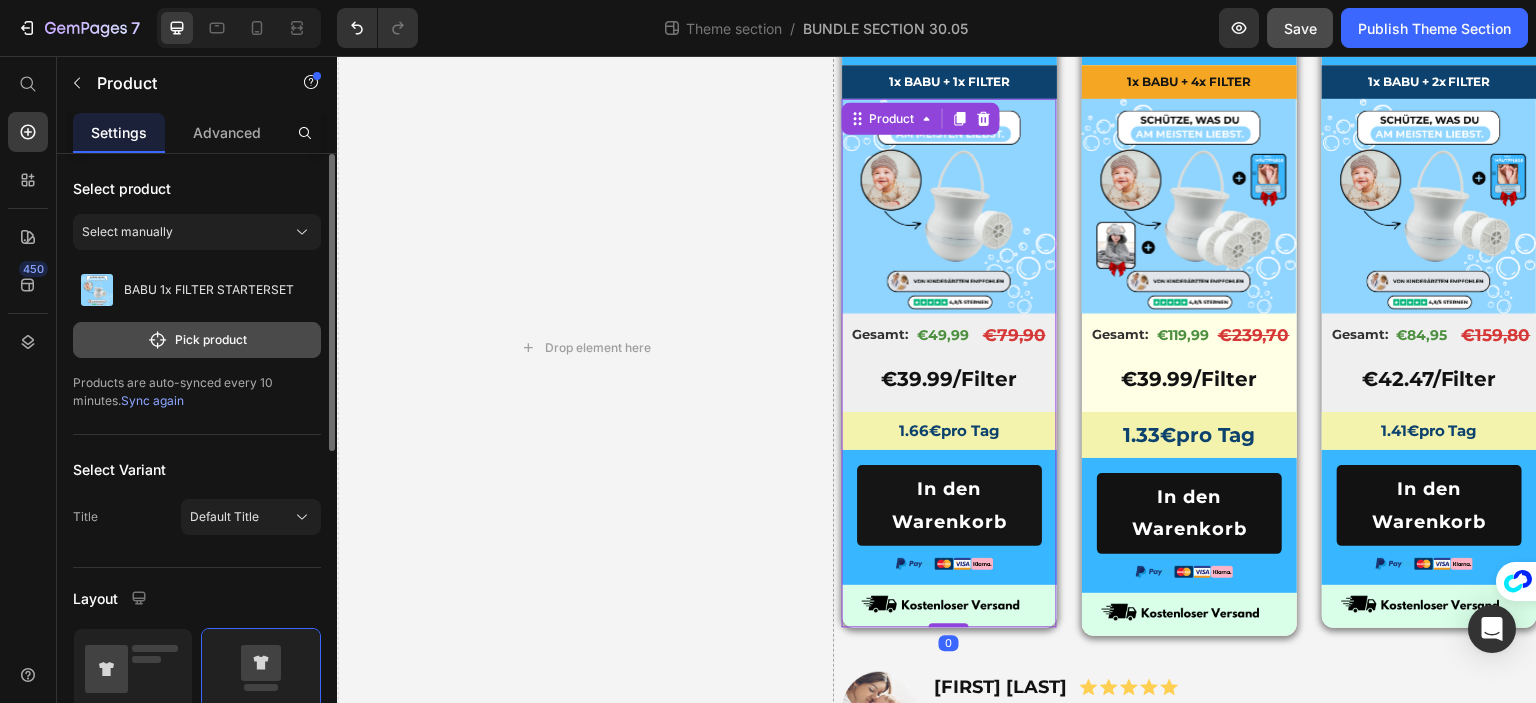 click on "Pick product" at bounding box center [197, 340] 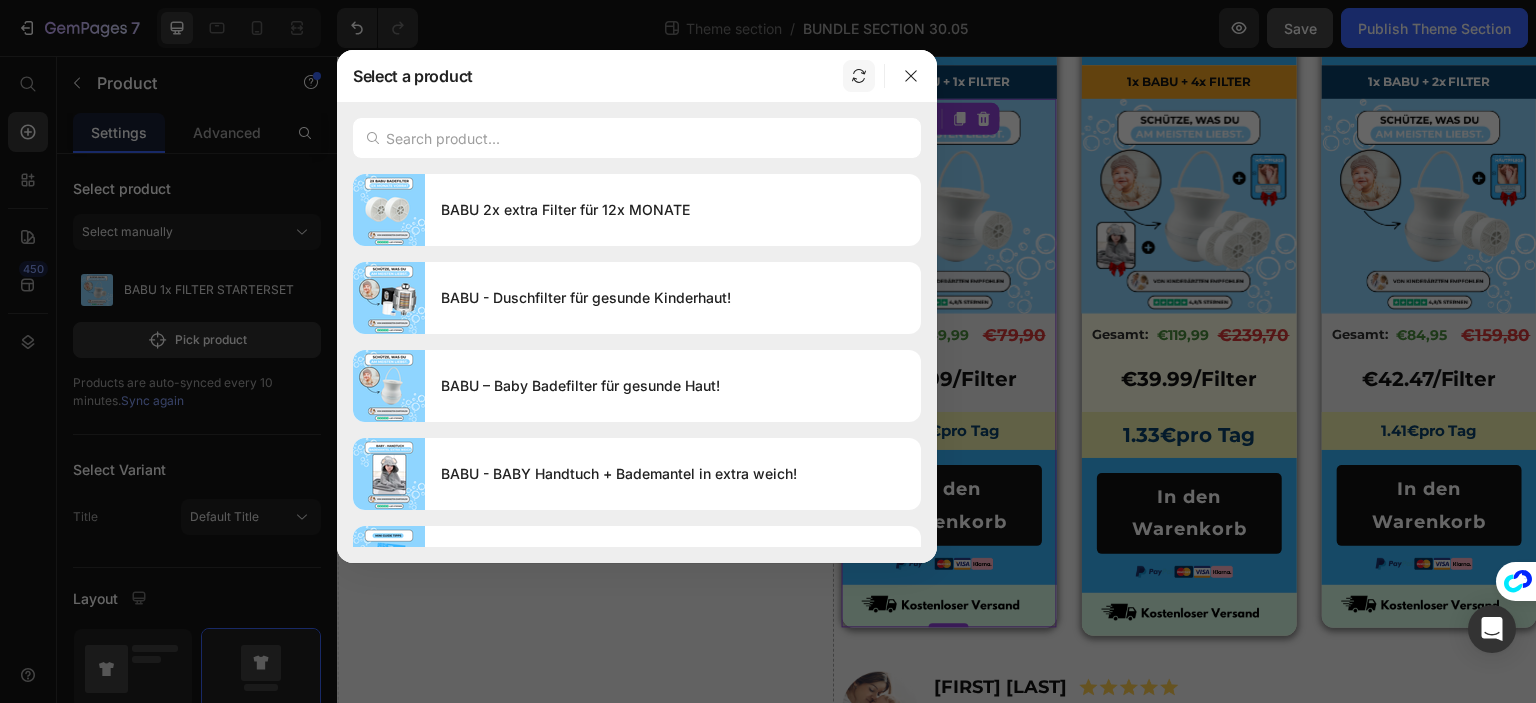 click 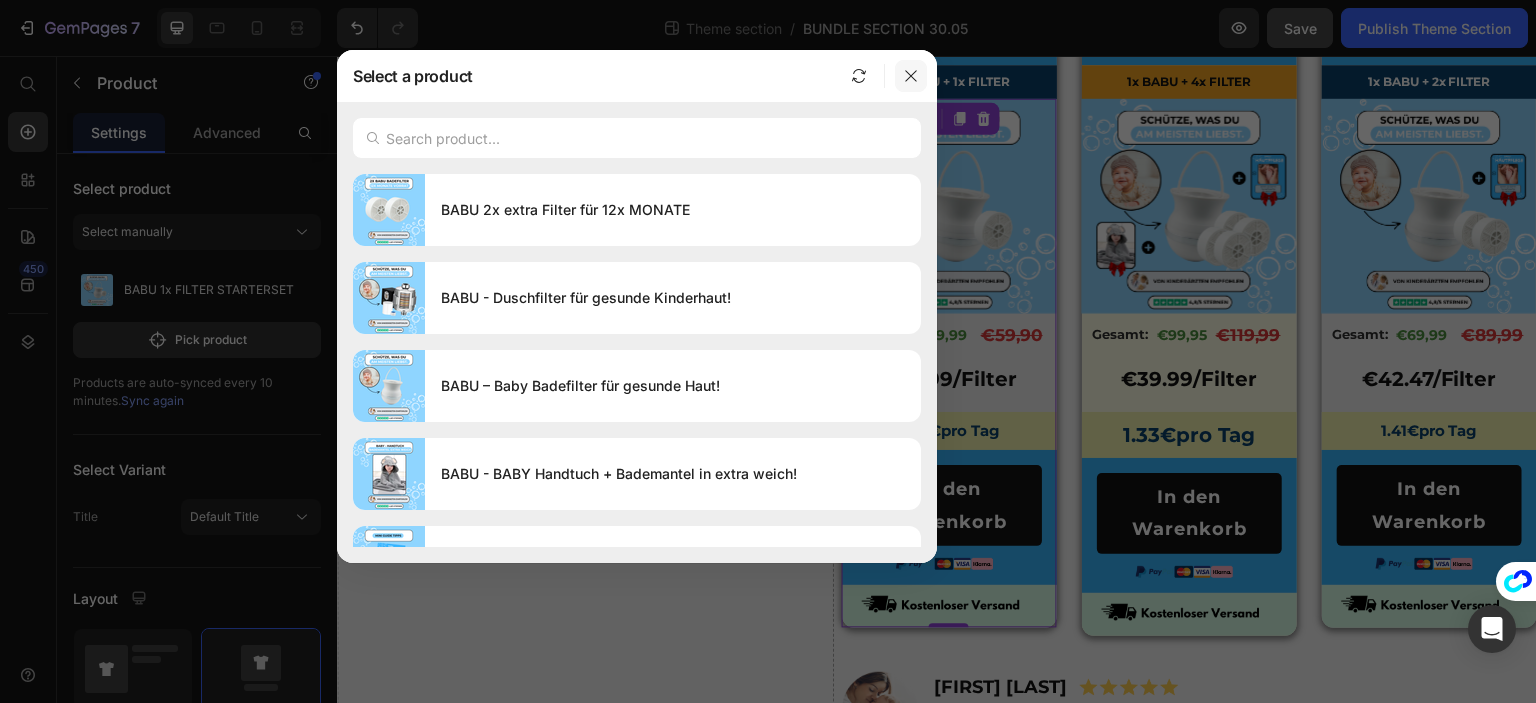 click 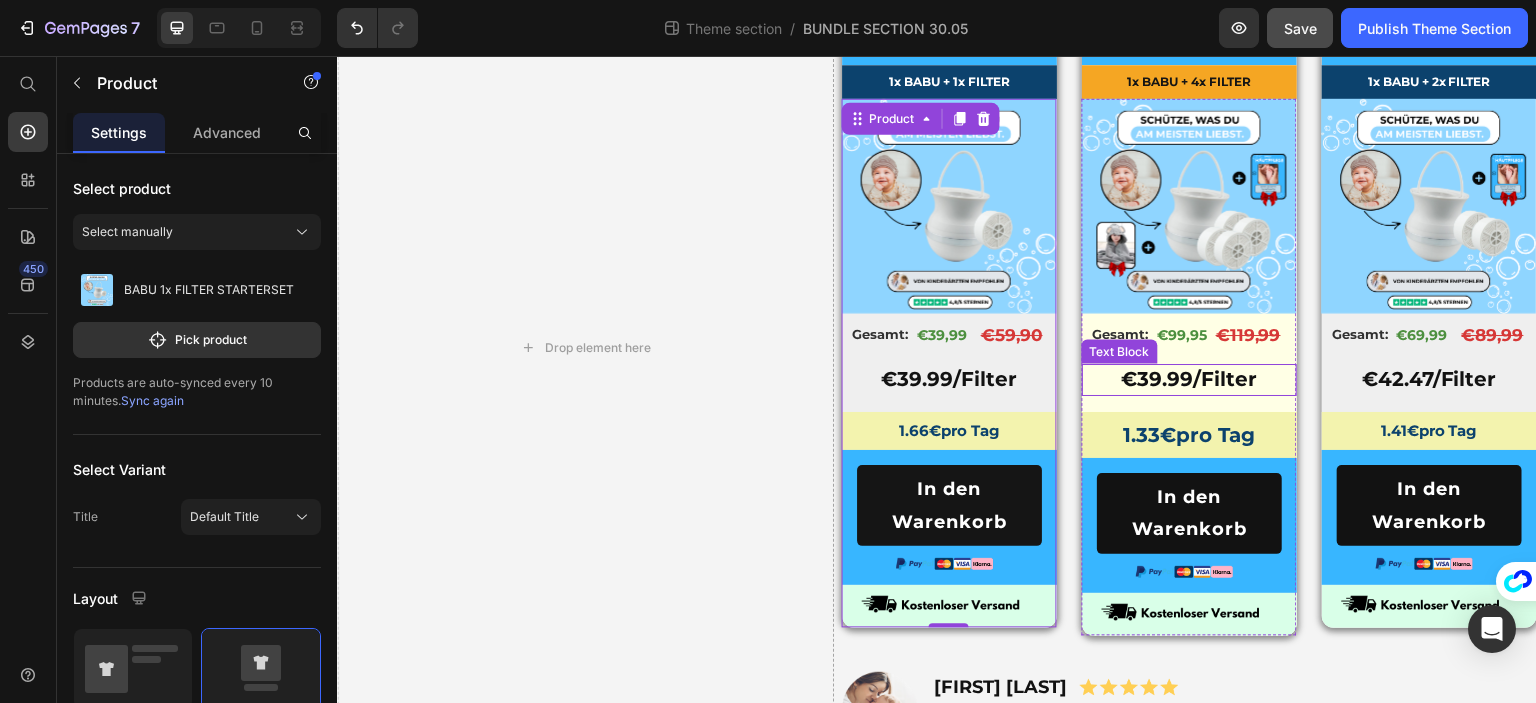 click on "€ 39.99/Filter" at bounding box center [1189, 379] 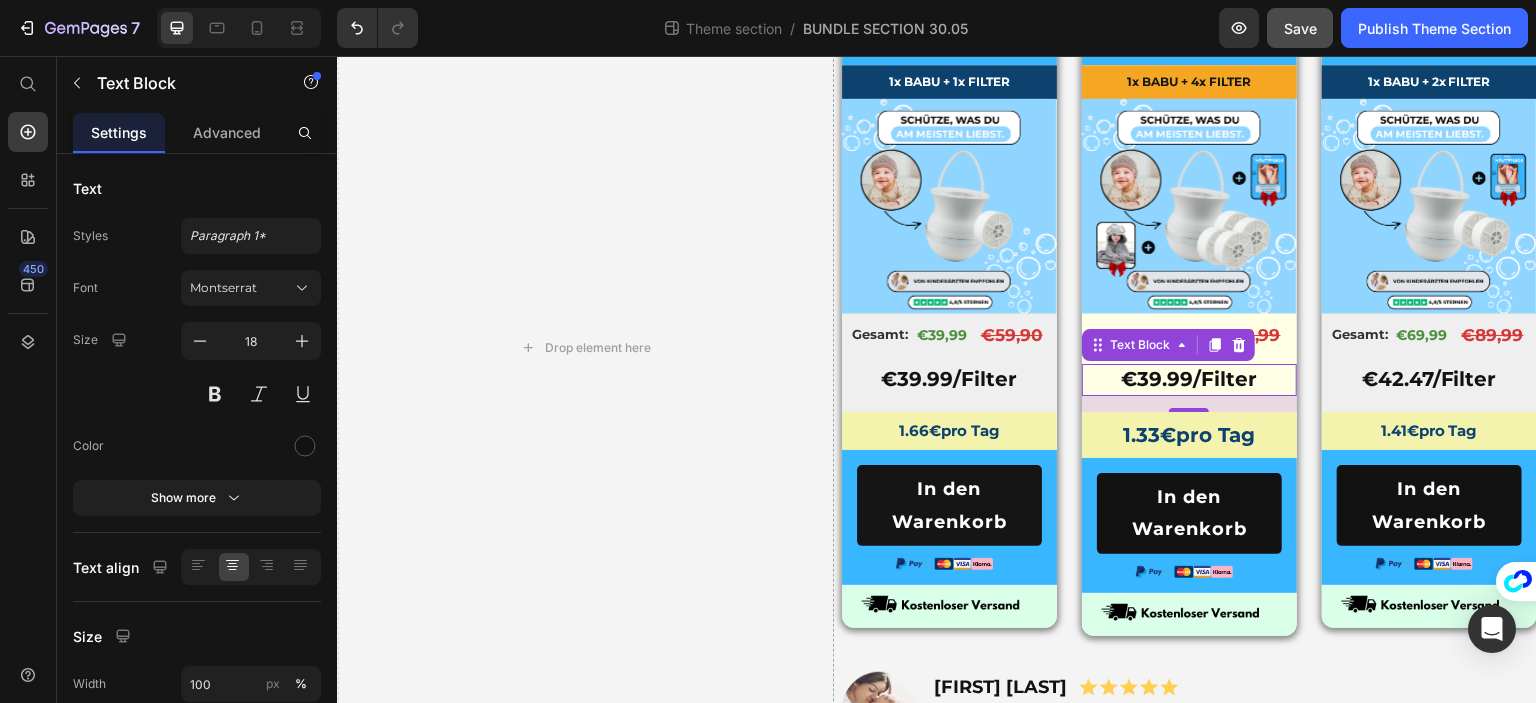 click on "16" at bounding box center (1189, 404) 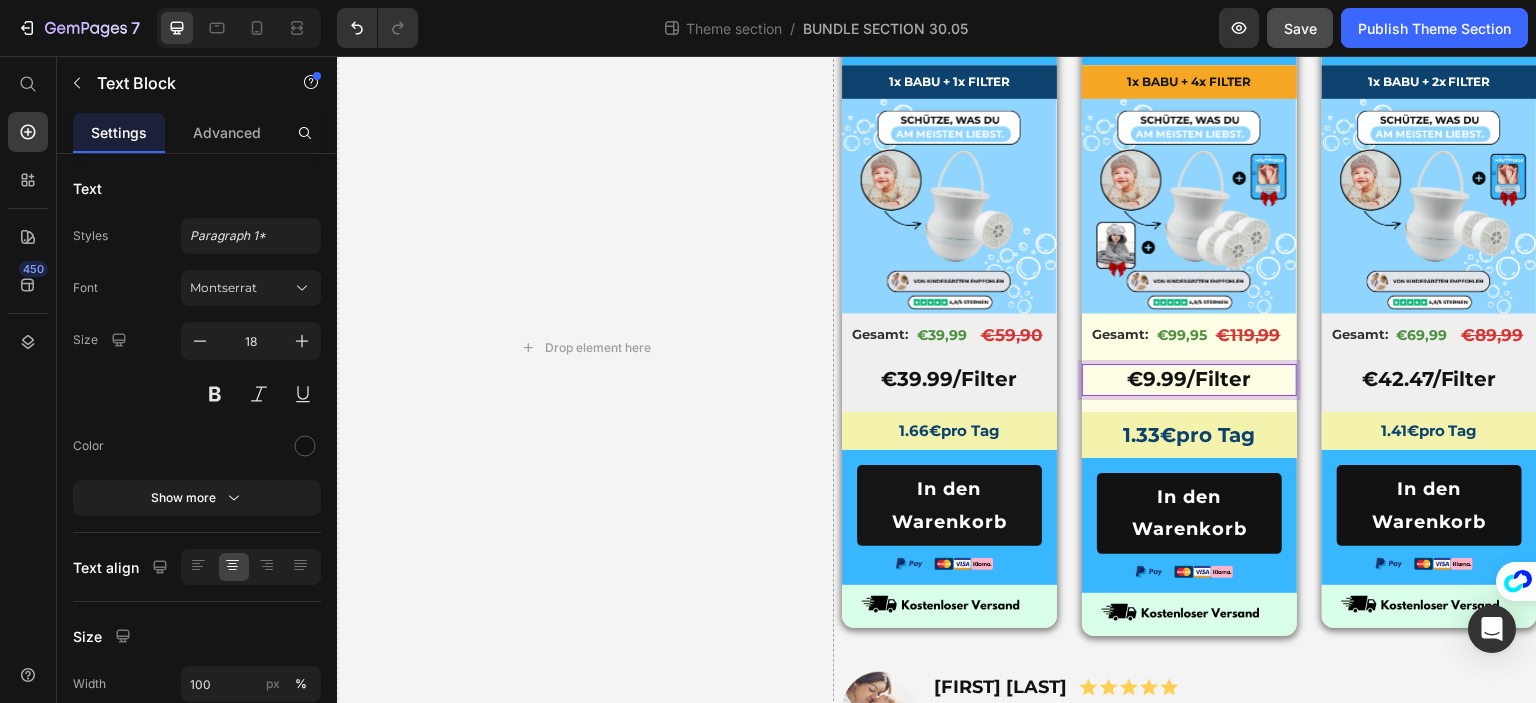 click on "€ 9.99/Filter" at bounding box center (1189, 379) 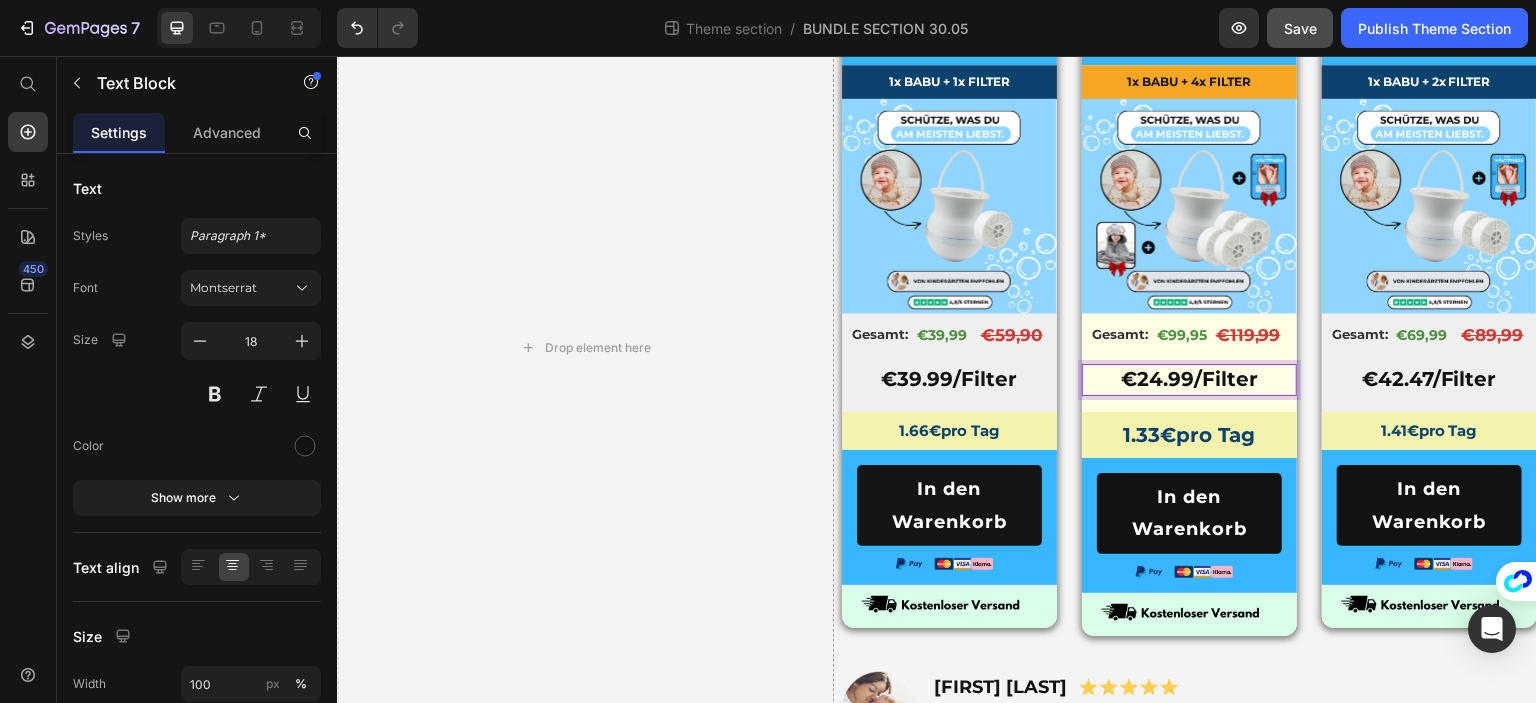 click on "€24 .99/Filter" at bounding box center [1189, 379] 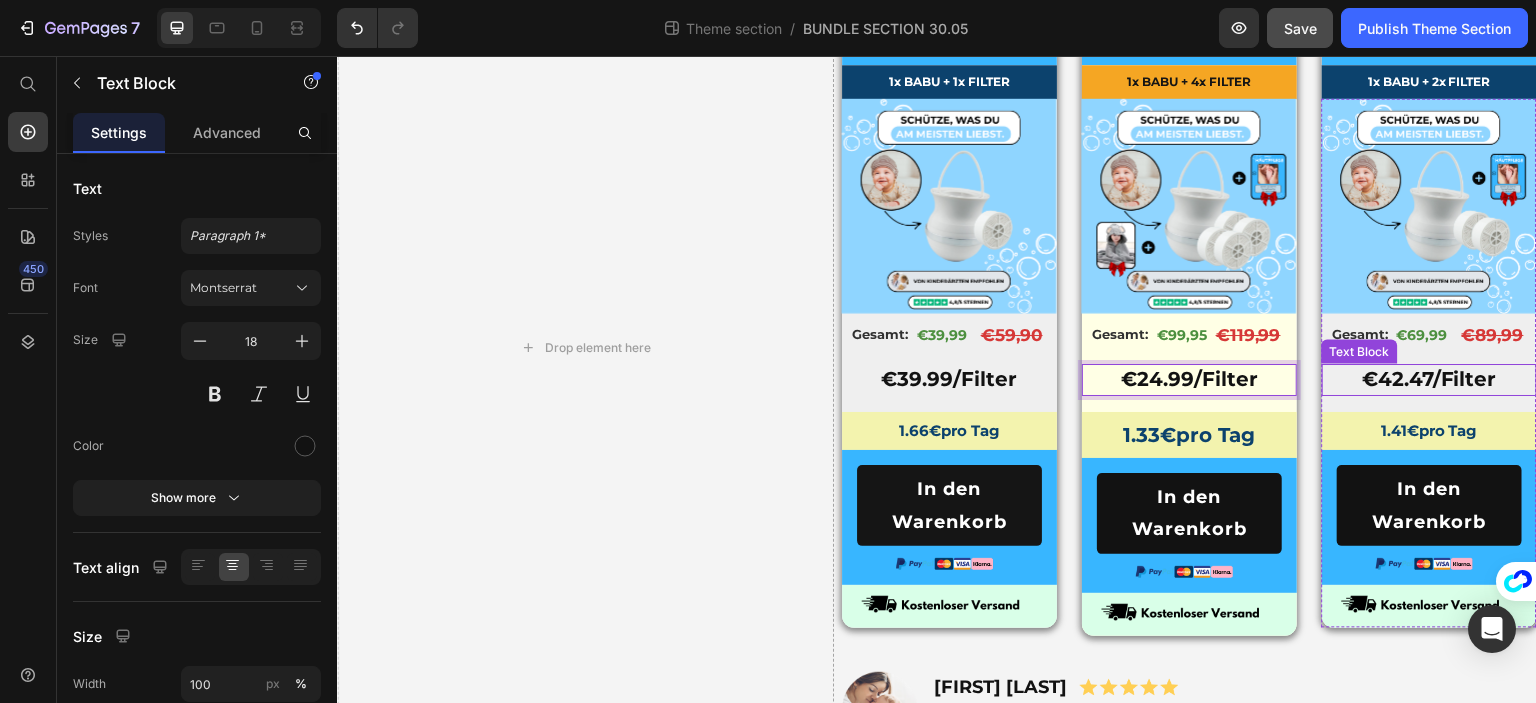 click on "€42" at bounding box center (1383, 379) 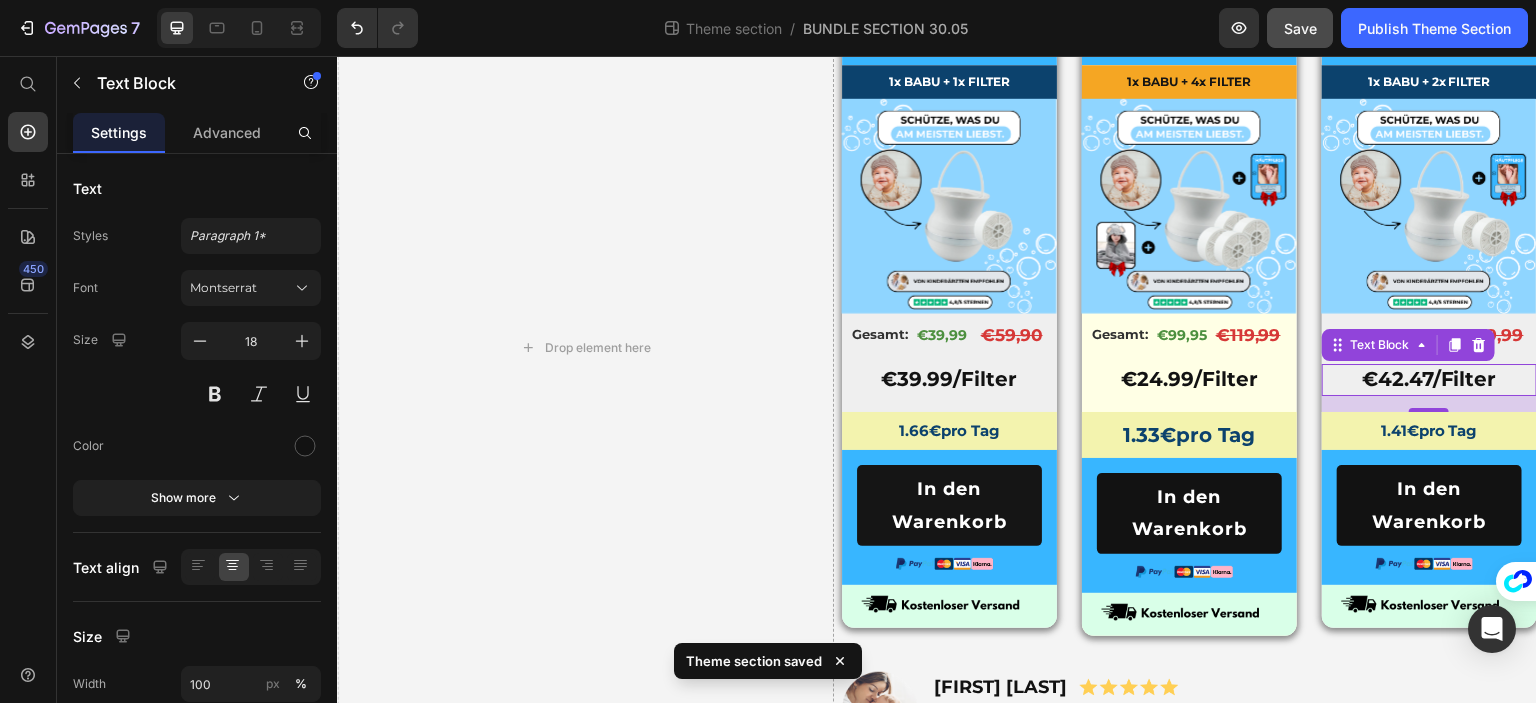 click on "€42" at bounding box center [1383, 379] 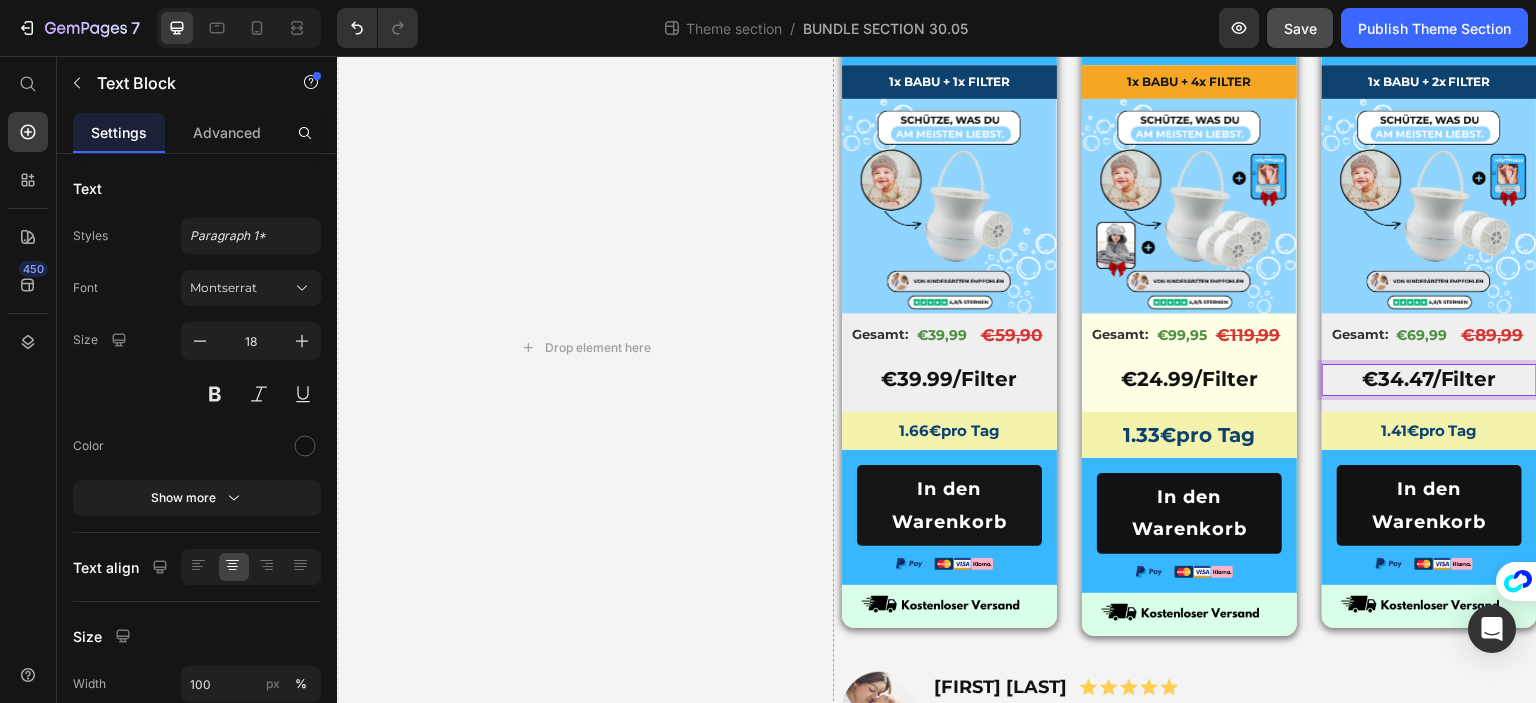 click on "€34 .47/Filter" at bounding box center [1429, 379] 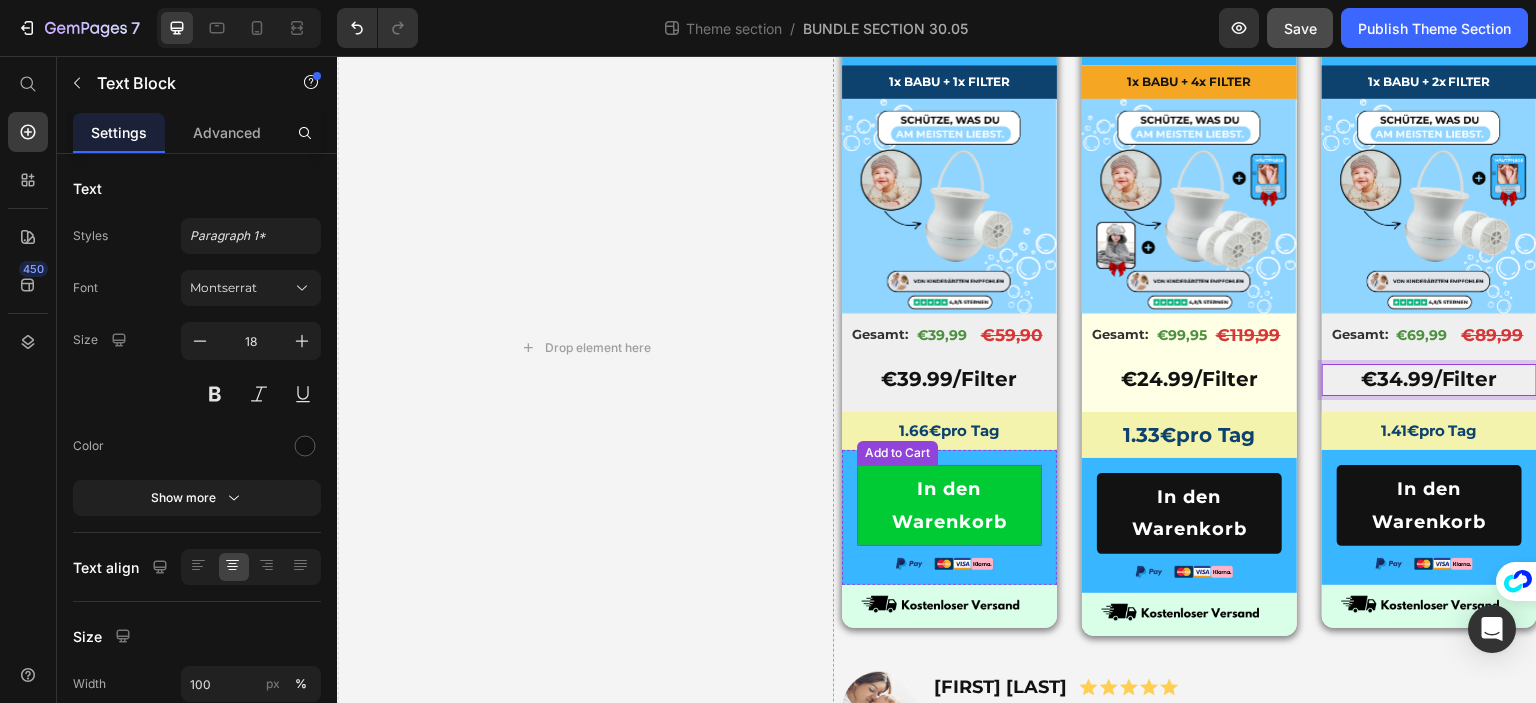 click on "In den Warenkorb" at bounding box center [949, 505] 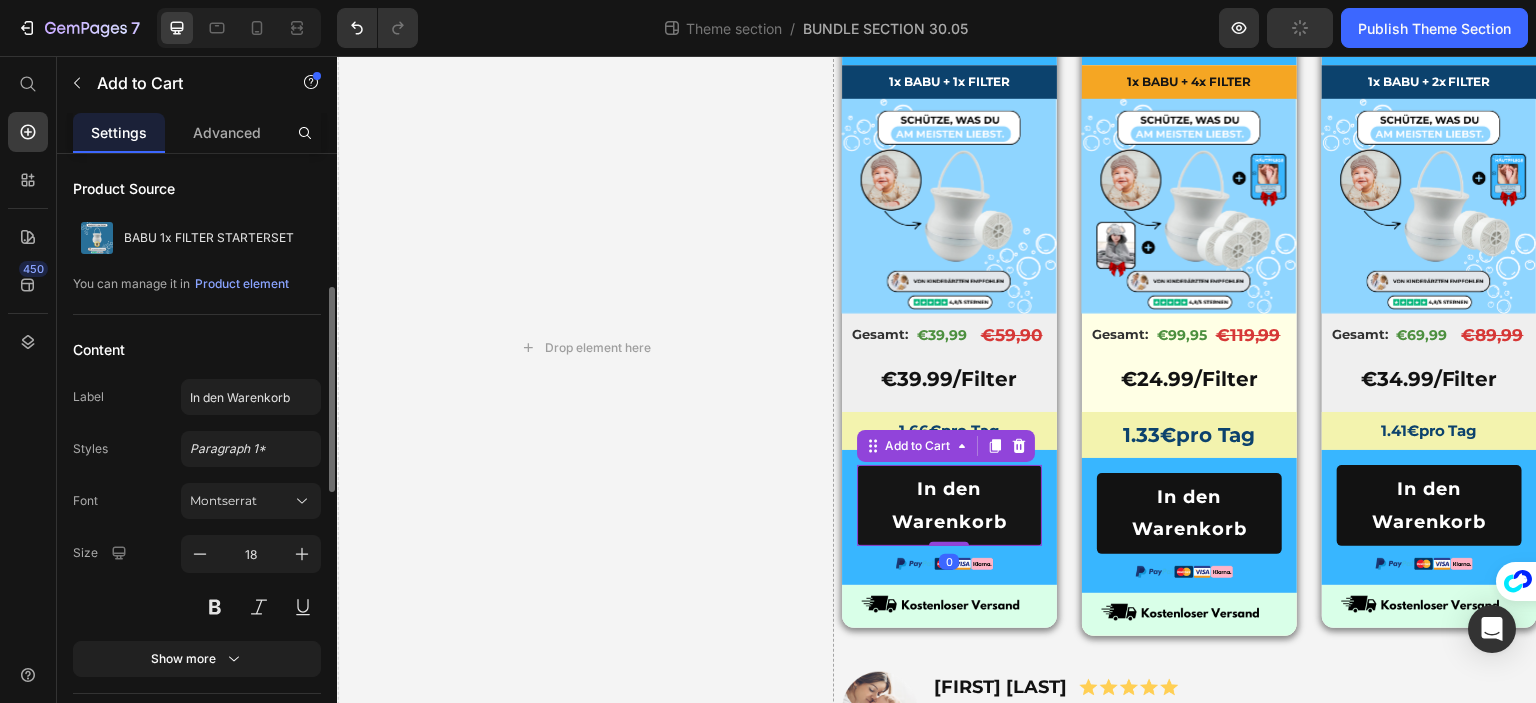 scroll, scrollTop: 100, scrollLeft: 0, axis: vertical 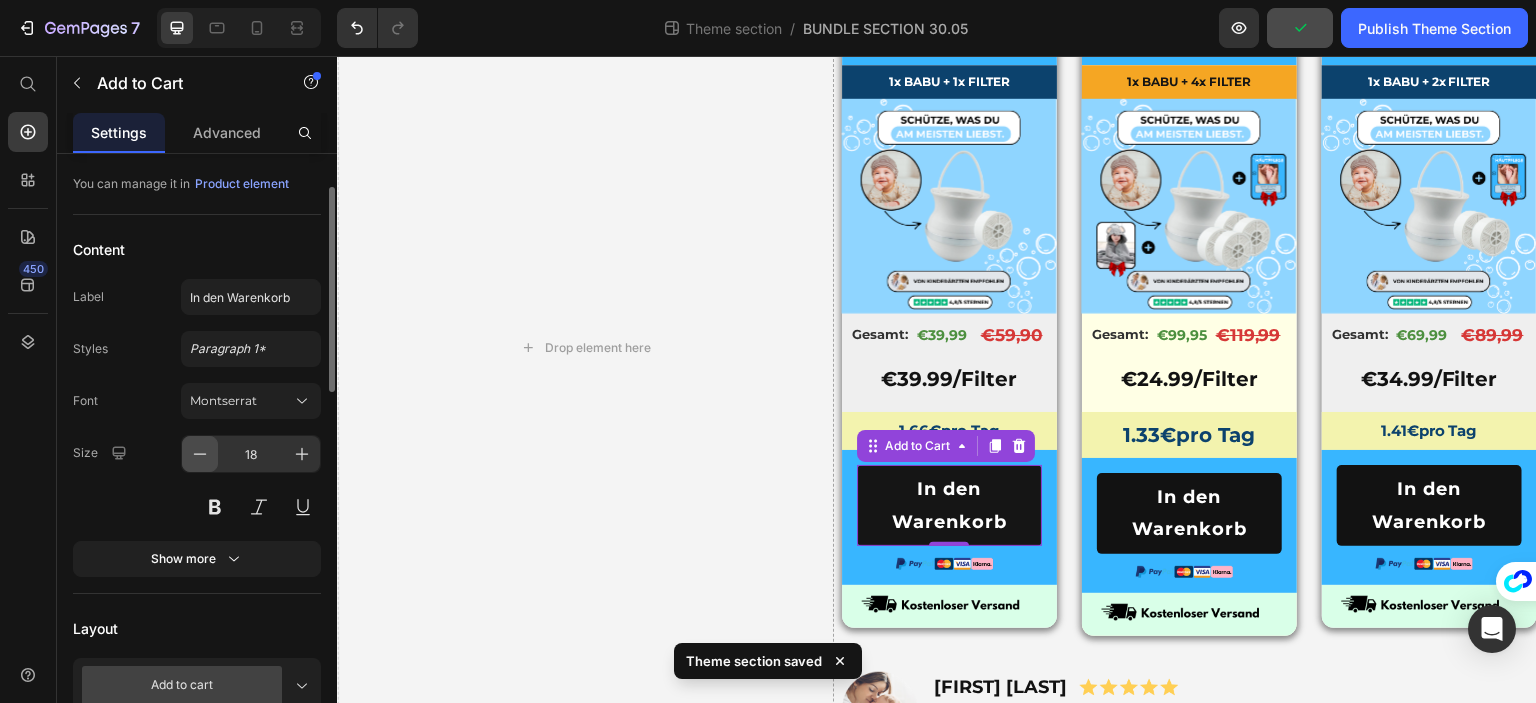 click 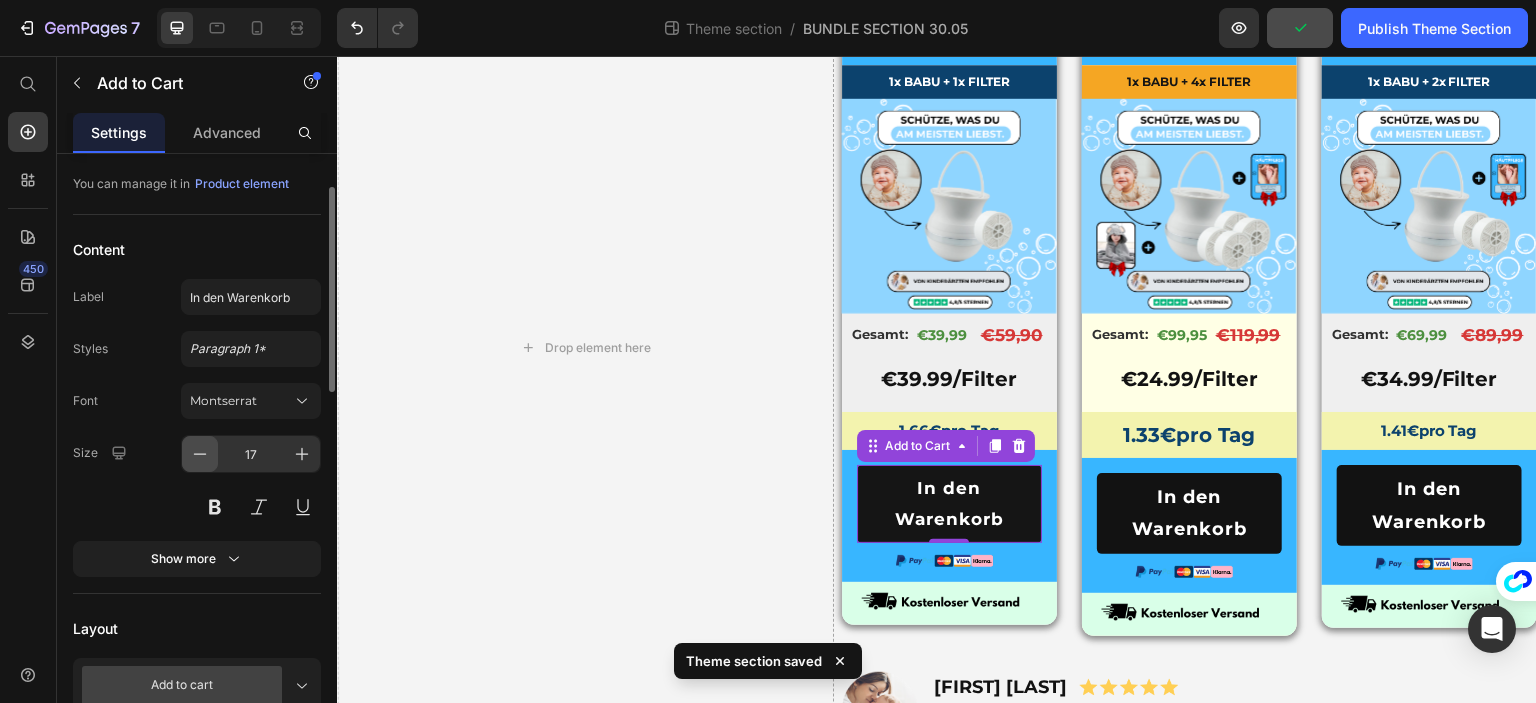 click 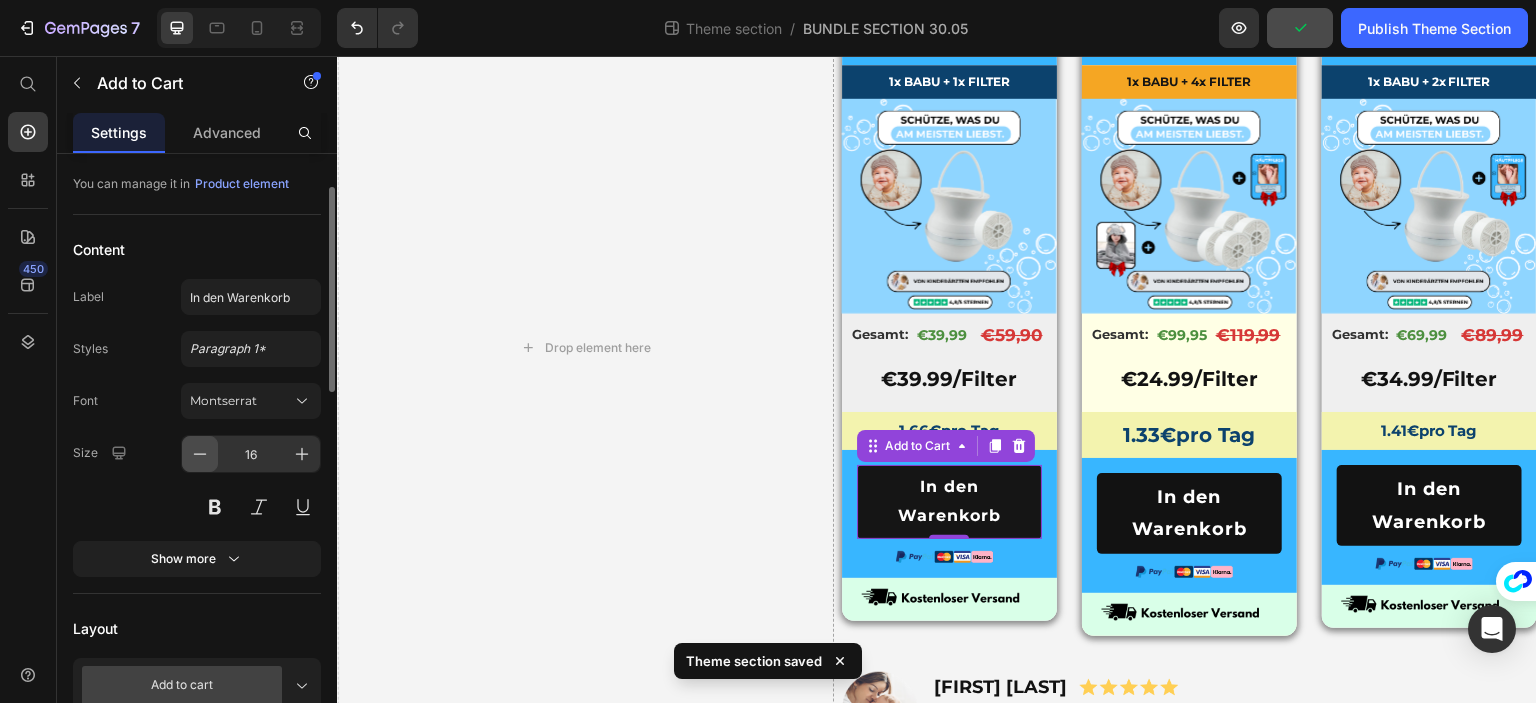 click 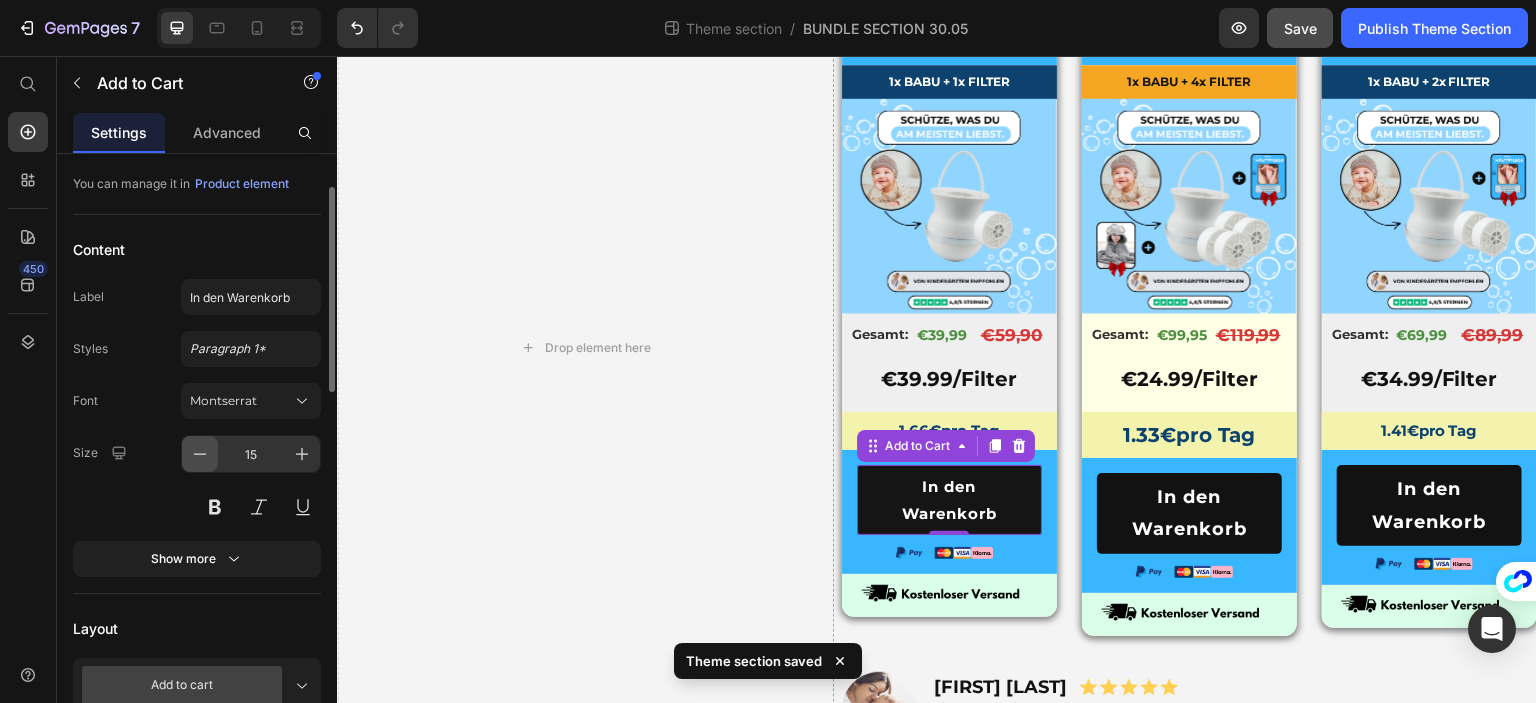 click 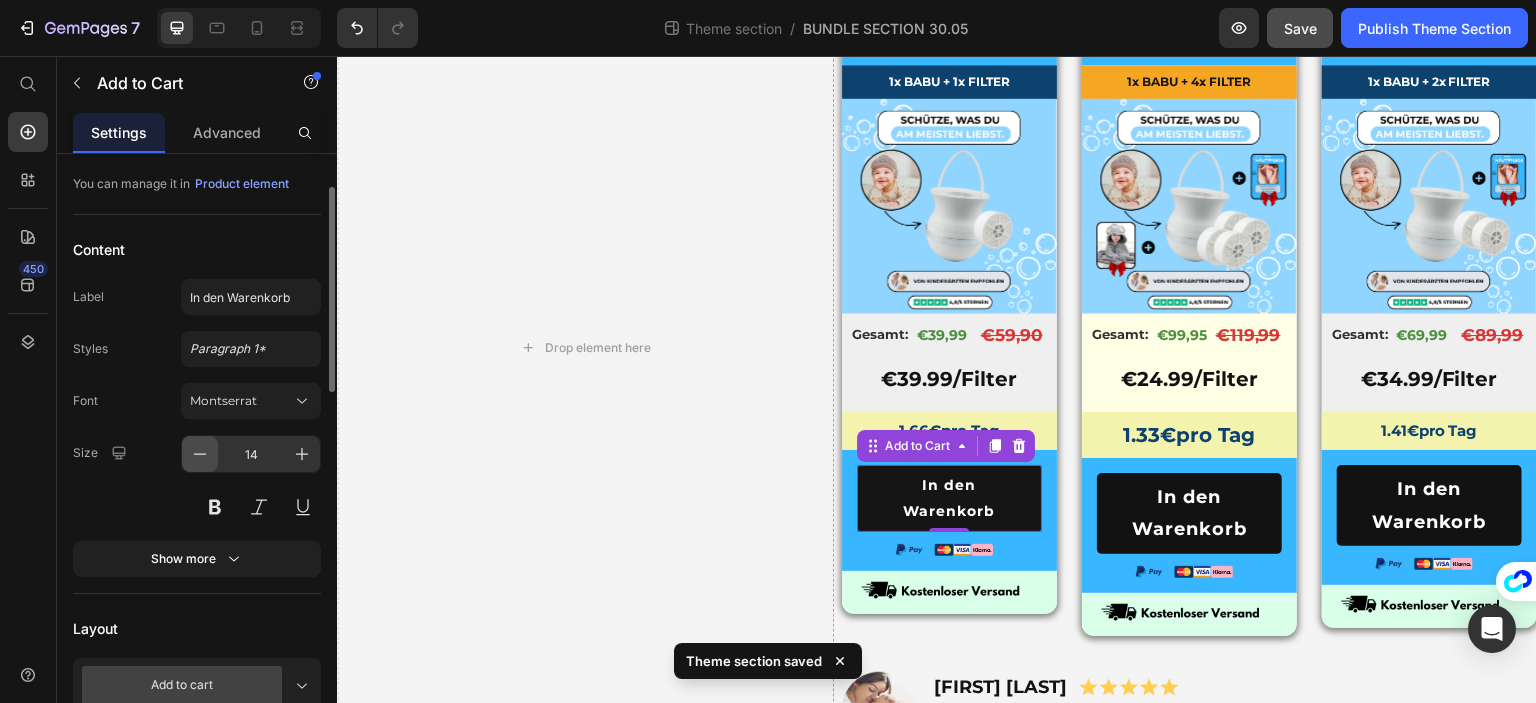 click 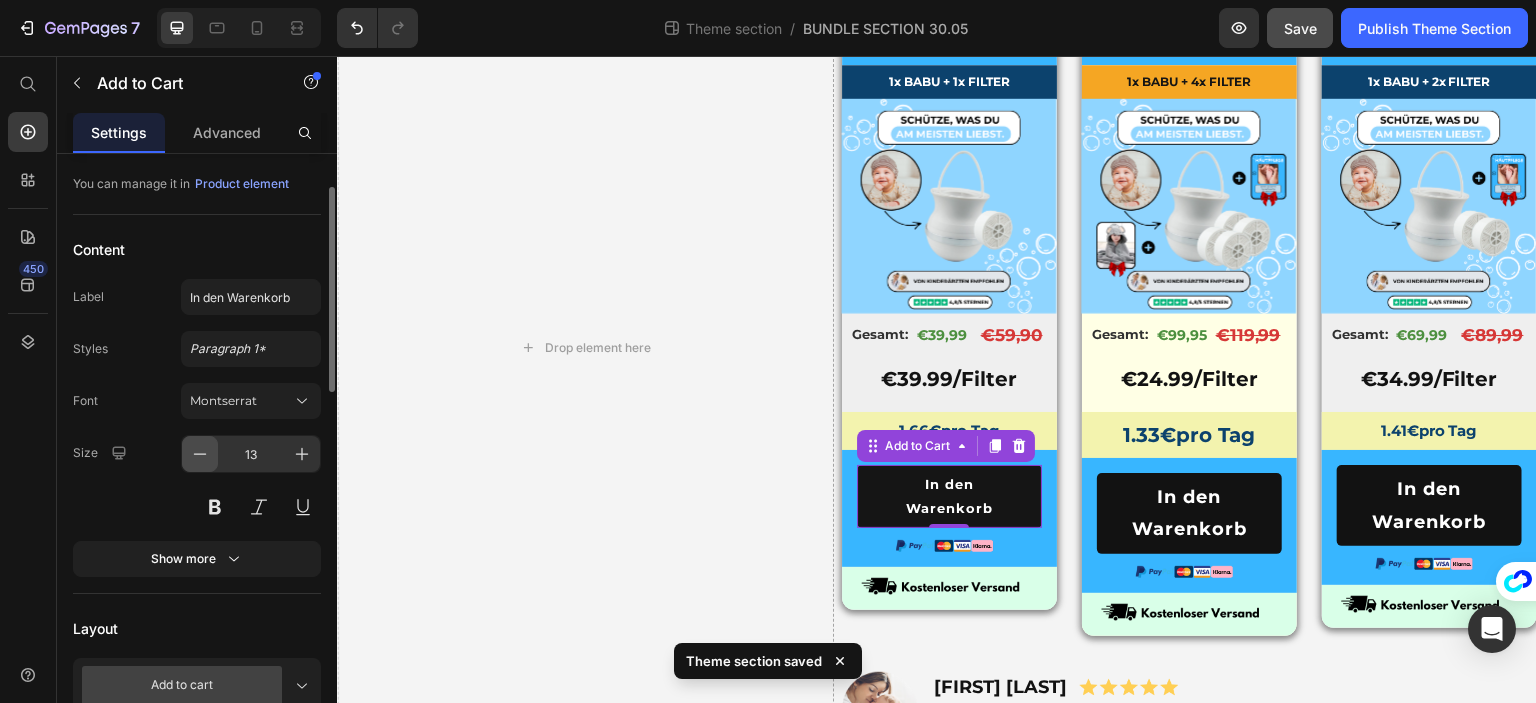 click 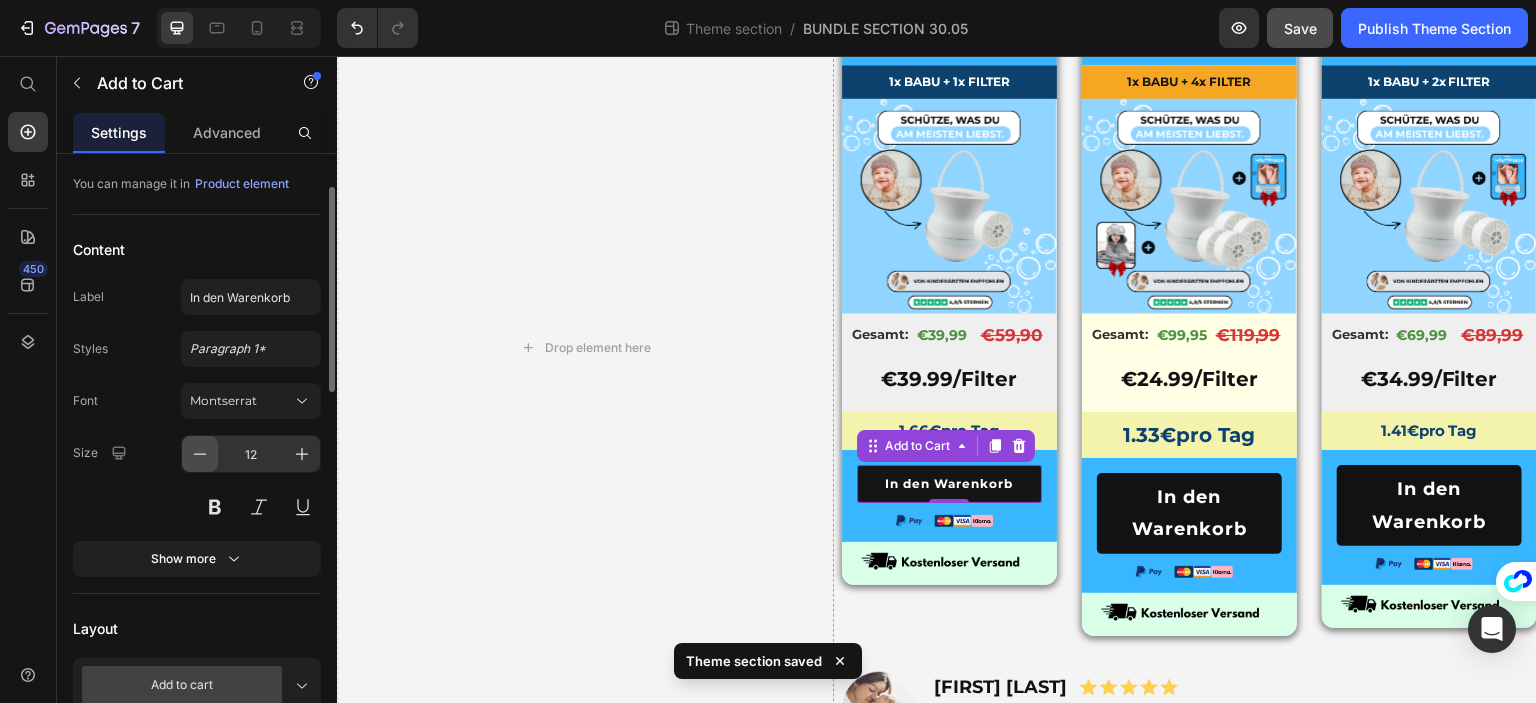 click 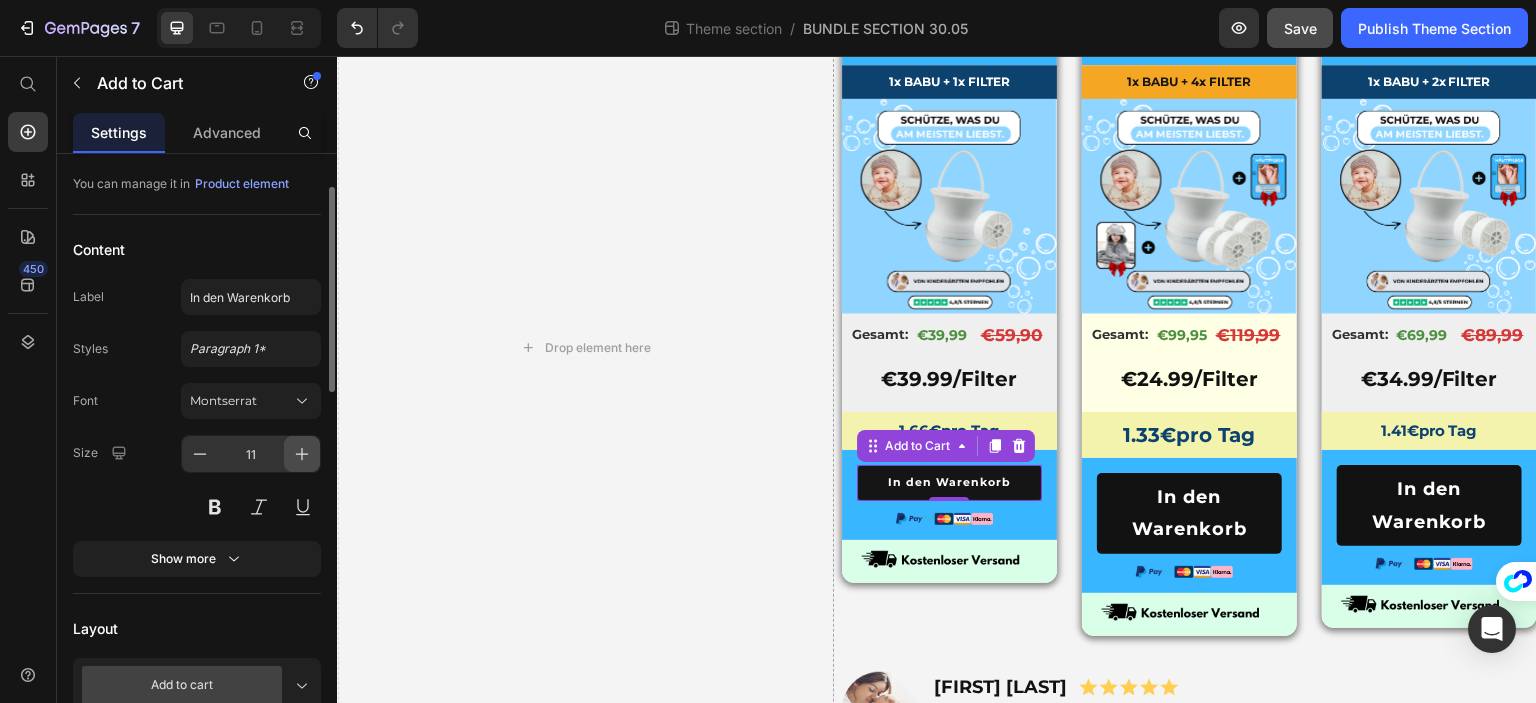 click 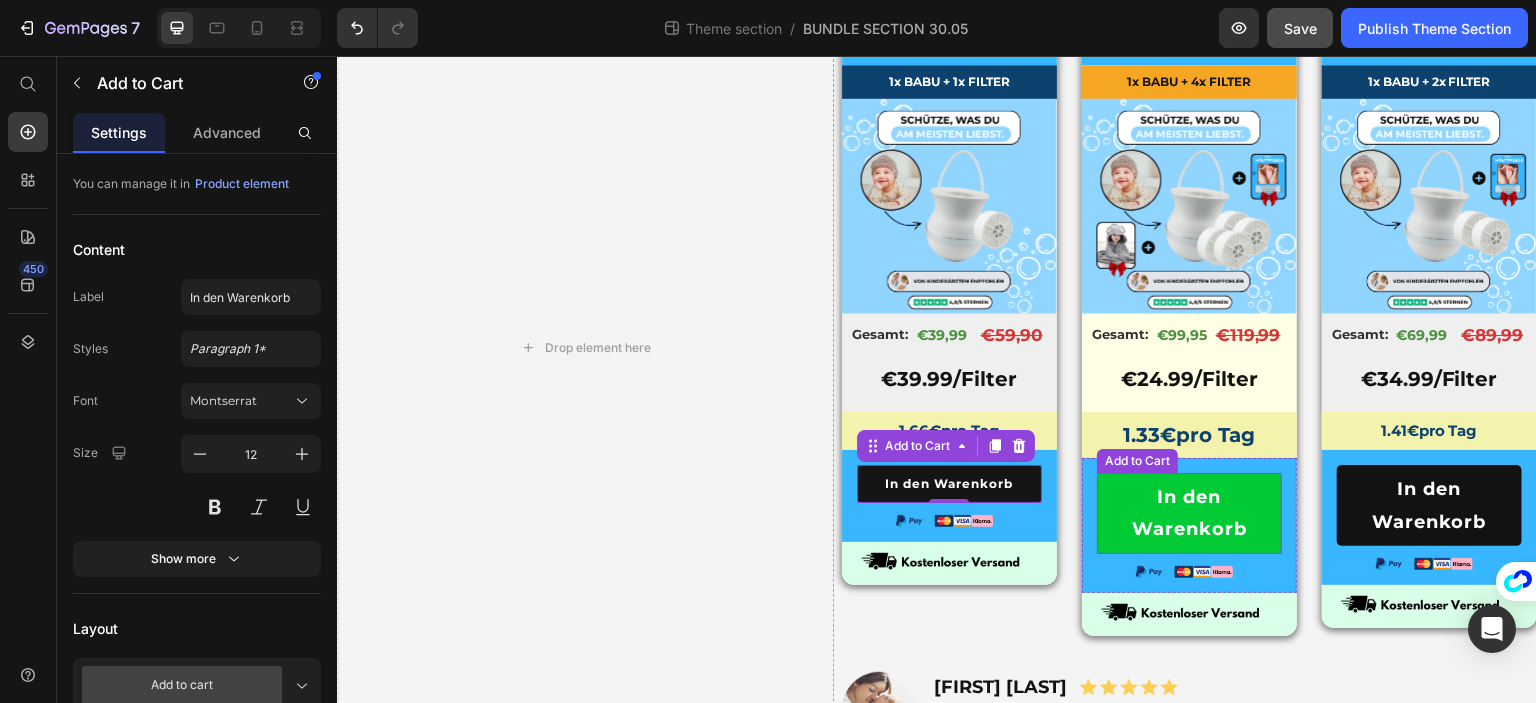 click on "In den Warenkorb" at bounding box center (1189, 513) 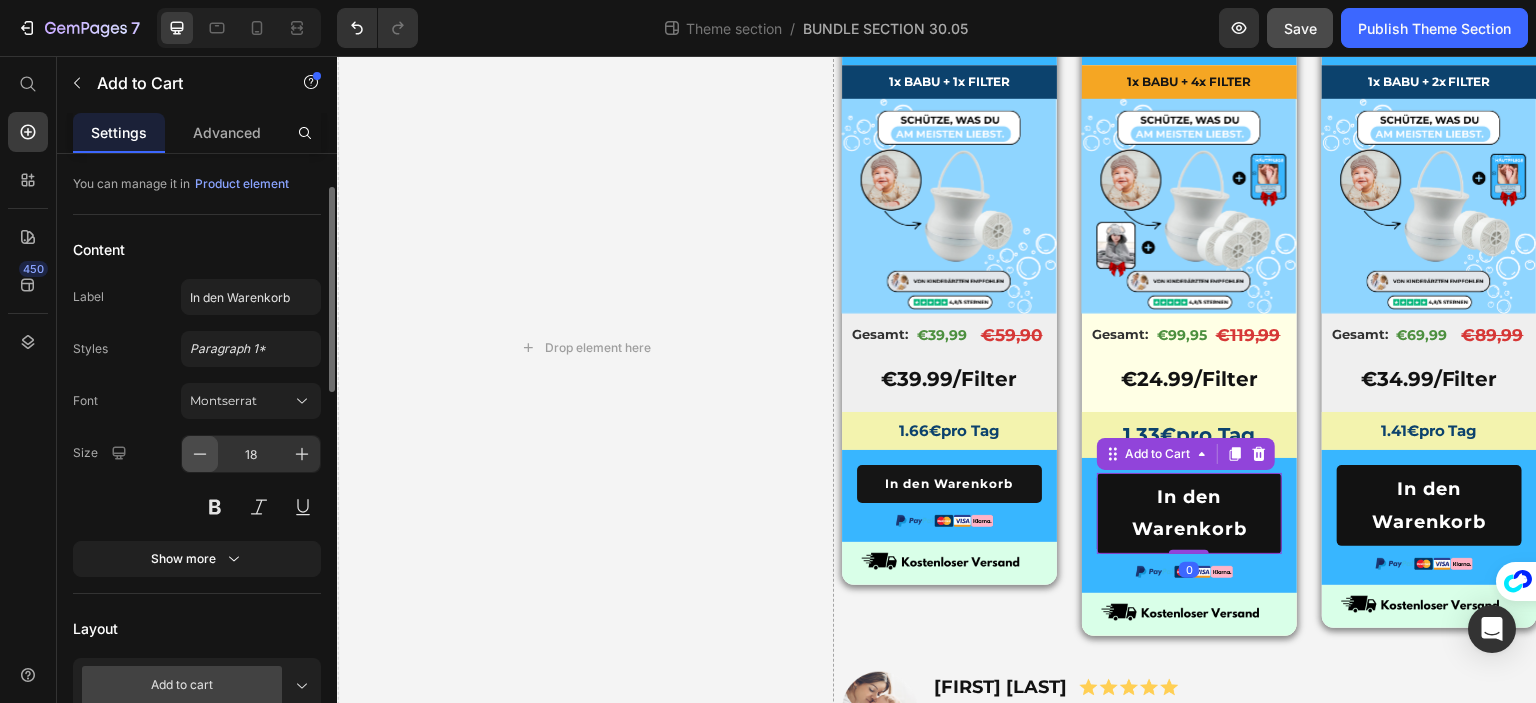 click 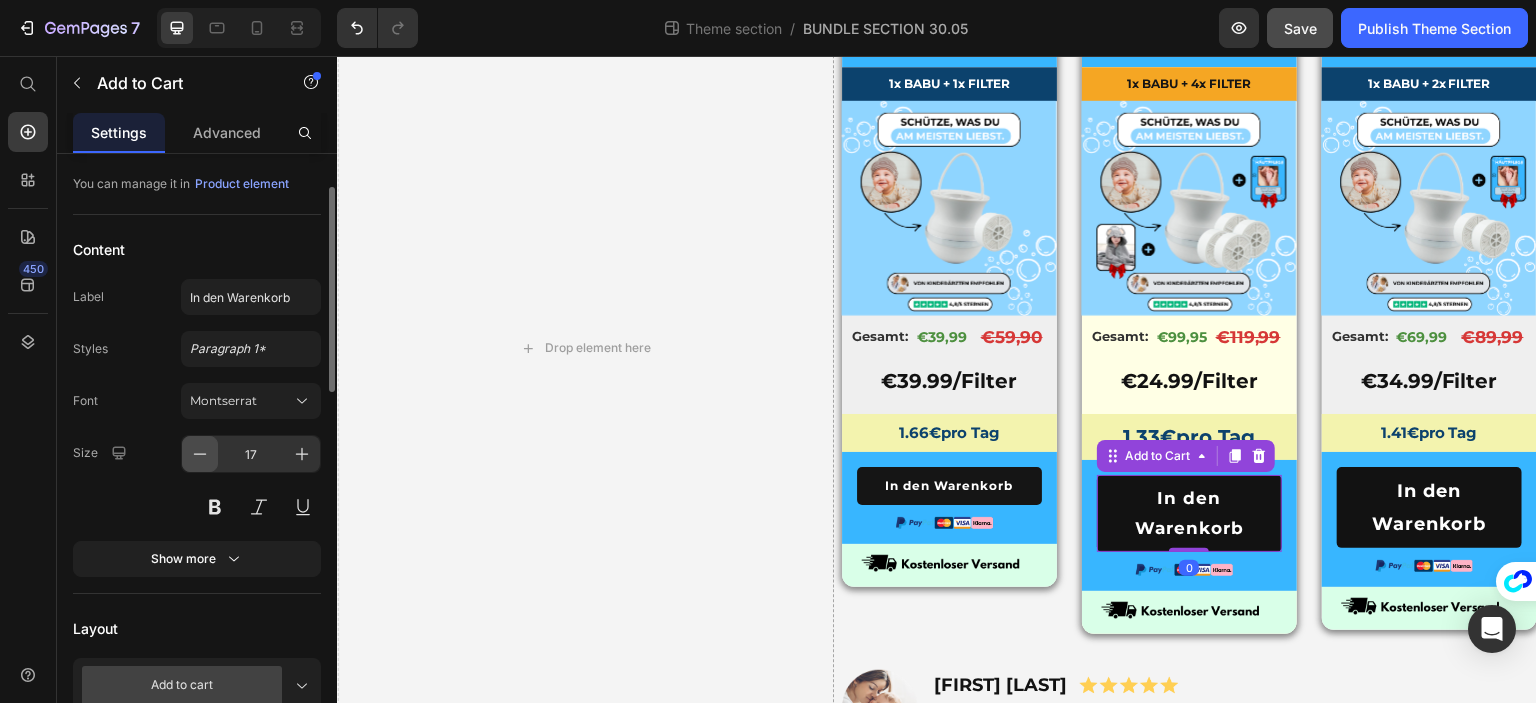 click 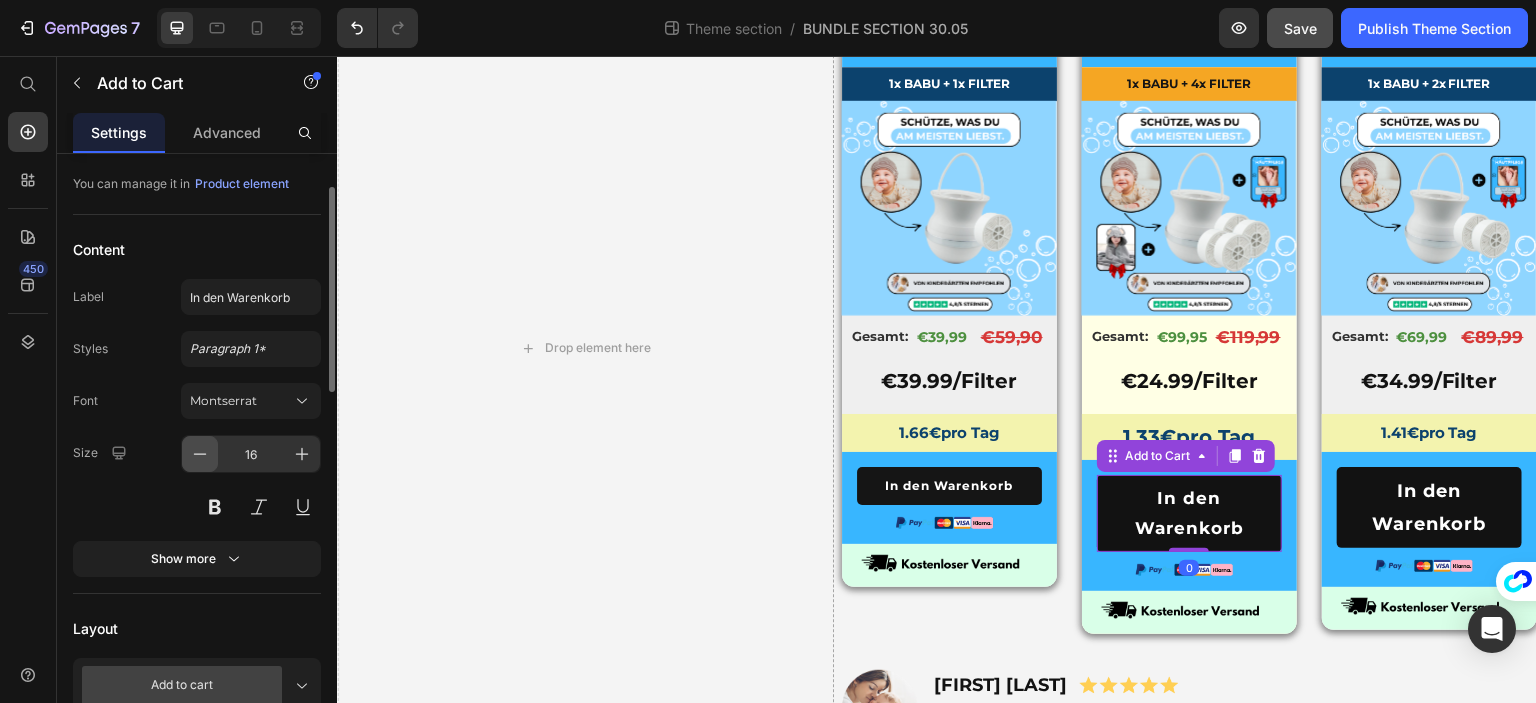 click 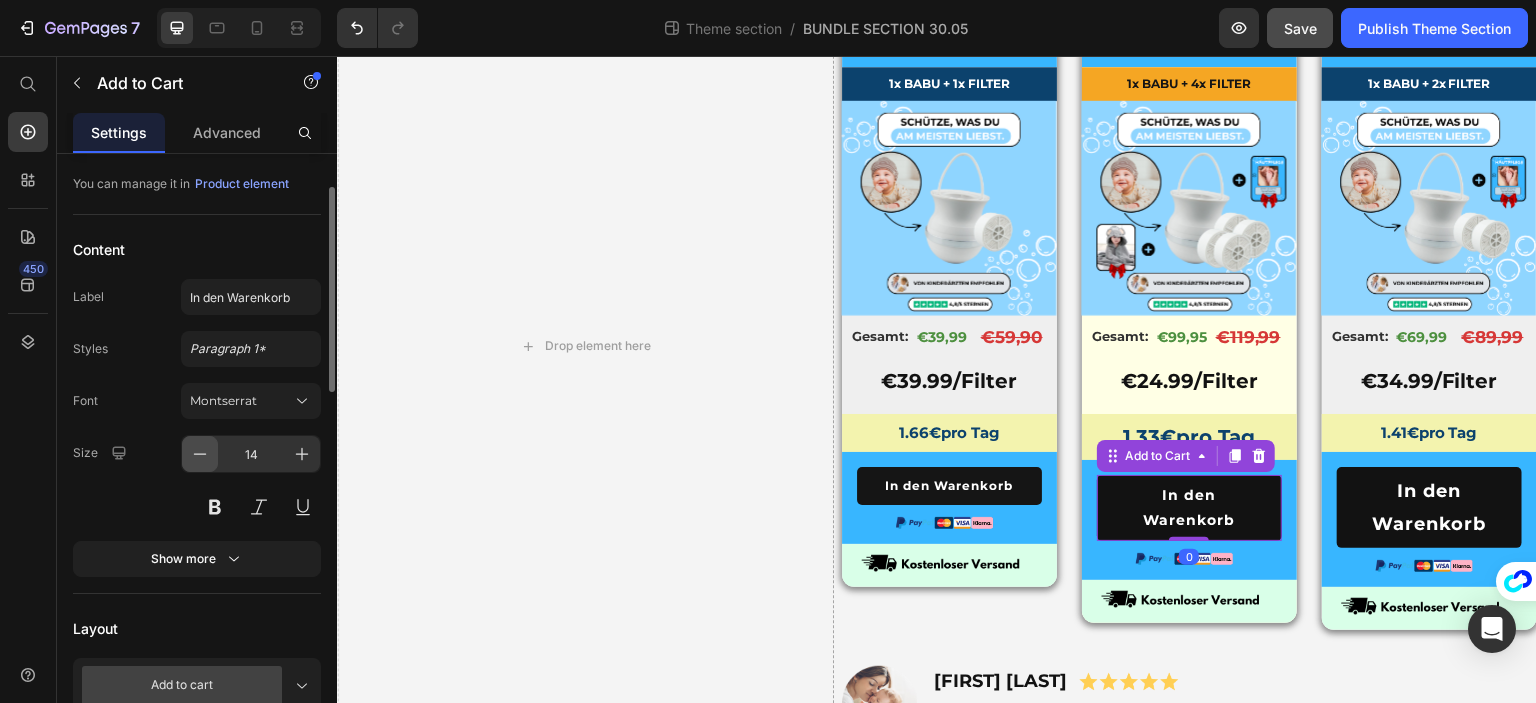 scroll, scrollTop: 196, scrollLeft: 0, axis: vertical 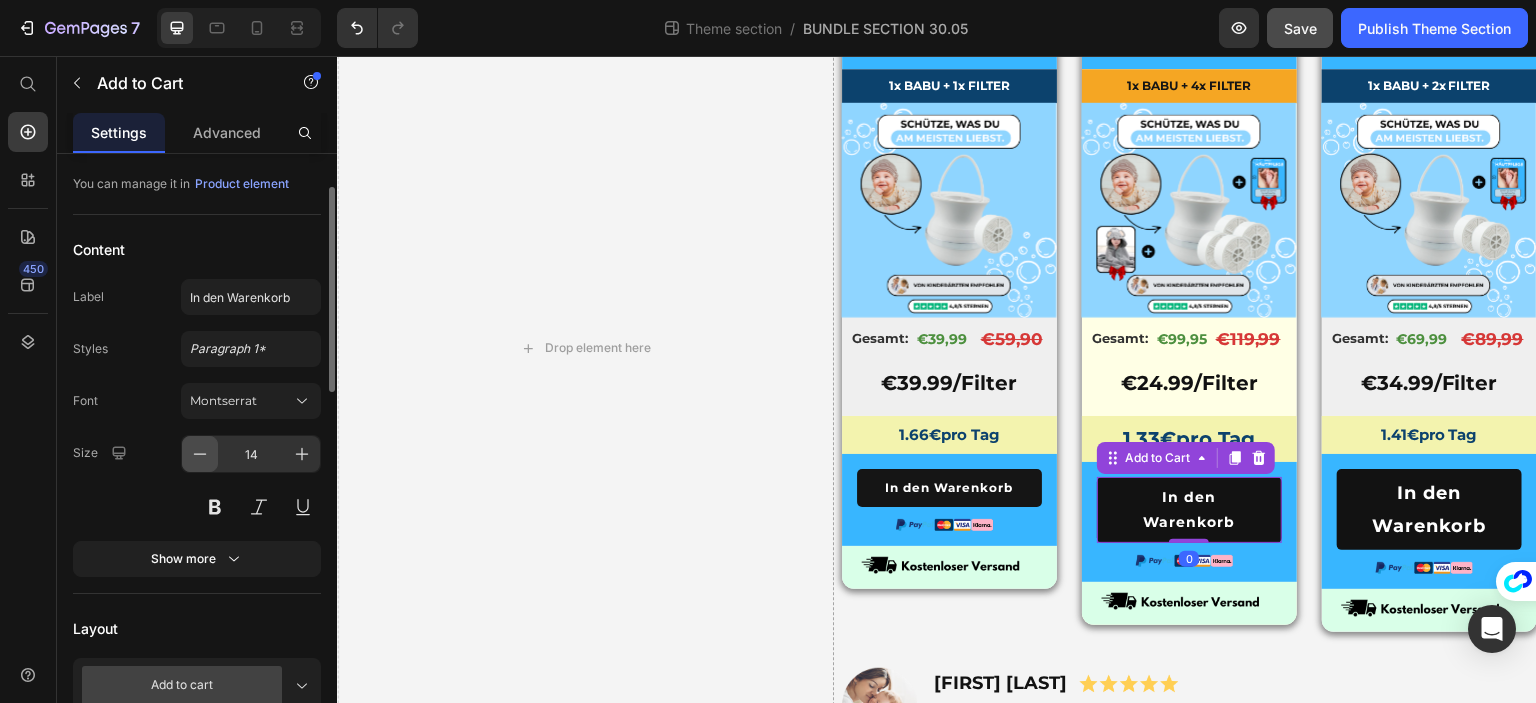 click 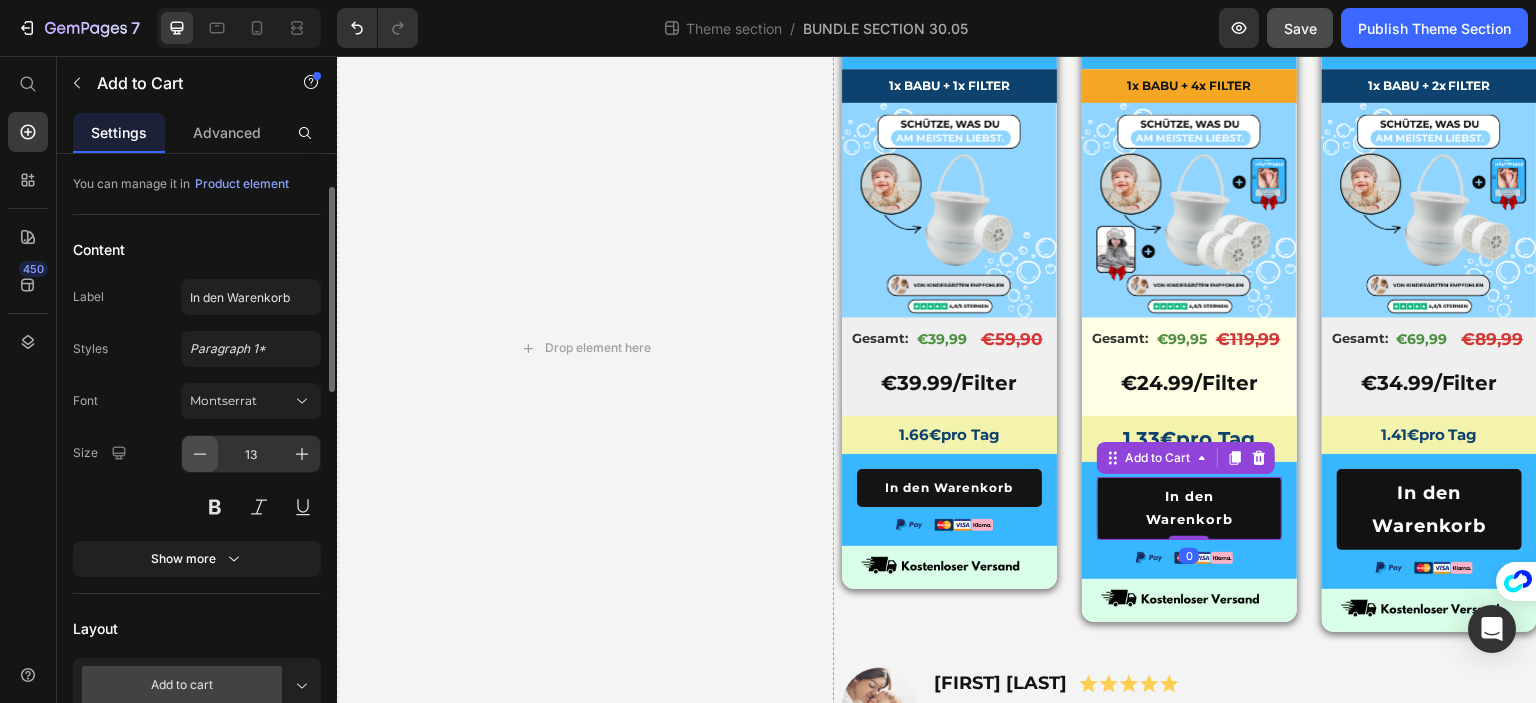 click 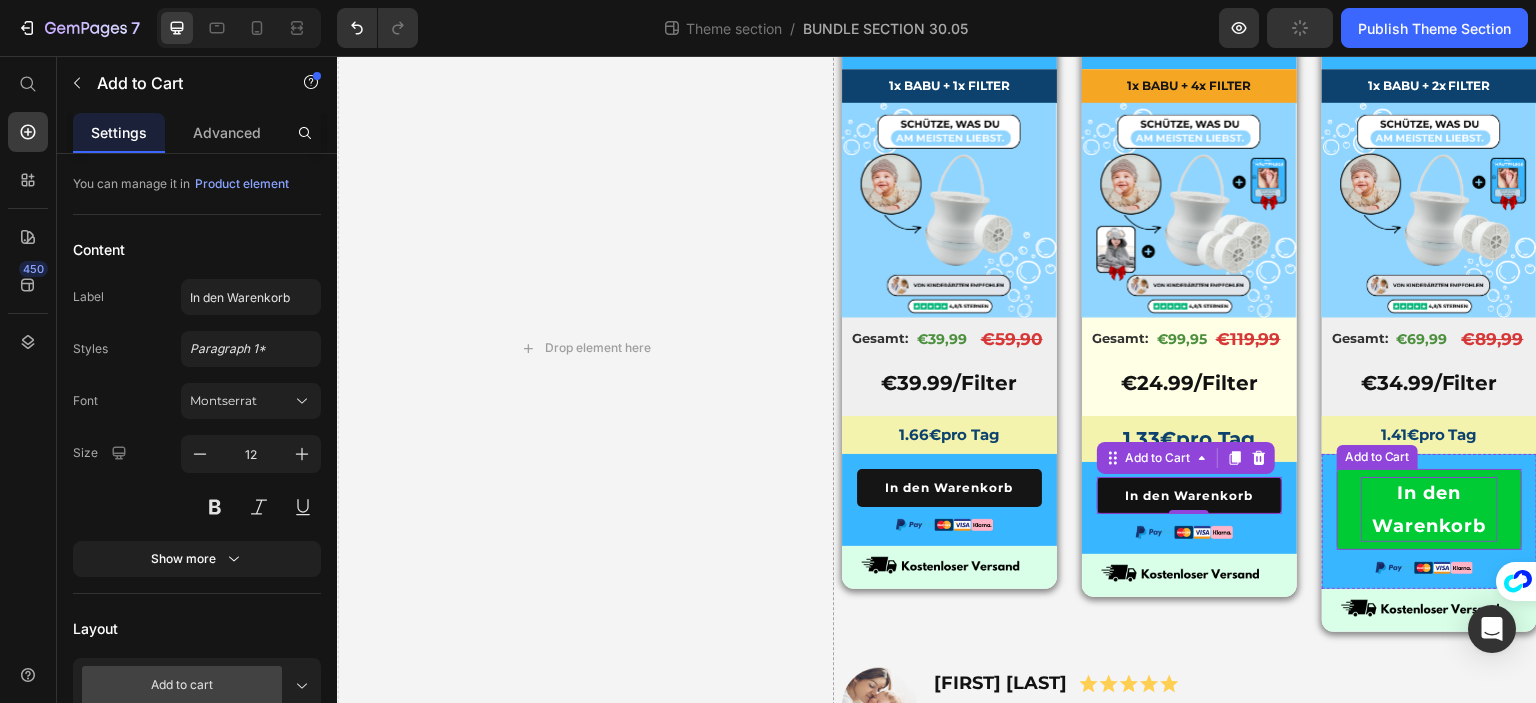click on "In den Warenkorb" at bounding box center (1429, 509) 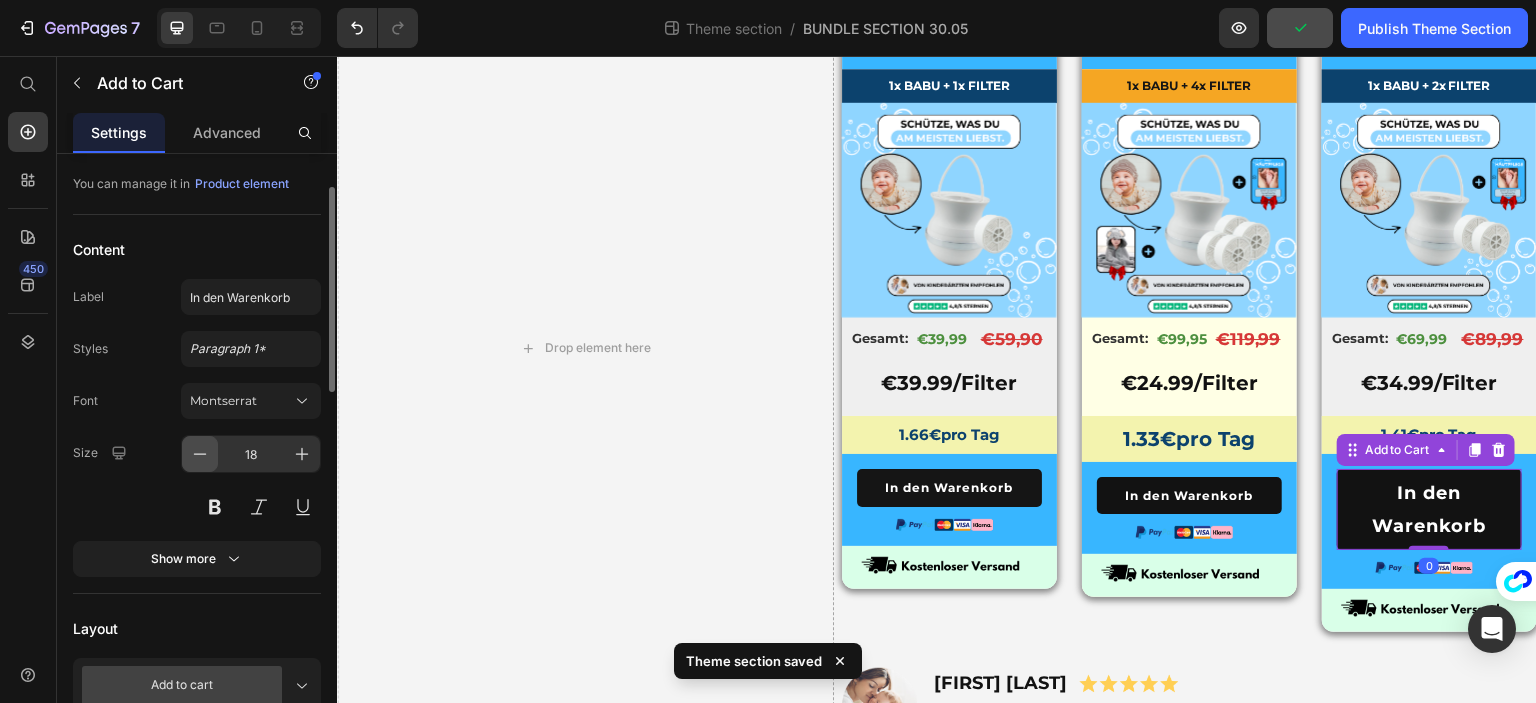 click 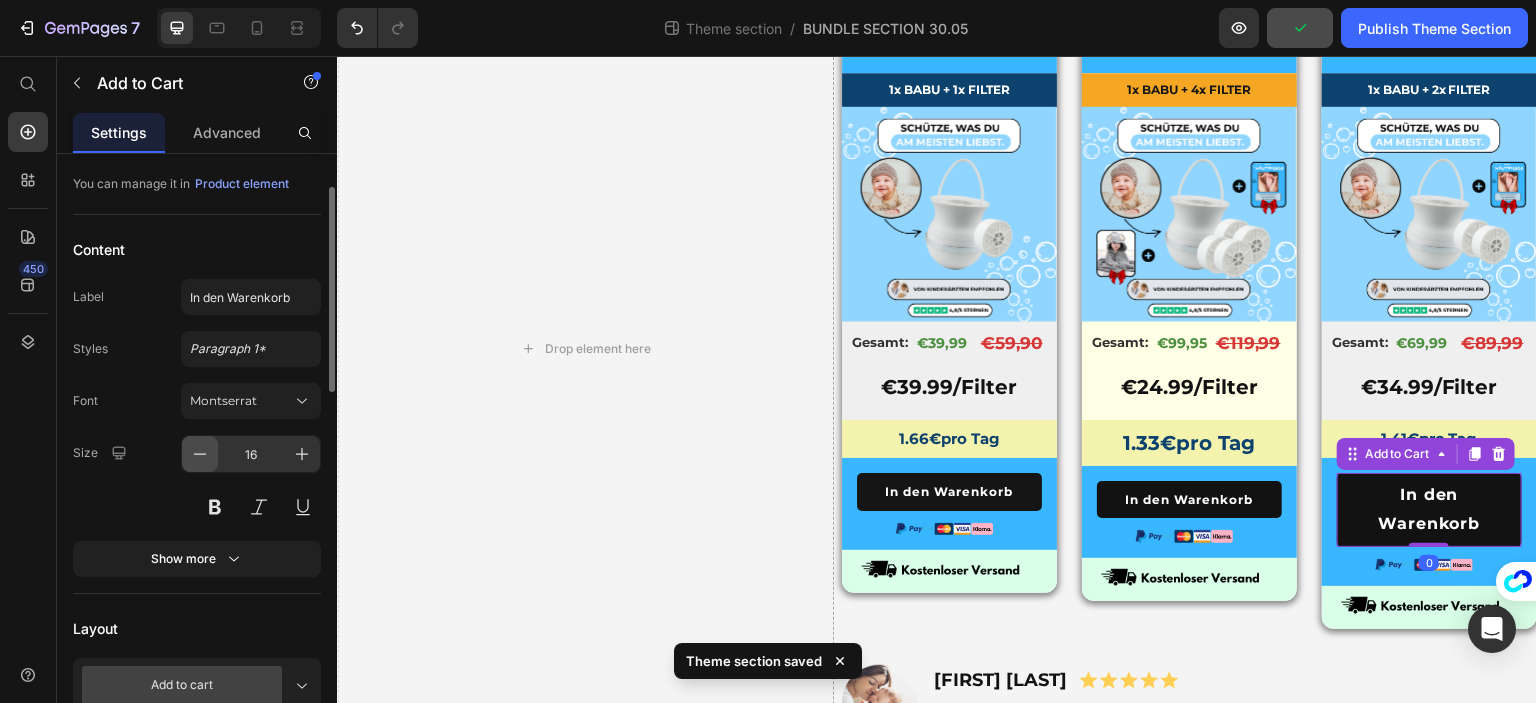 click 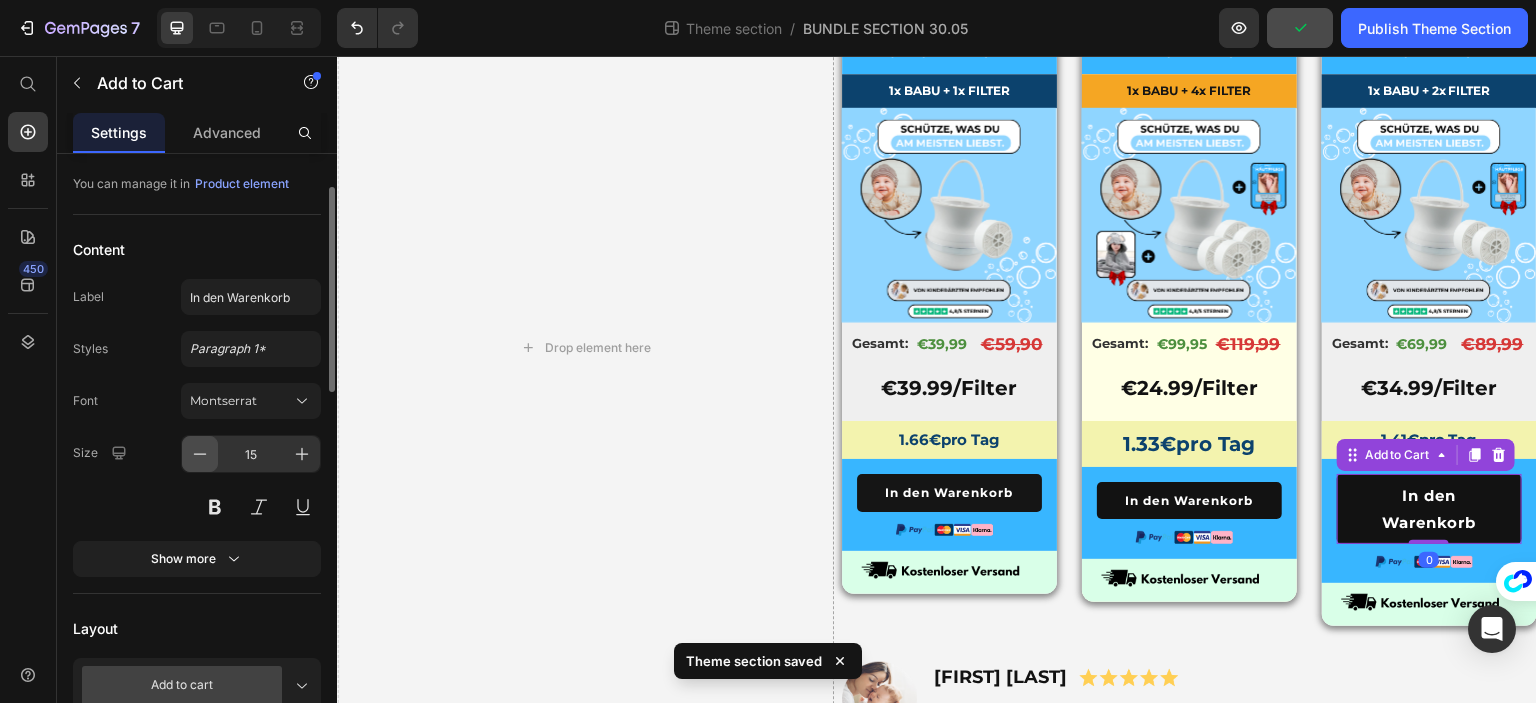 click 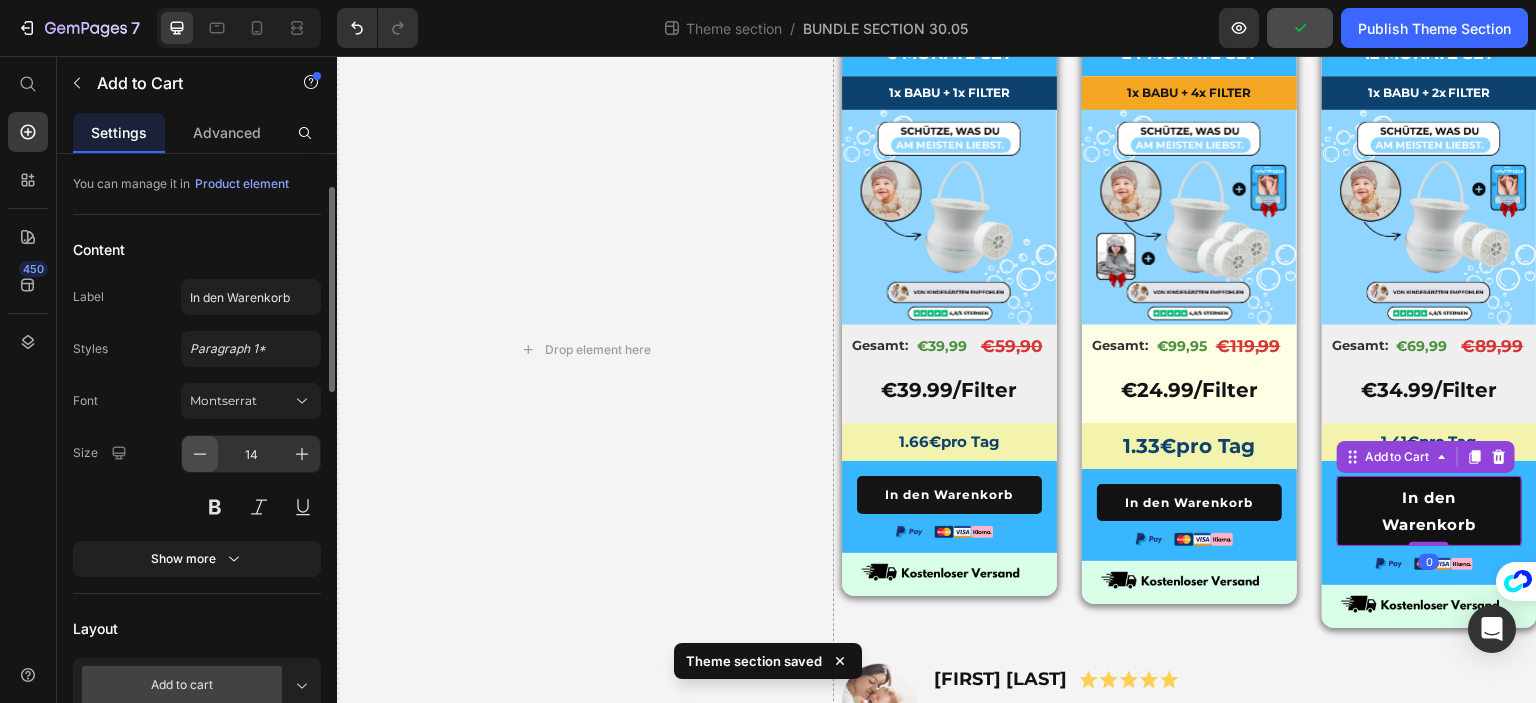click 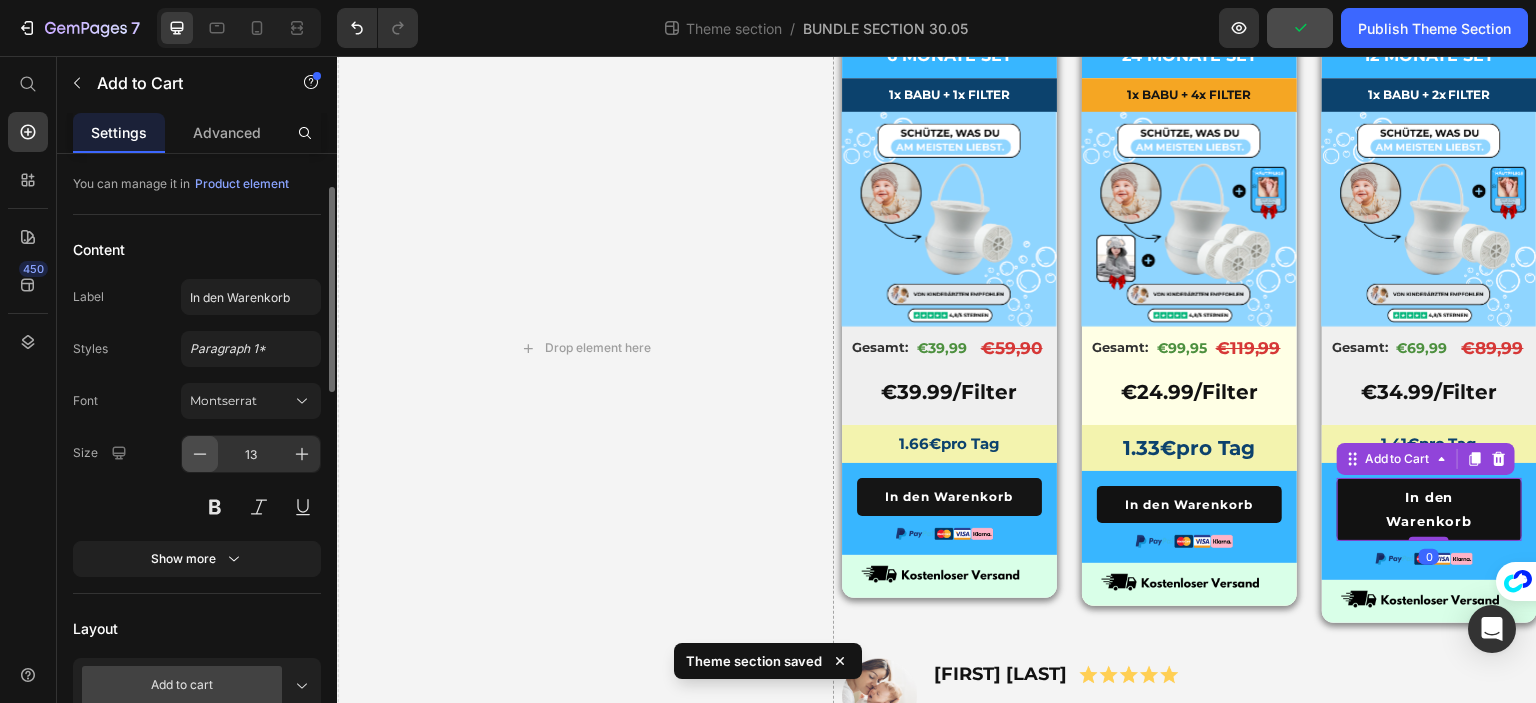 click 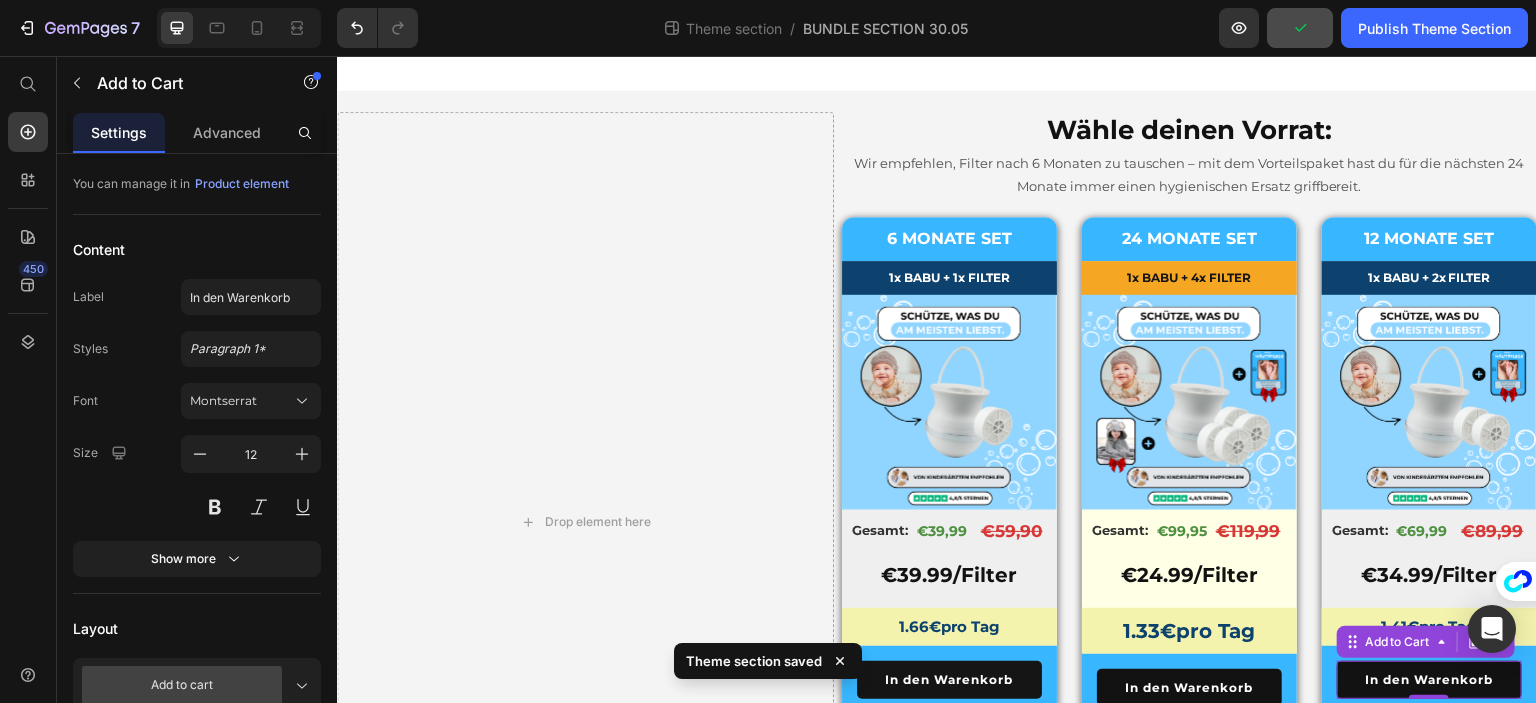 scroll, scrollTop: 0, scrollLeft: 0, axis: both 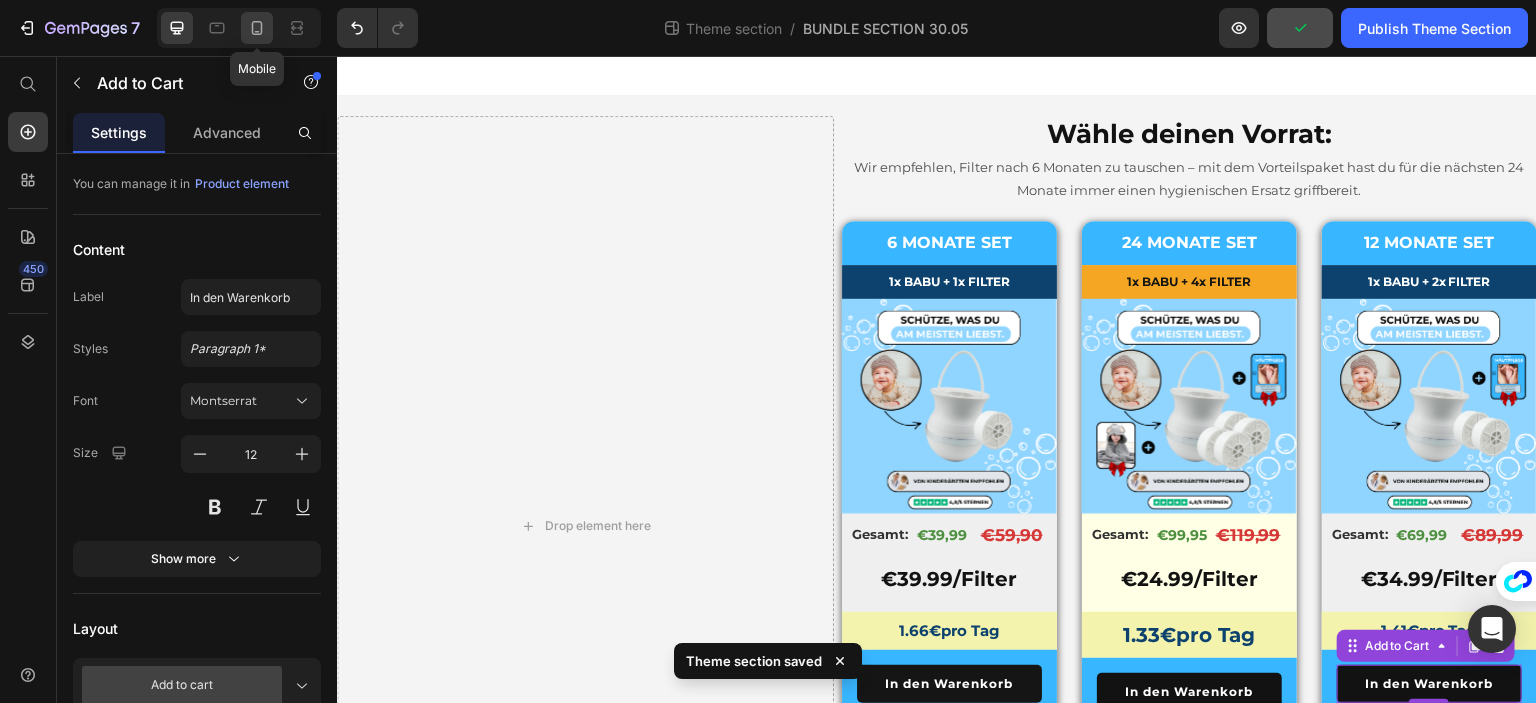 click 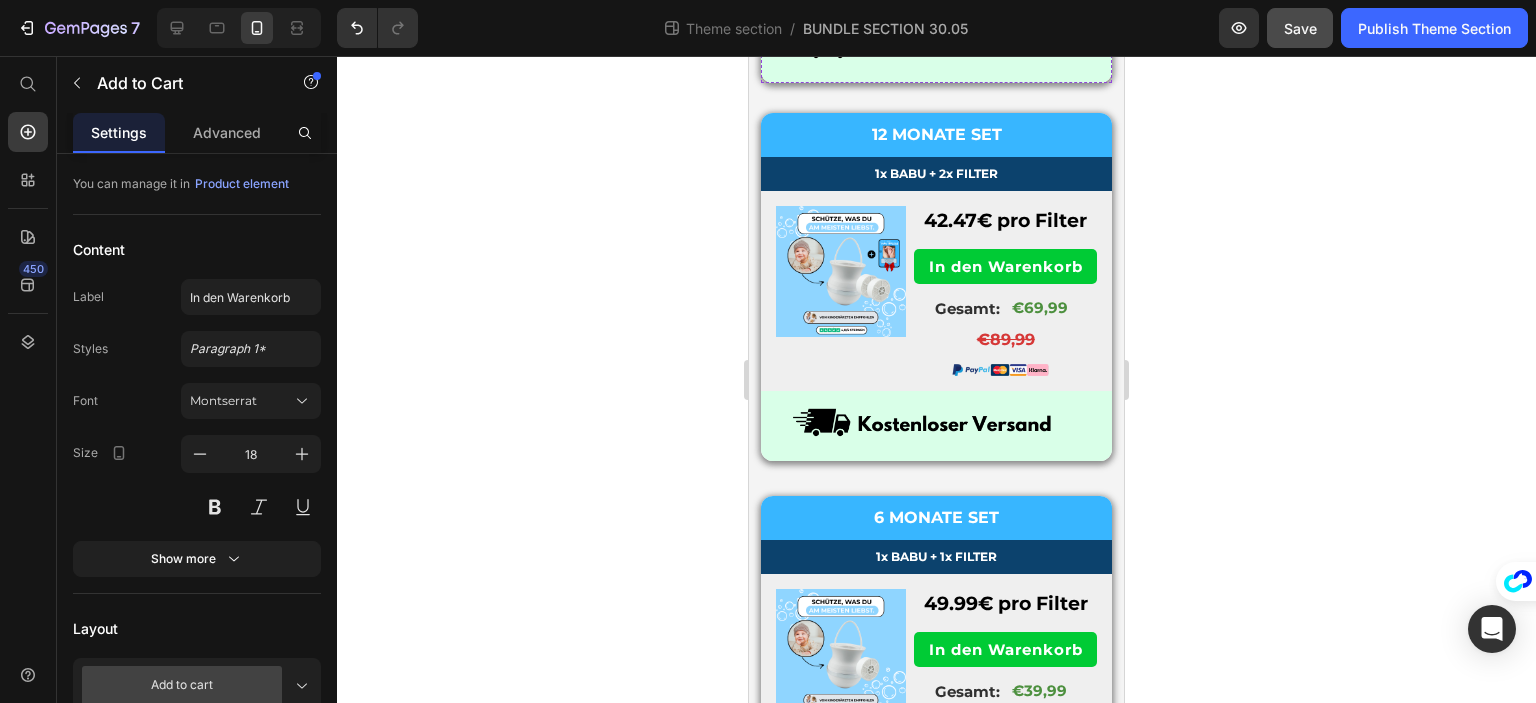 scroll, scrollTop: 600, scrollLeft: 0, axis: vertical 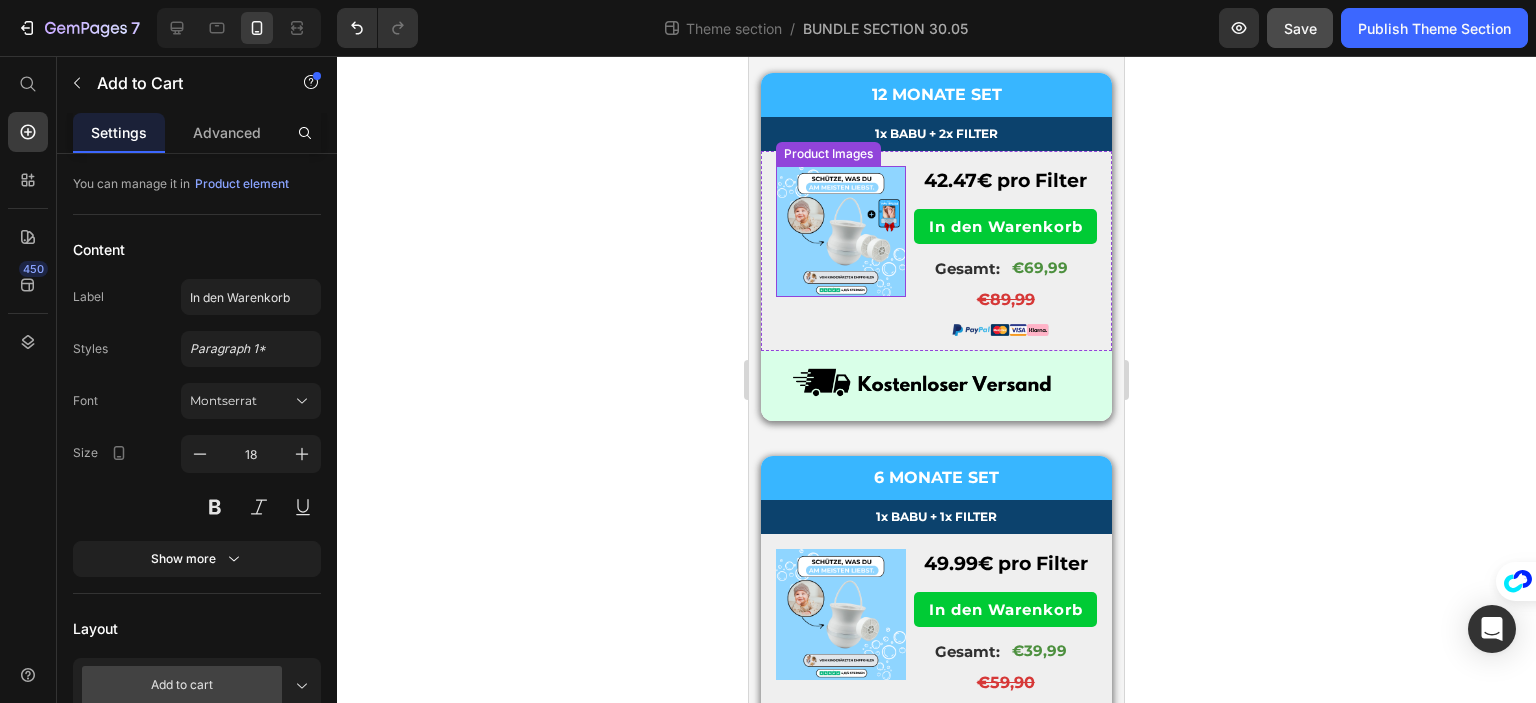 click at bounding box center (841, 231) 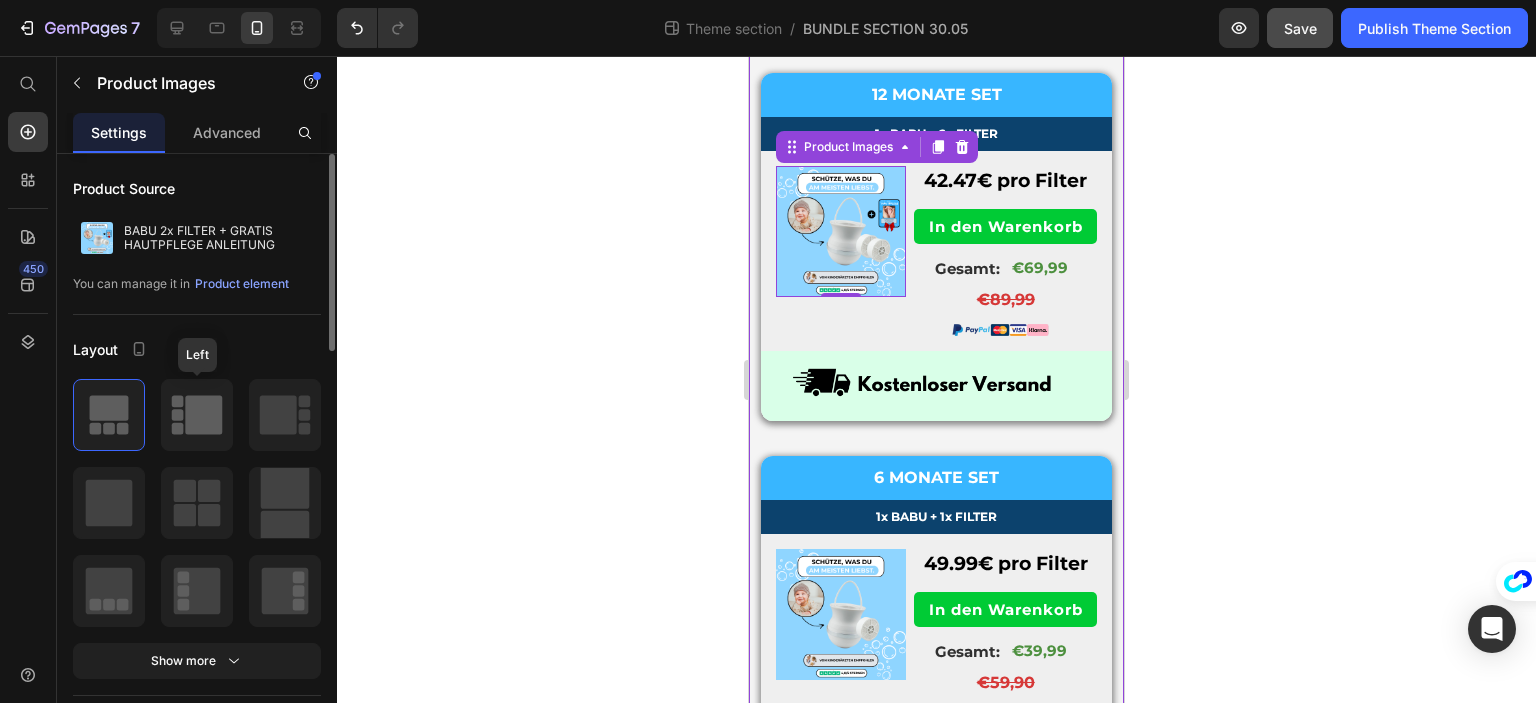 scroll, scrollTop: 200, scrollLeft: 0, axis: vertical 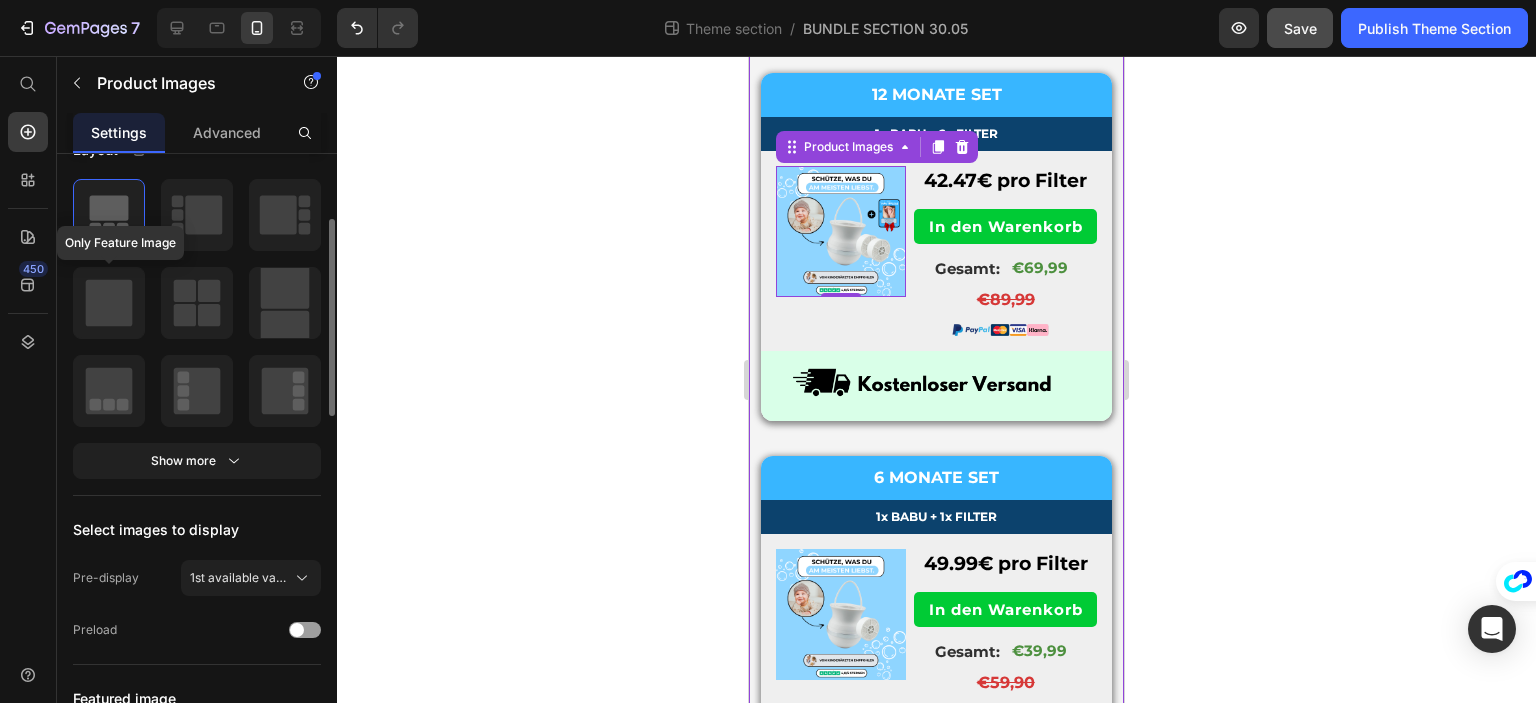 click 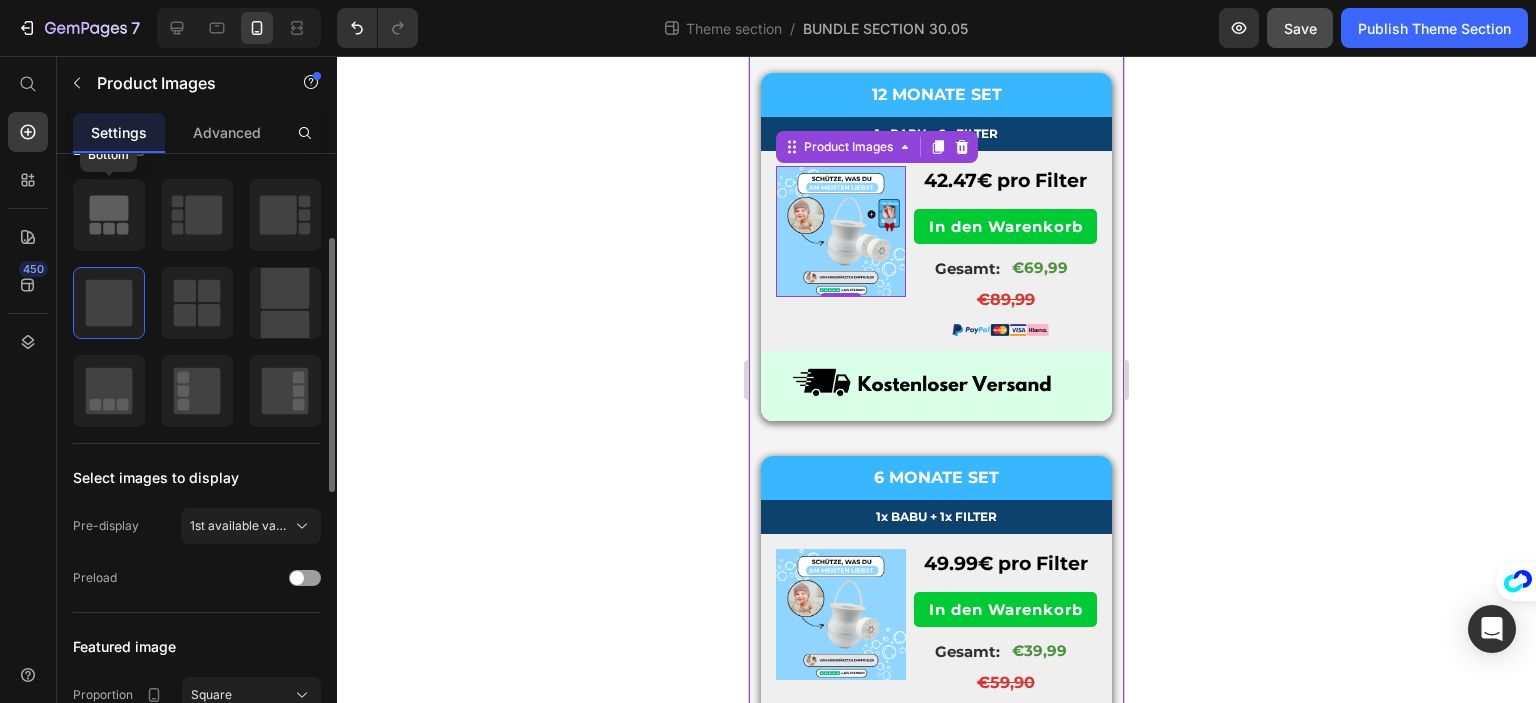 click 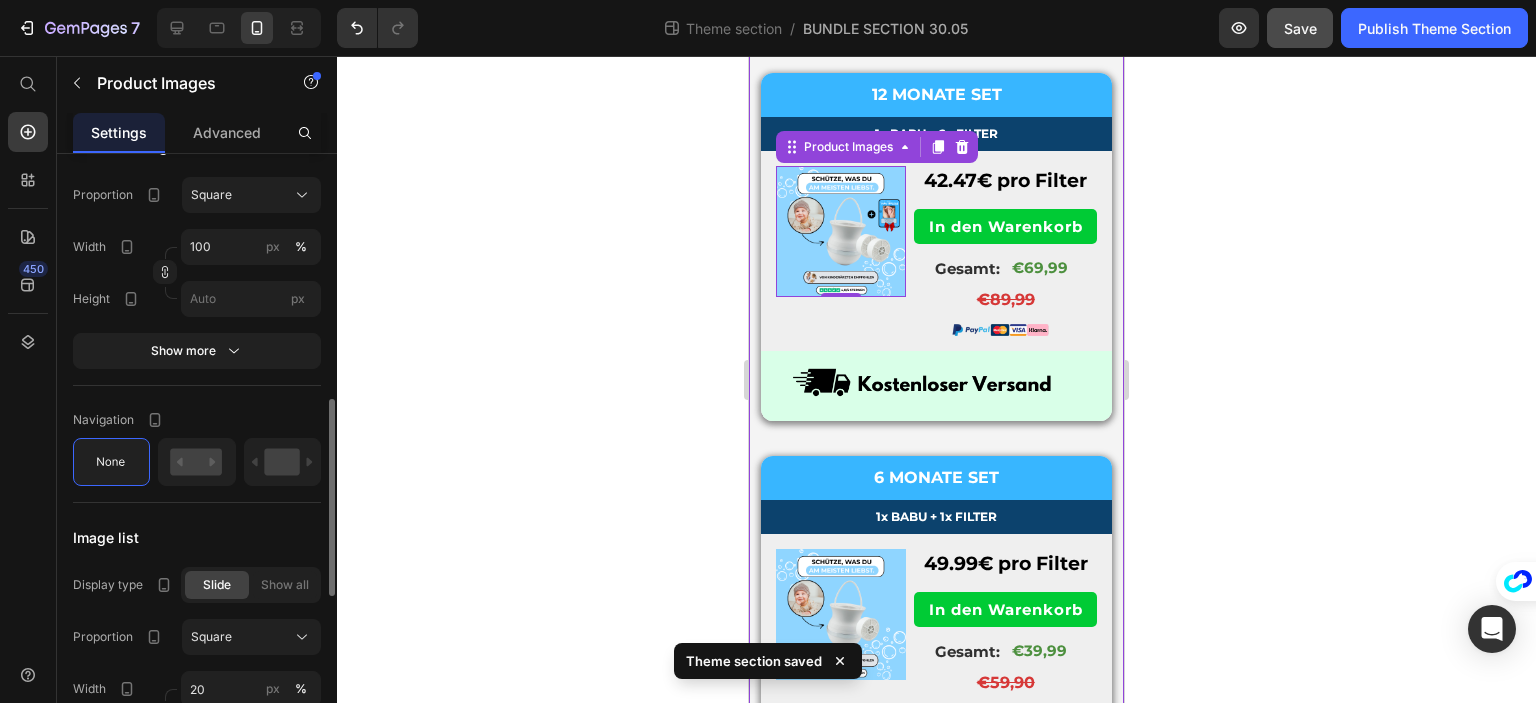 scroll, scrollTop: 552, scrollLeft: 0, axis: vertical 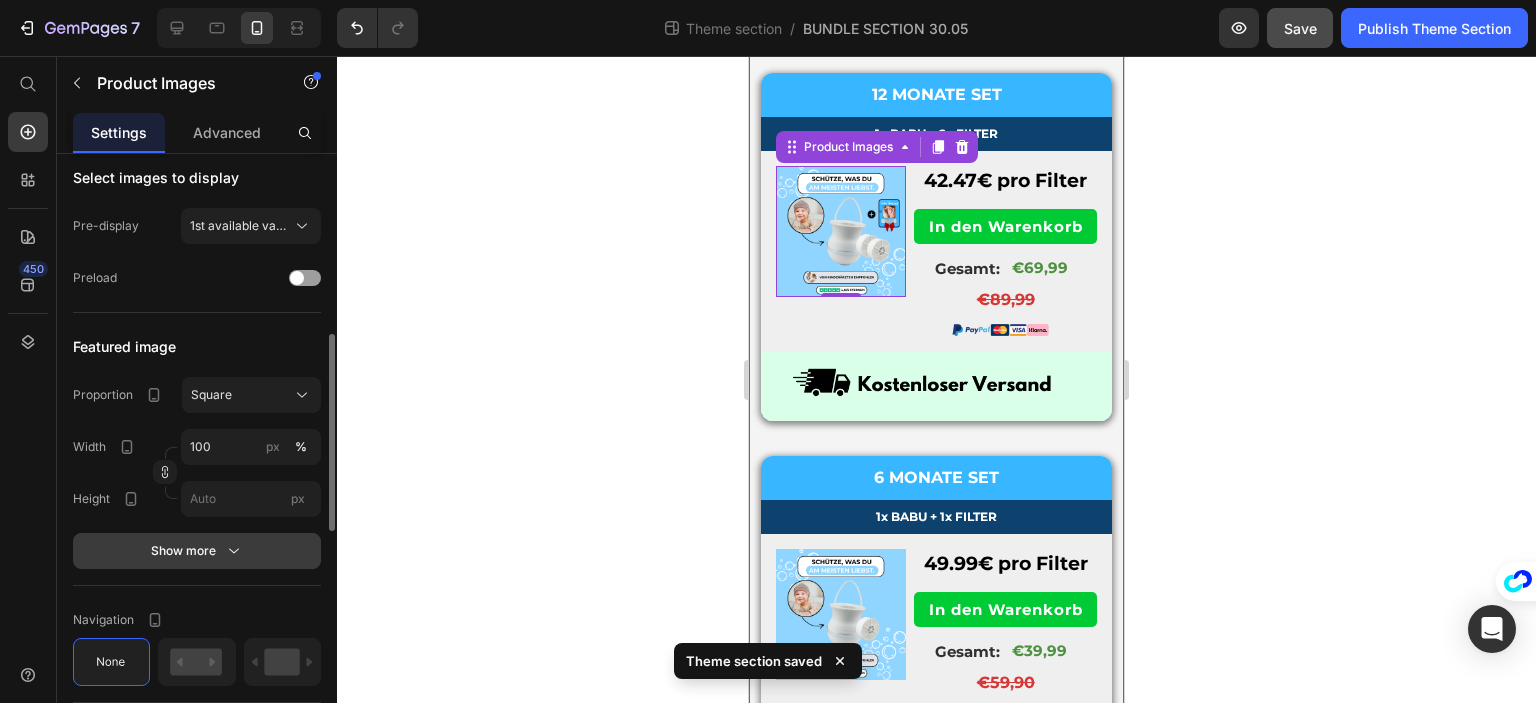 click 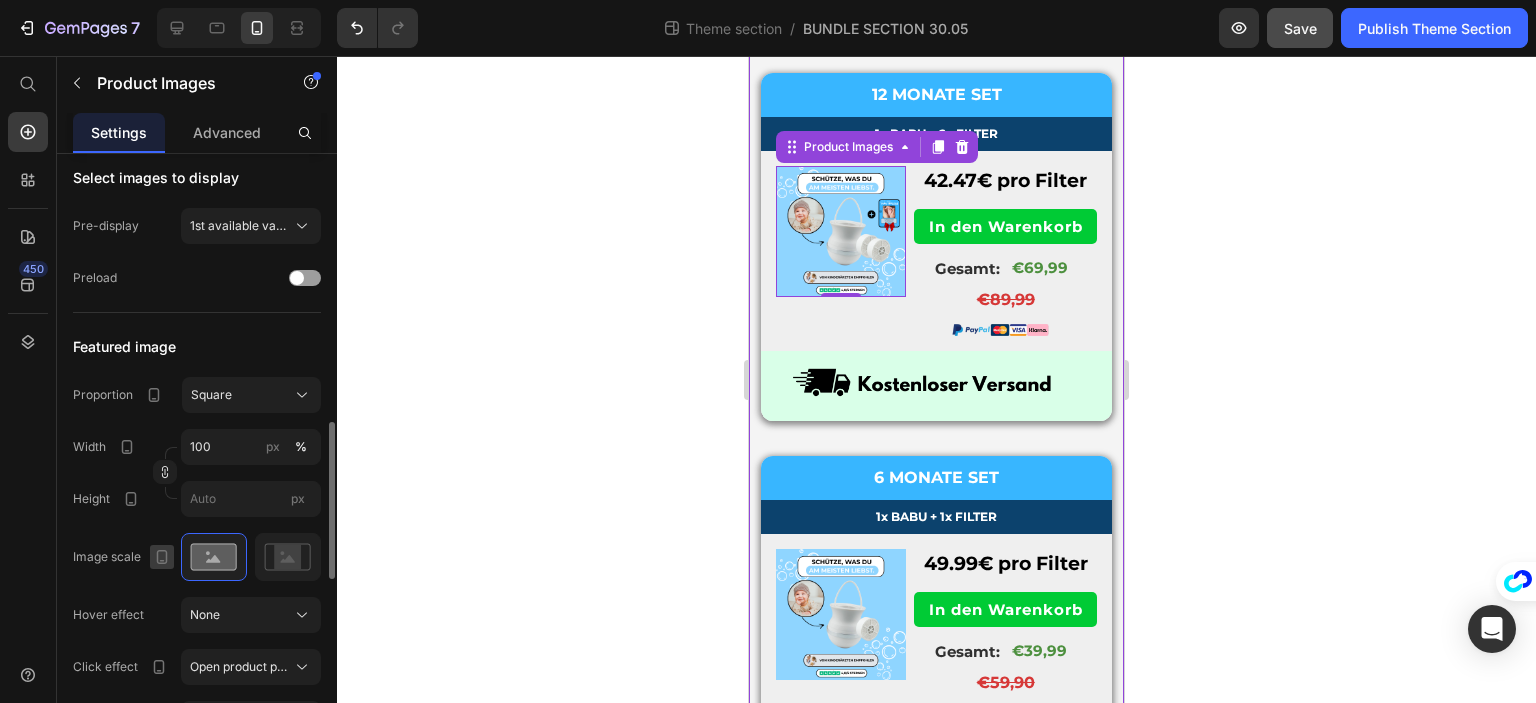 scroll, scrollTop: 752, scrollLeft: 0, axis: vertical 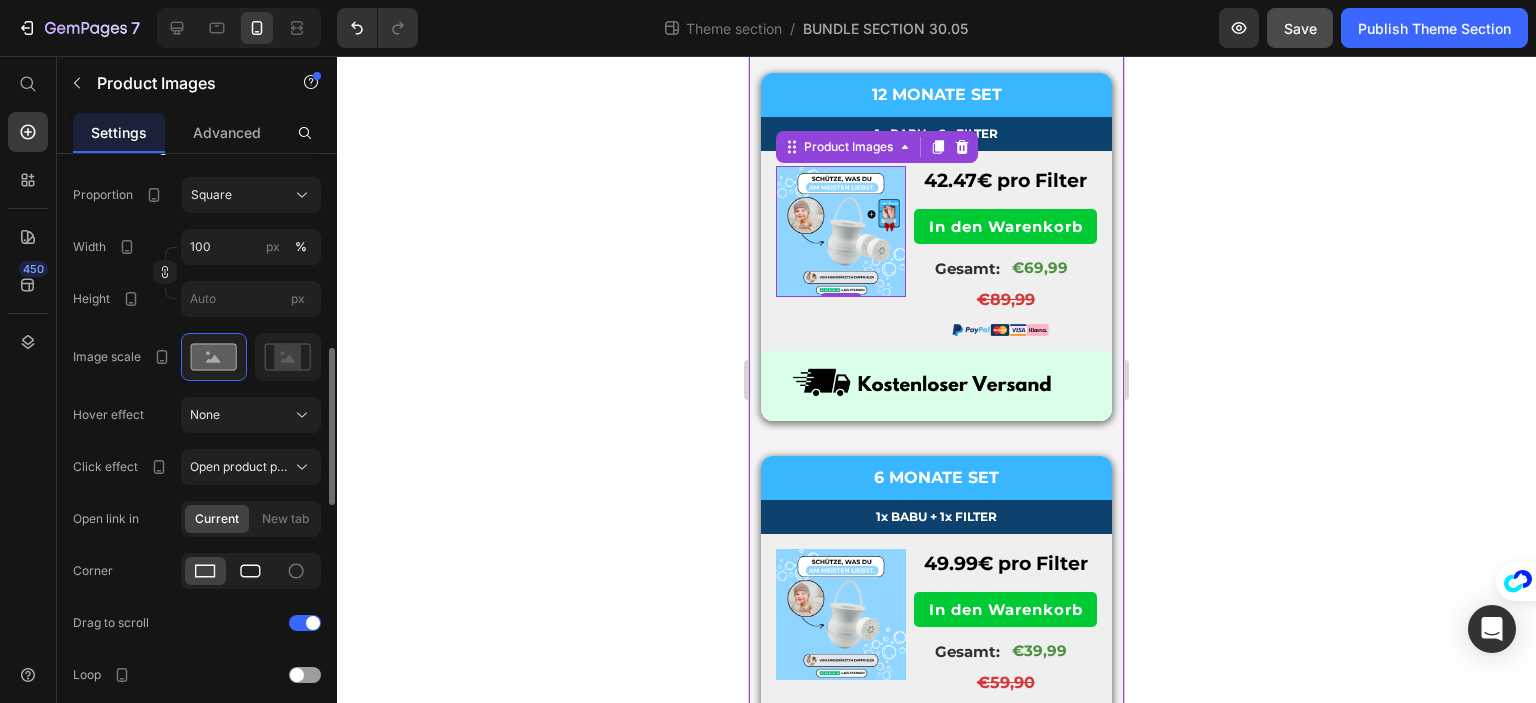 click 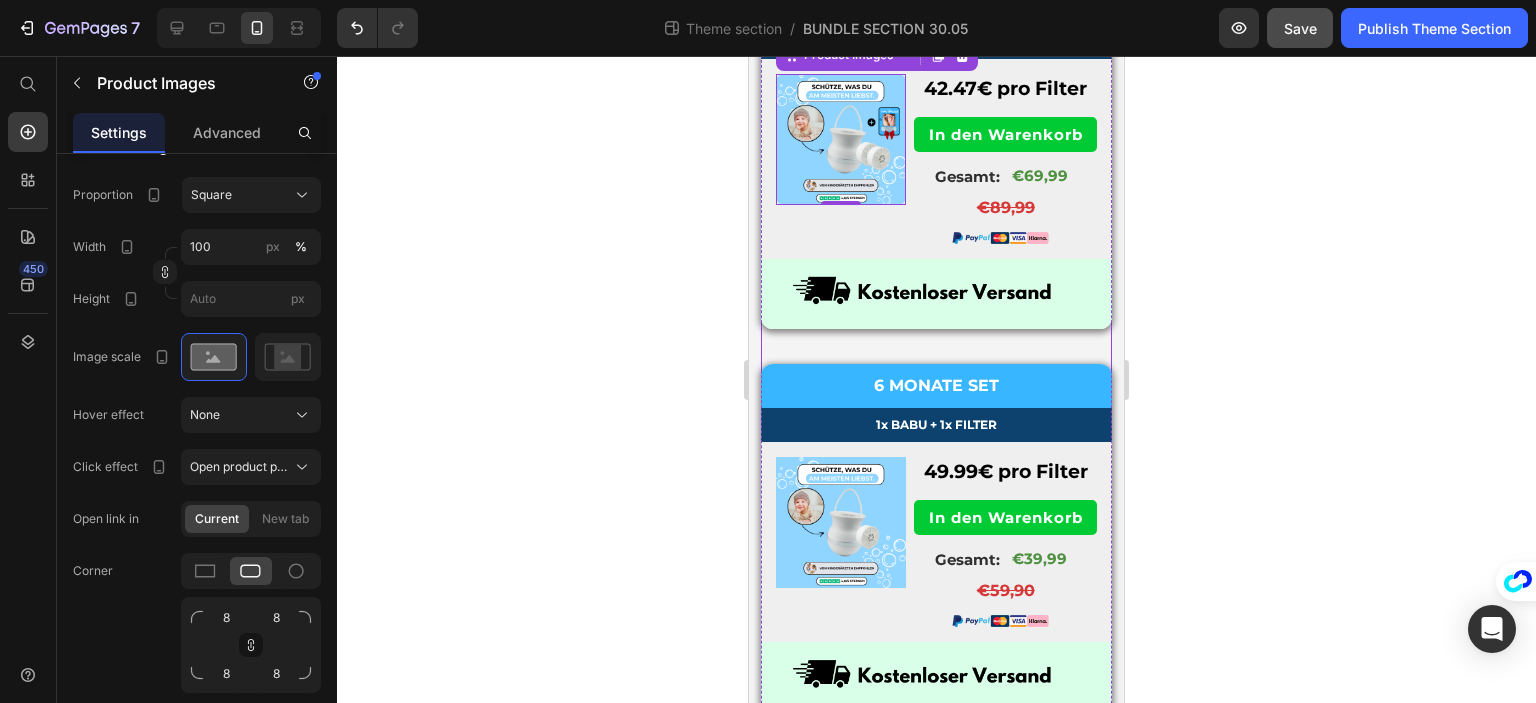 scroll, scrollTop: 700, scrollLeft: 0, axis: vertical 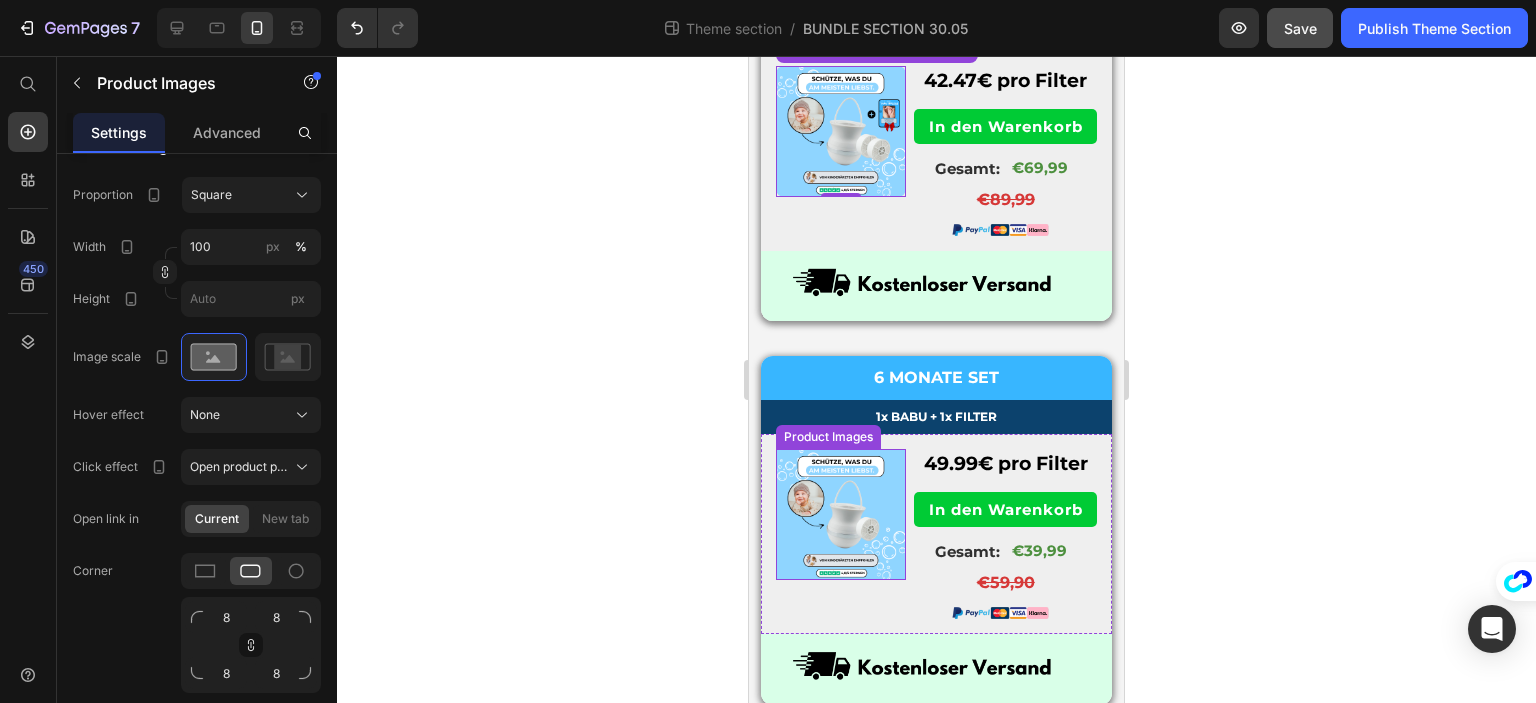 click at bounding box center [841, 514] 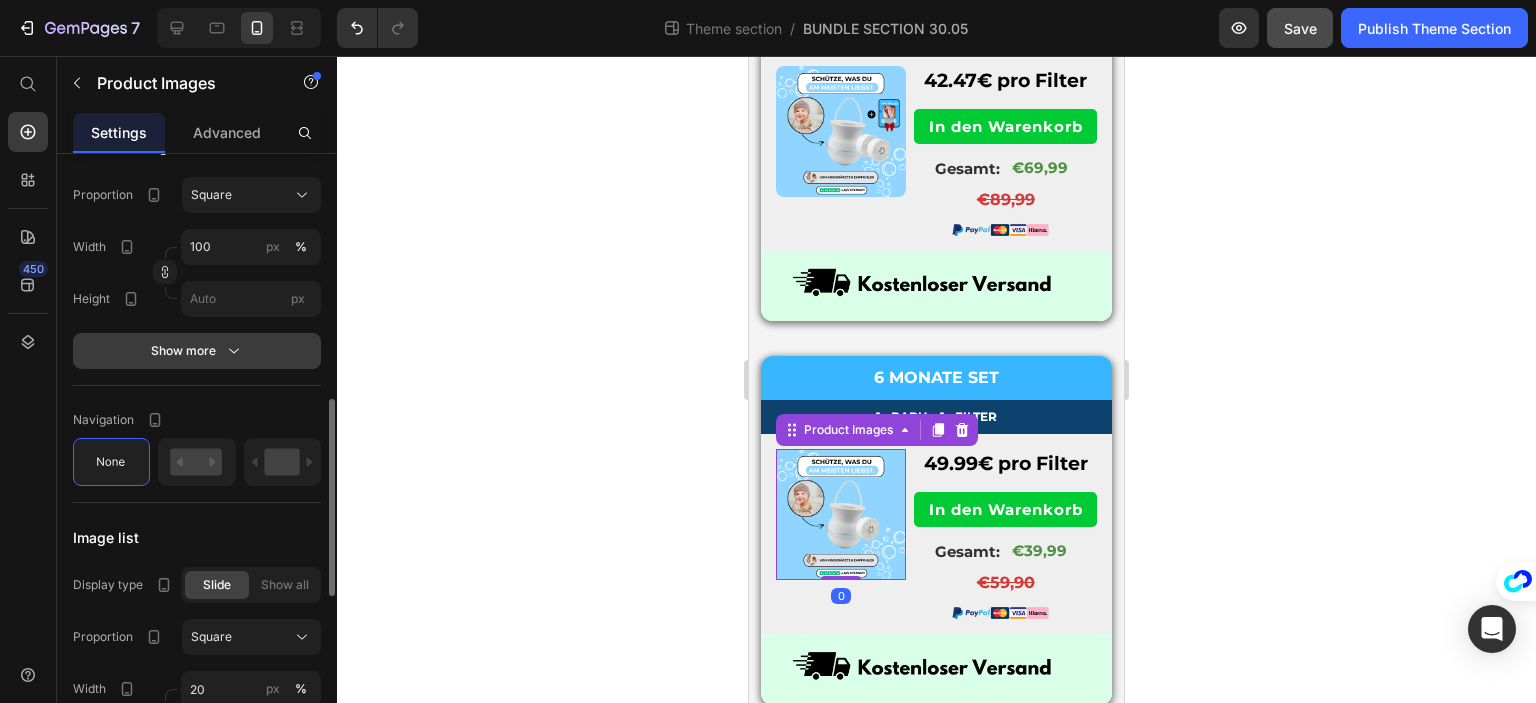 click 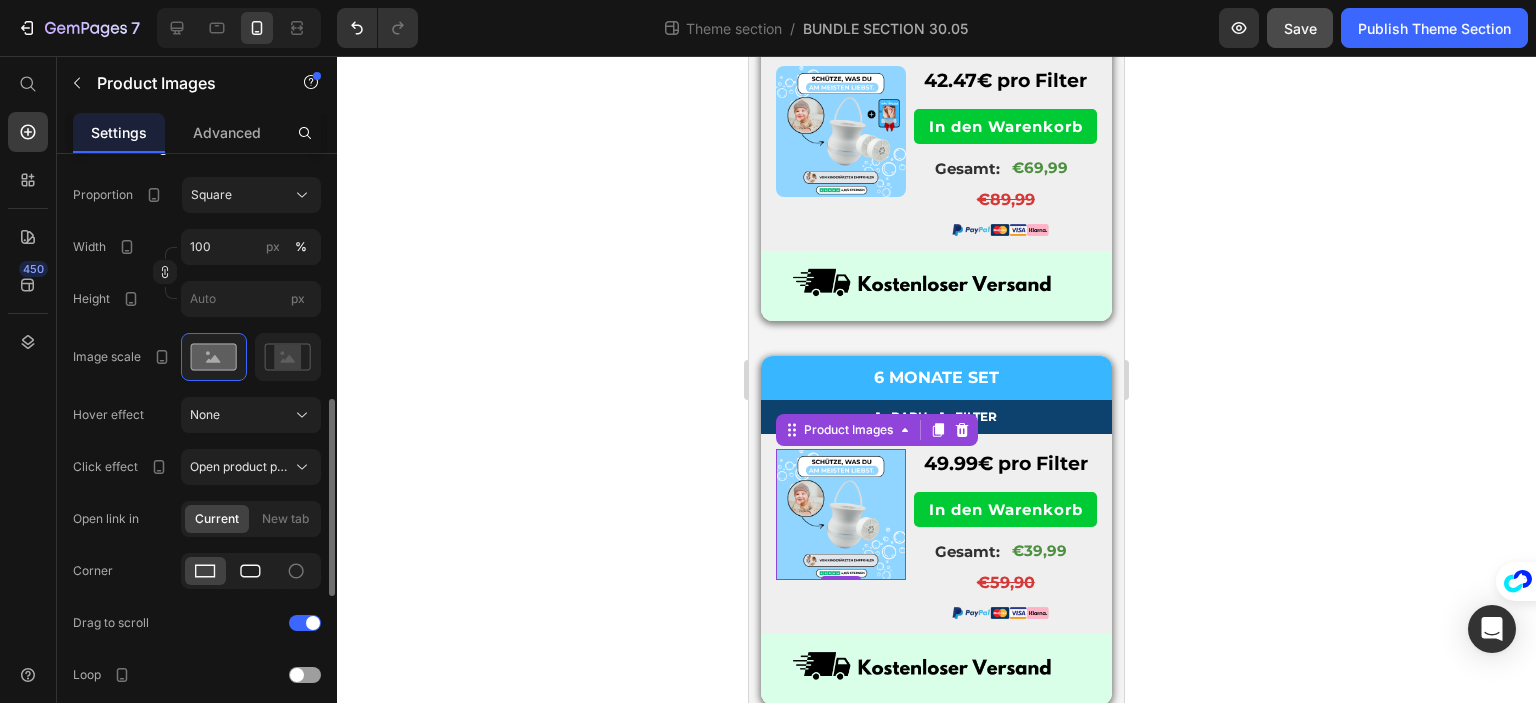 click 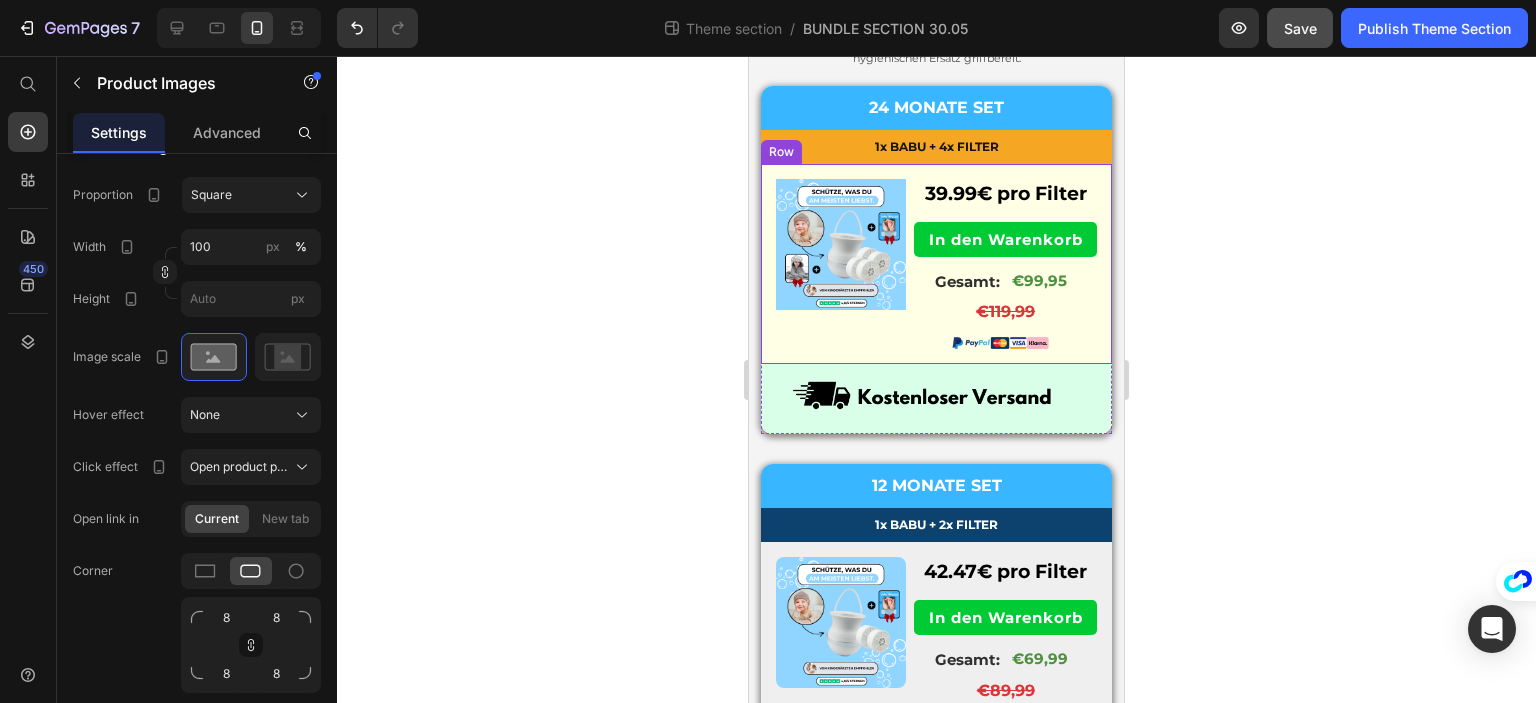 scroll, scrollTop: 200, scrollLeft: 0, axis: vertical 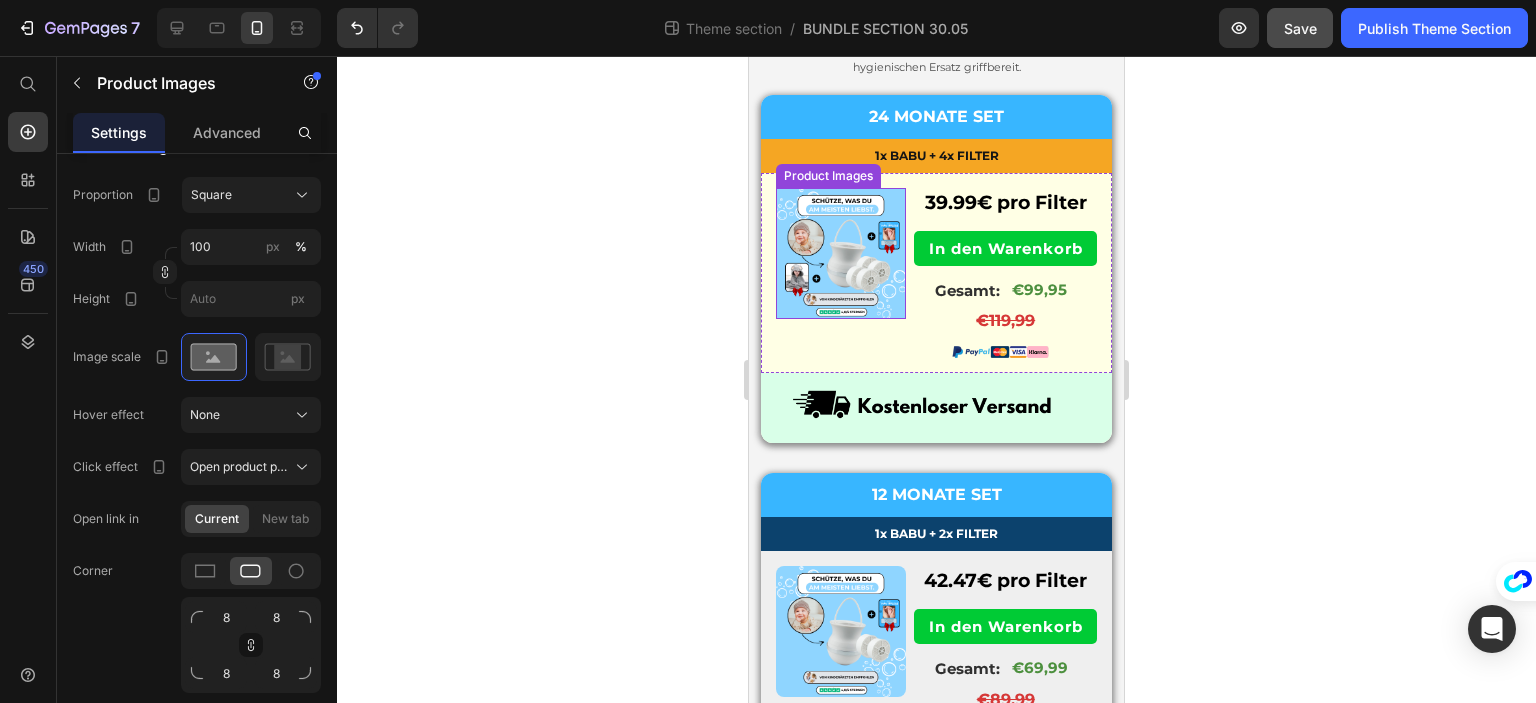 click at bounding box center [841, 253] 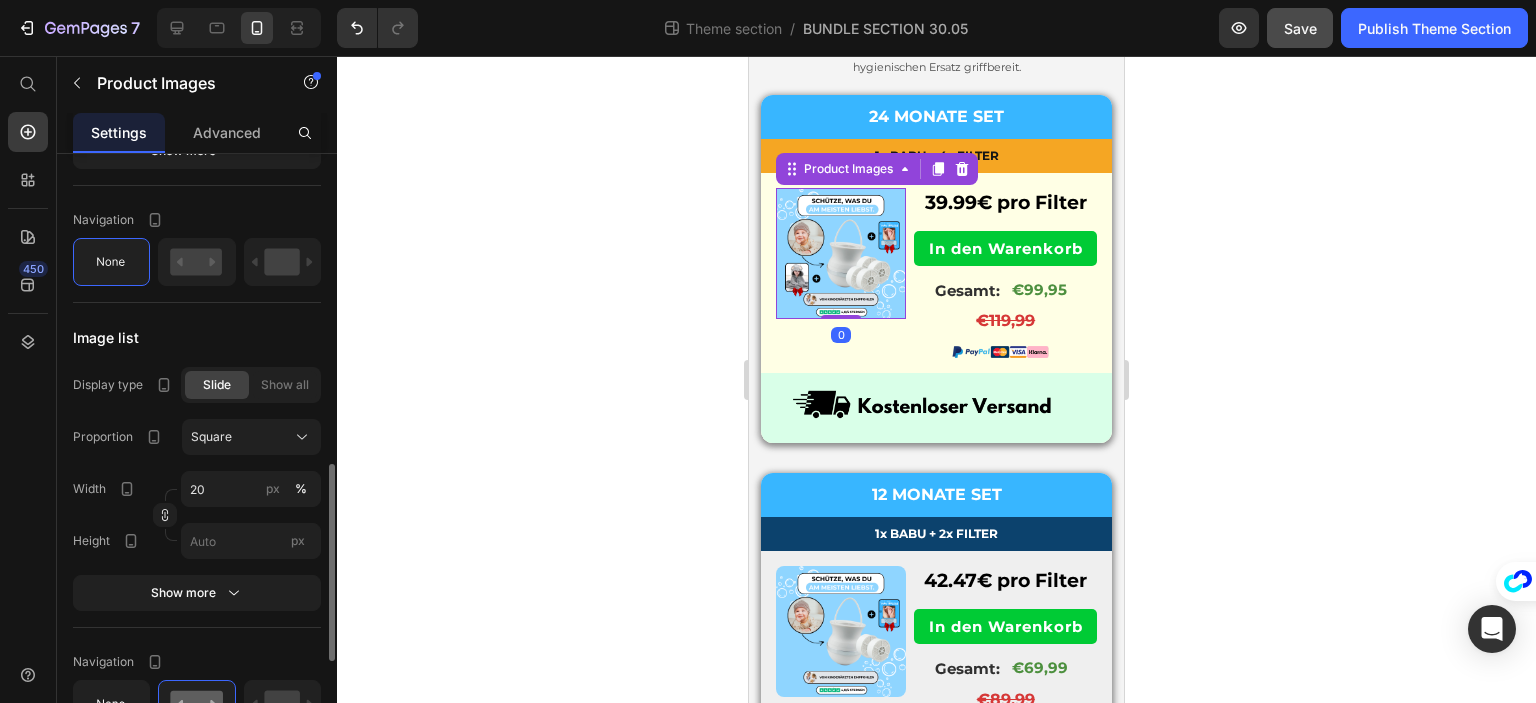 scroll, scrollTop: 752, scrollLeft: 0, axis: vertical 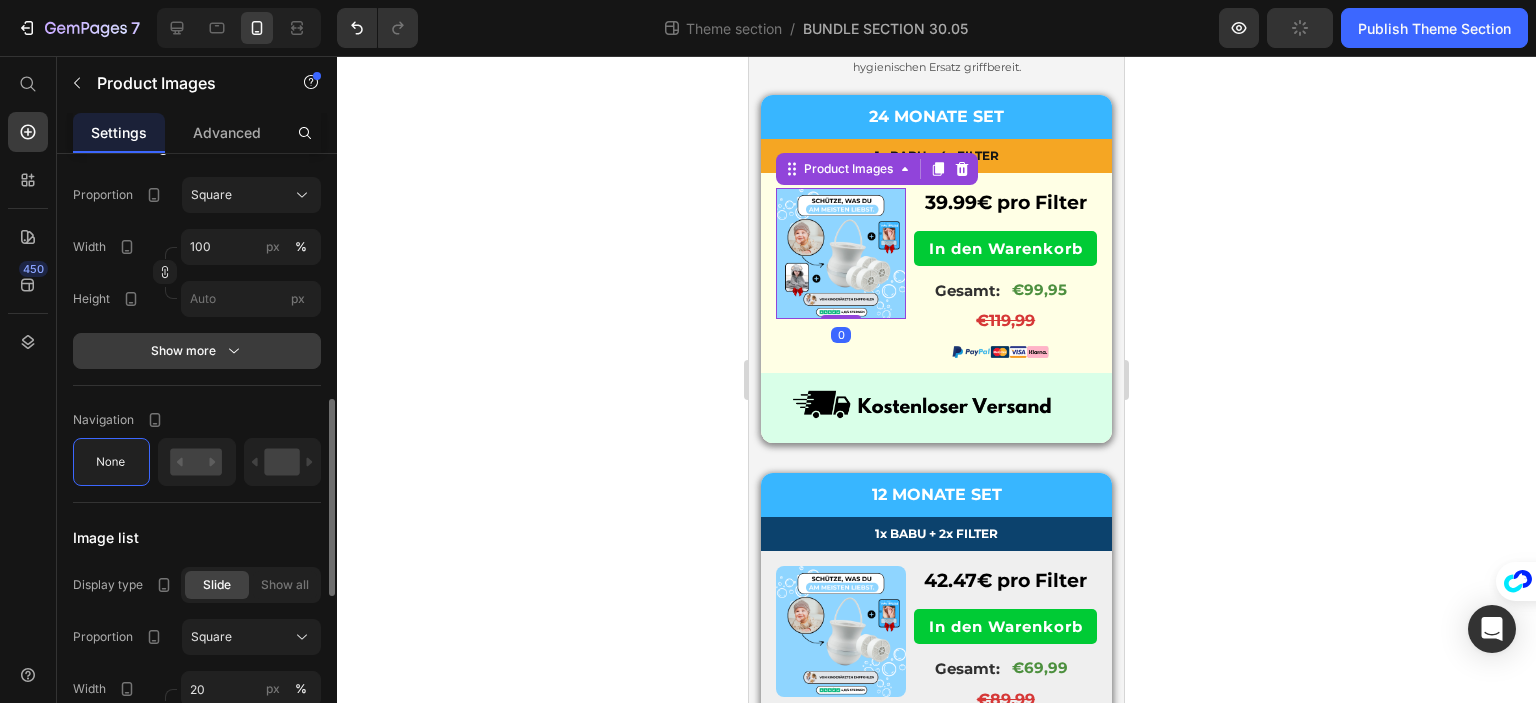 click on "Show more" at bounding box center [197, 351] 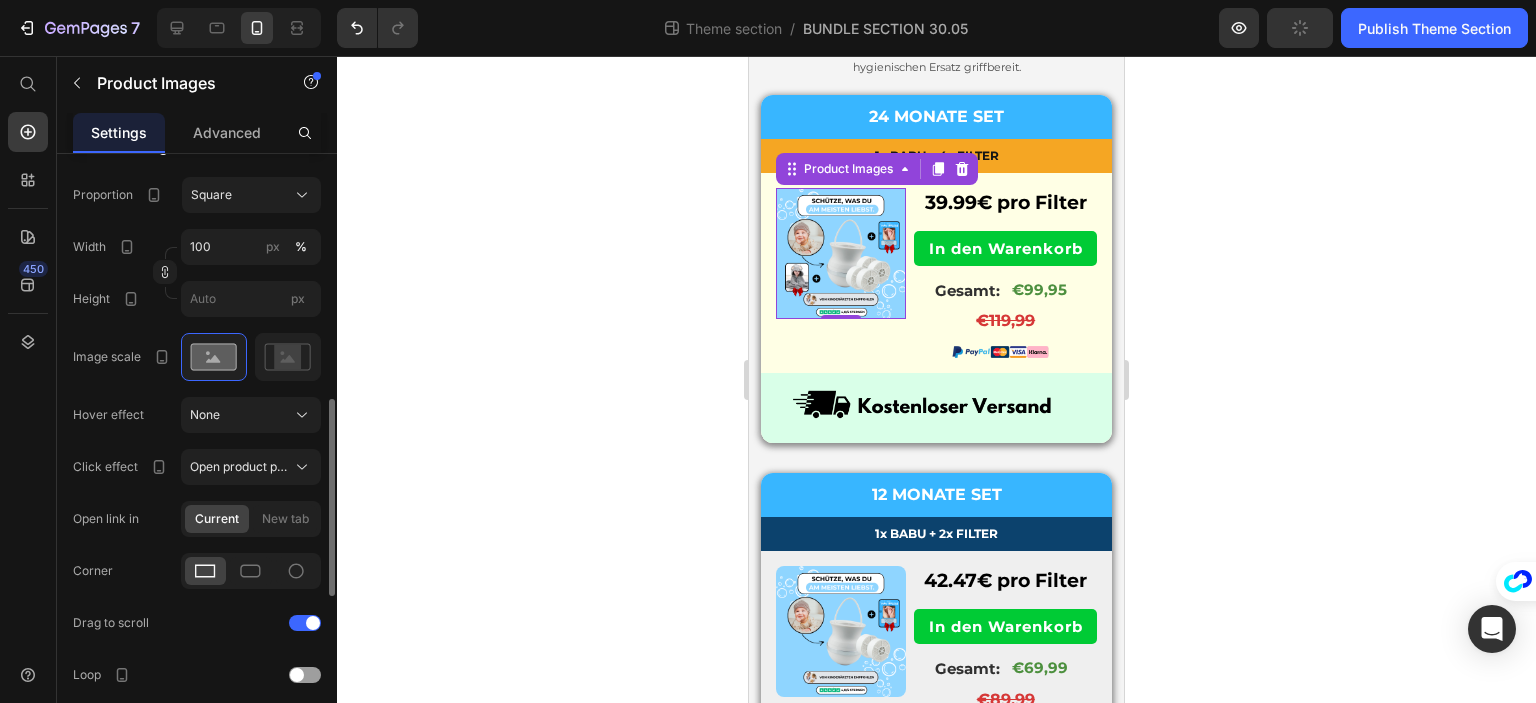 scroll, scrollTop: 852, scrollLeft: 0, axis: vertical 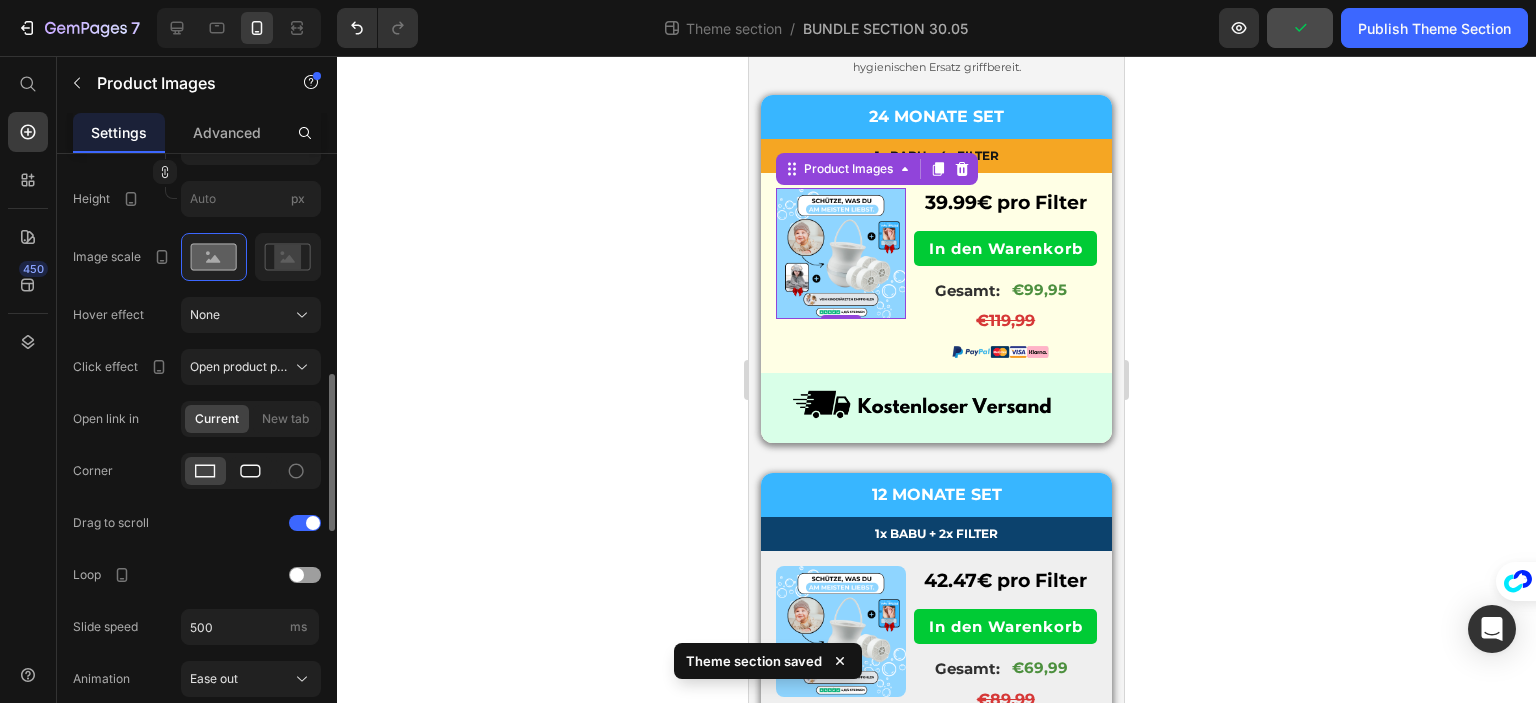 click 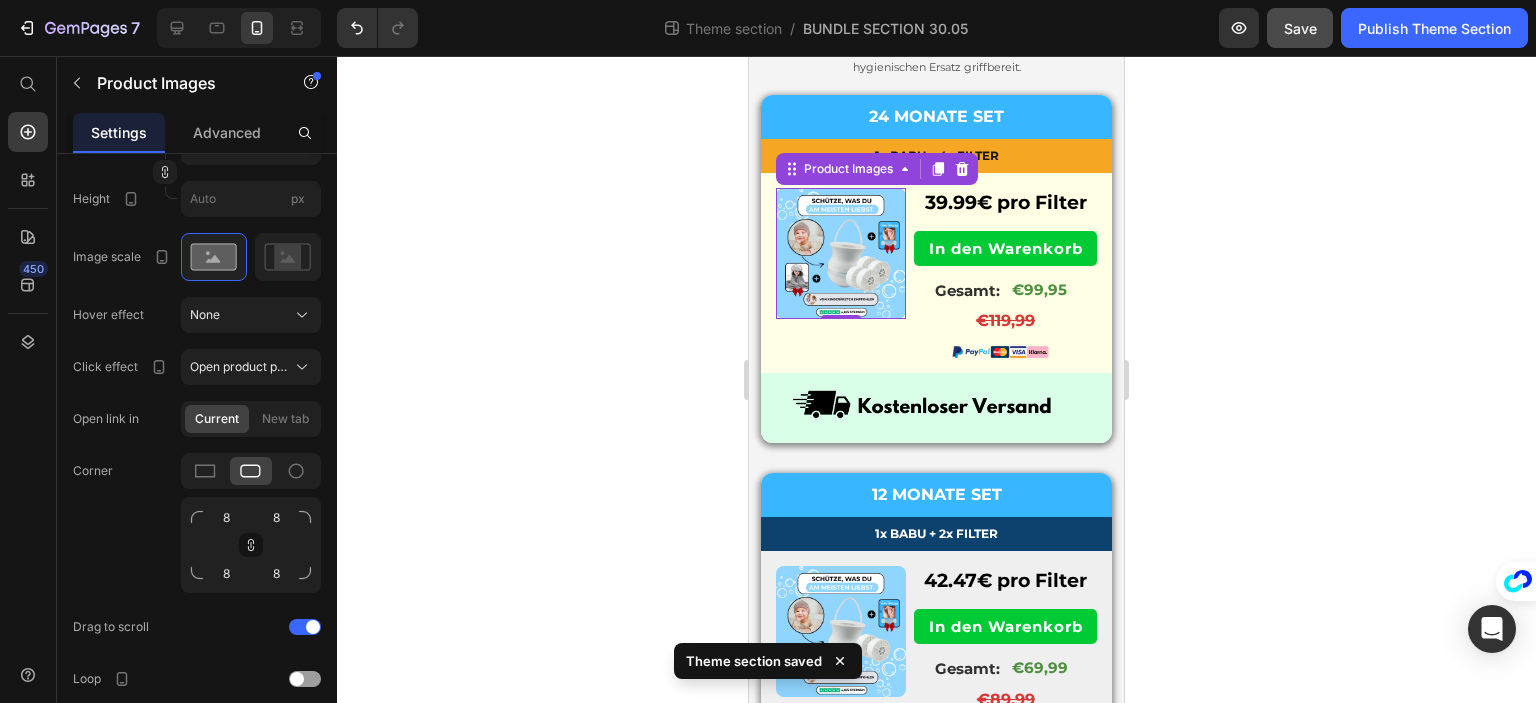 click 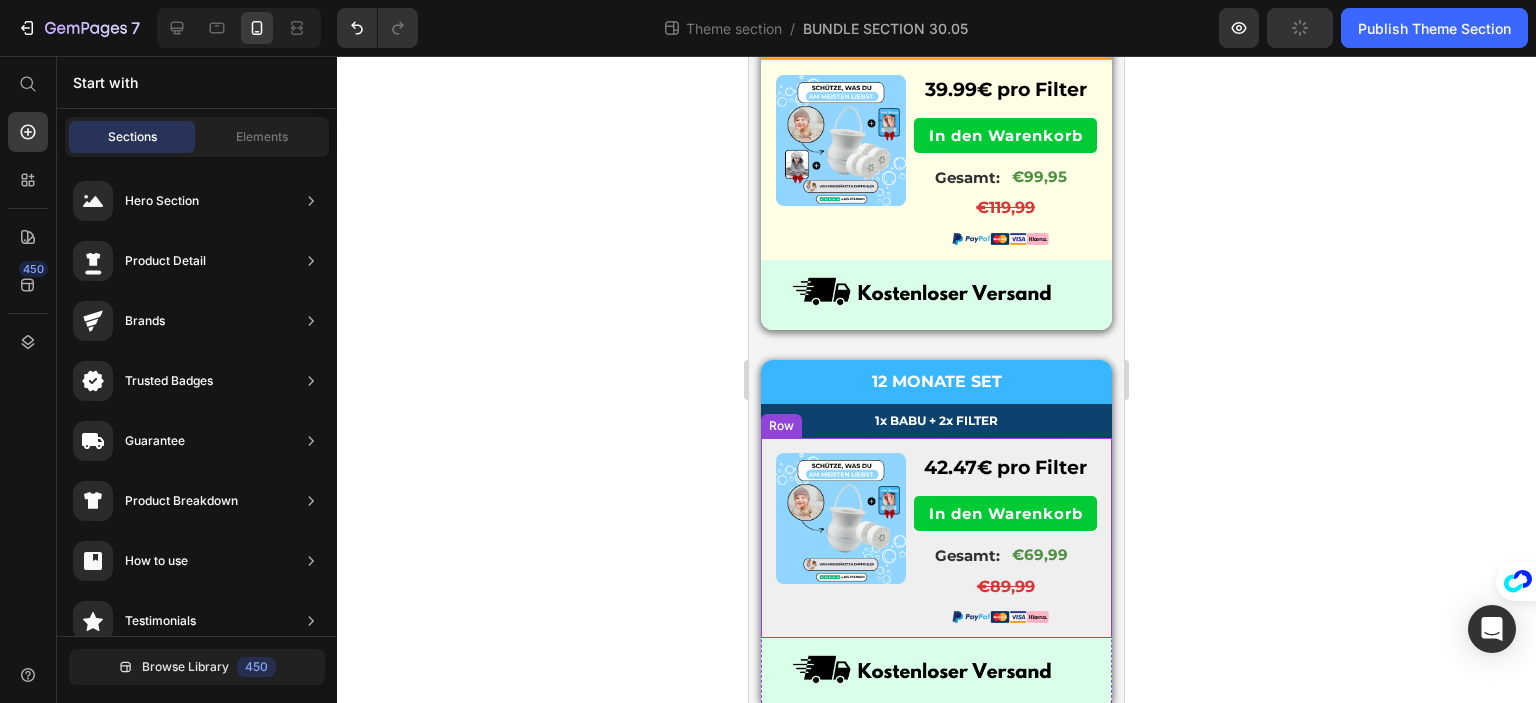 scroll, scrollTop: 0, scrollLeft: 0, axis: both 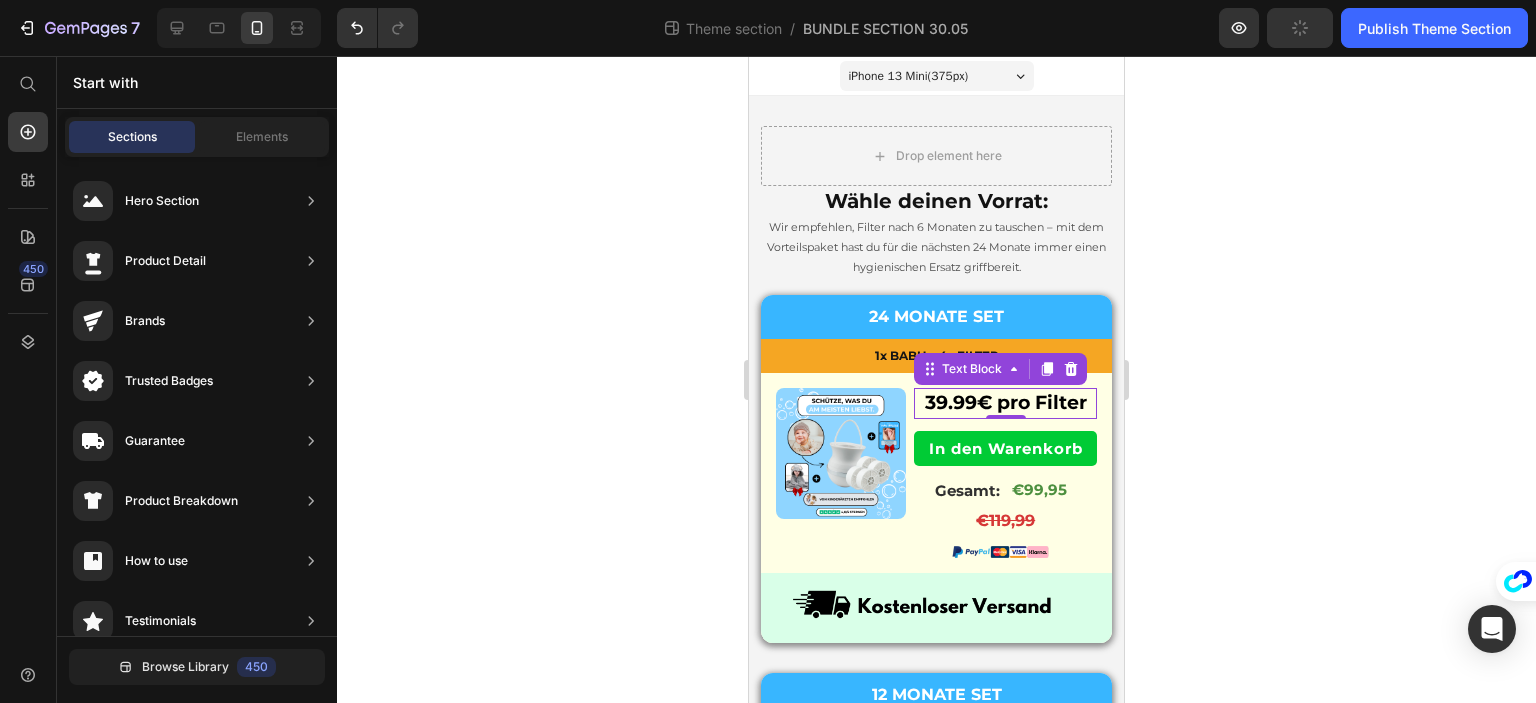 click on "€ pro Filter" at bounding box center [1032, 402] 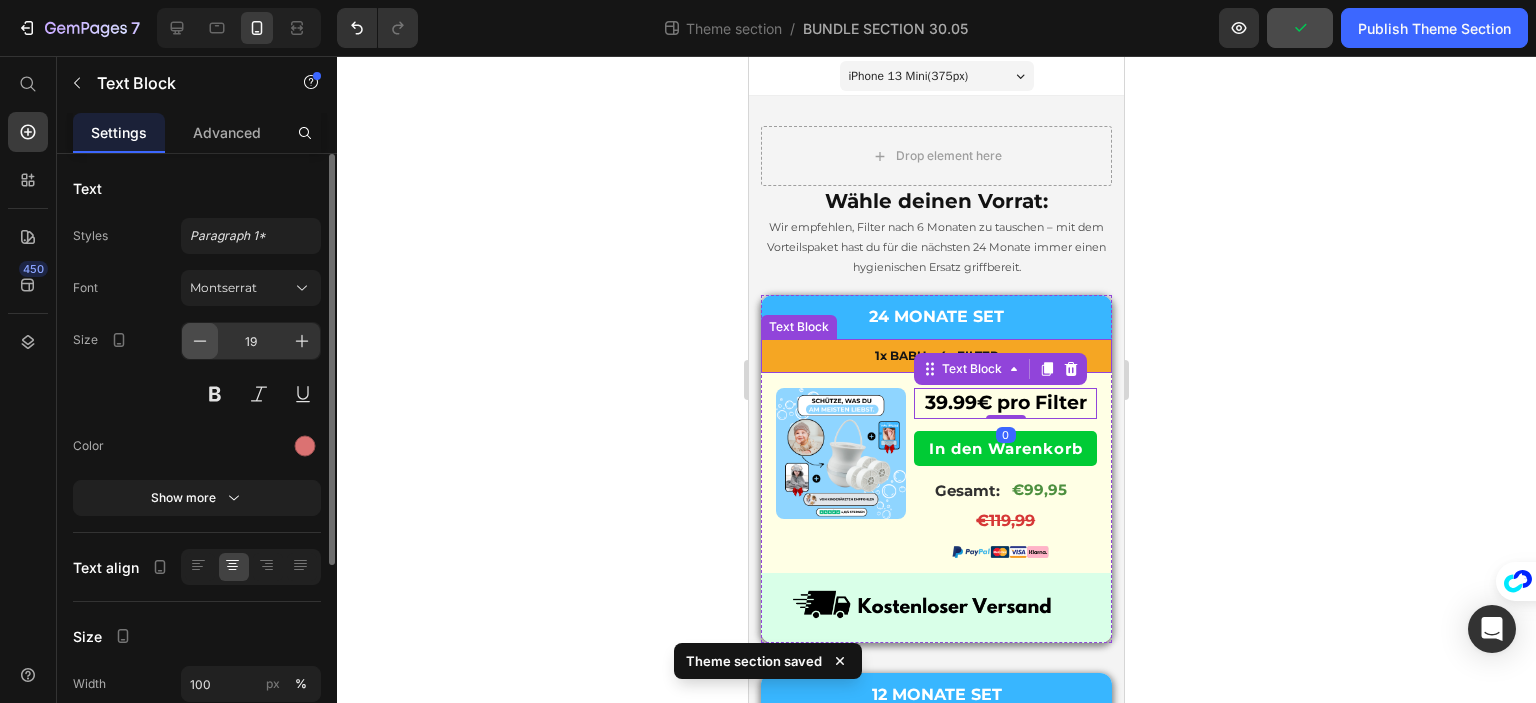 click 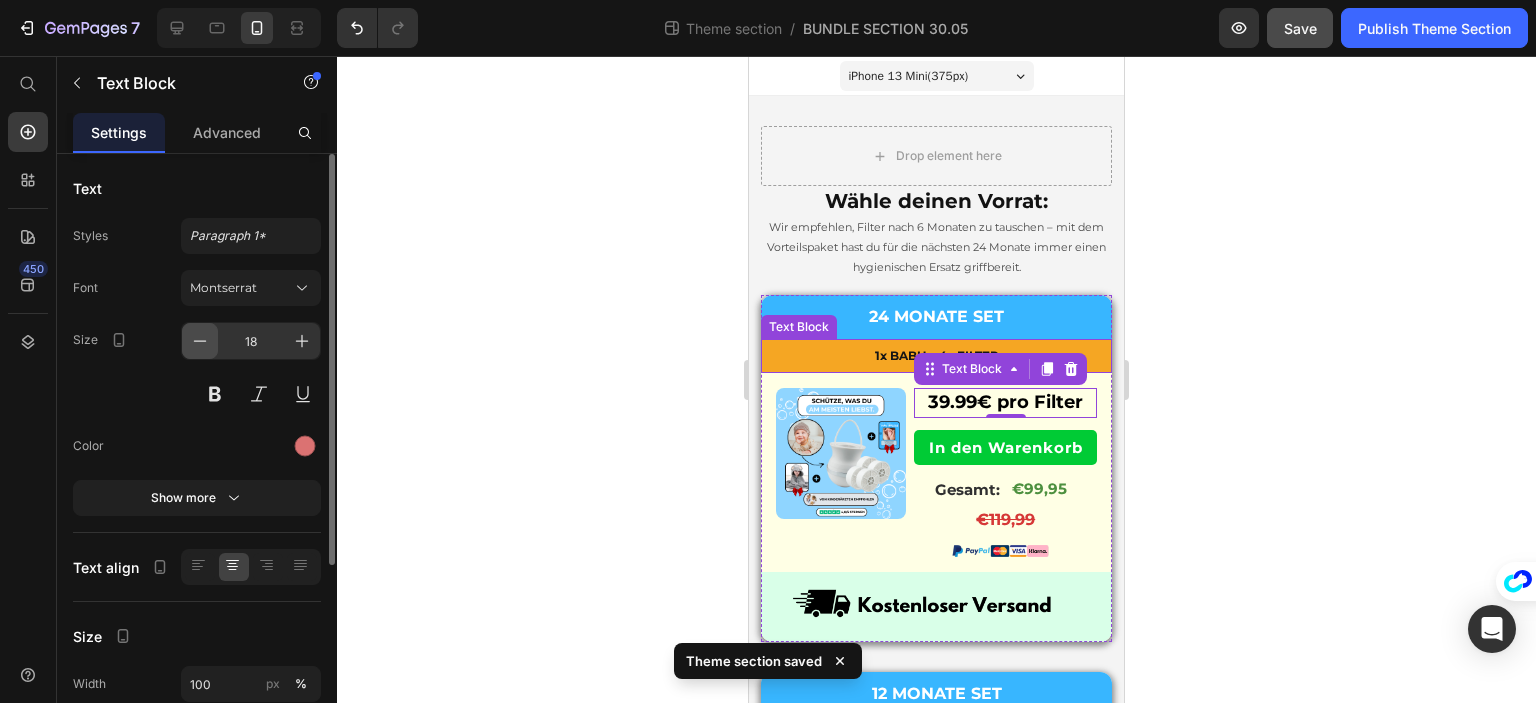 click 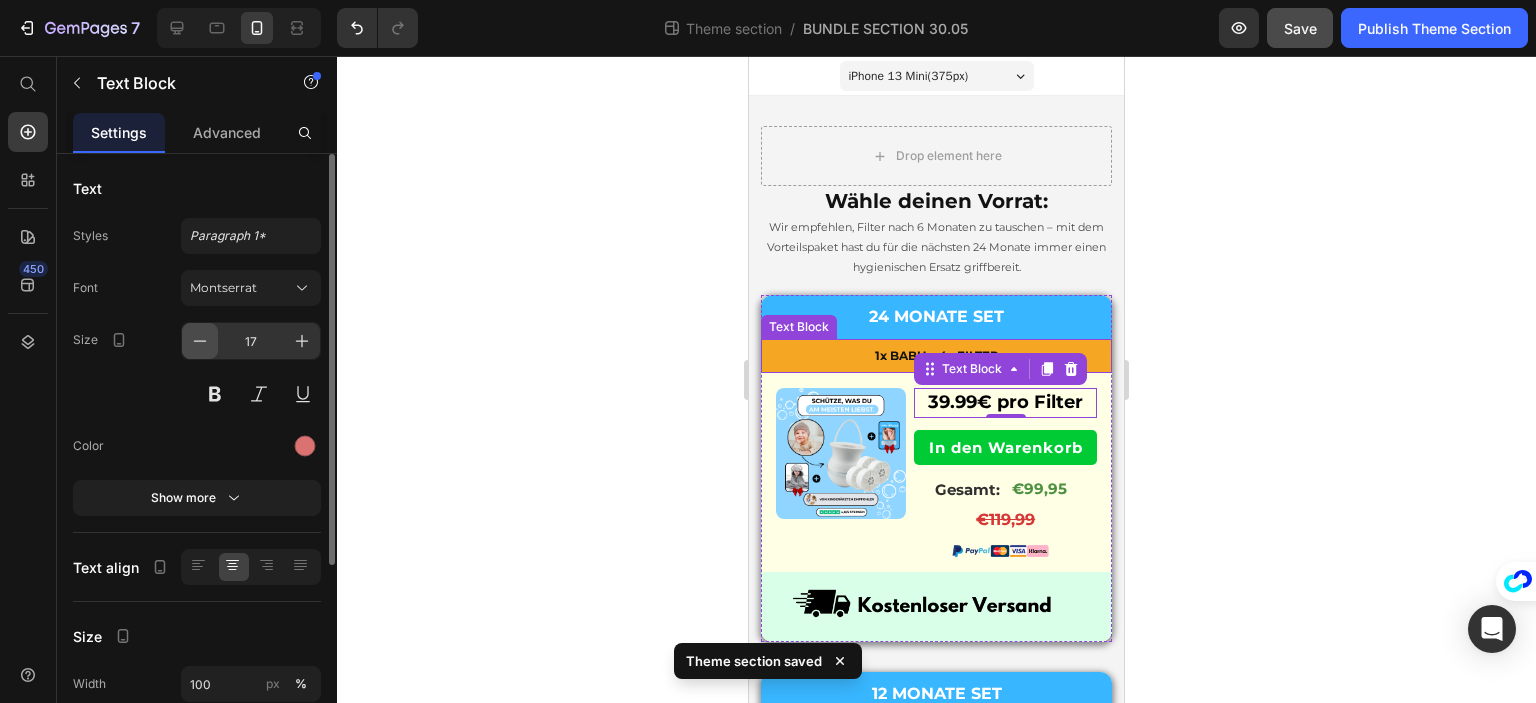 click 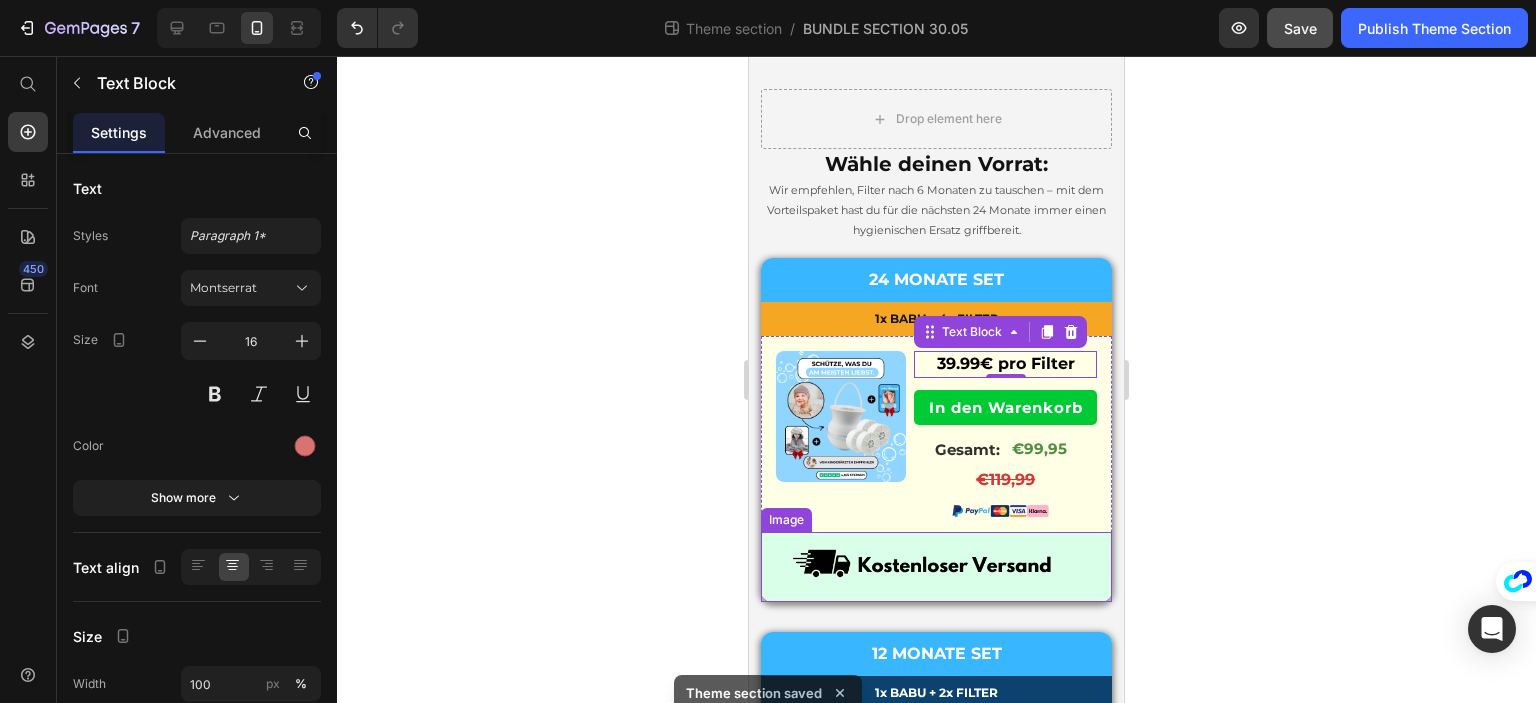 scroll, scrollTop: 200, scrollLeft: 0, axis: vertical 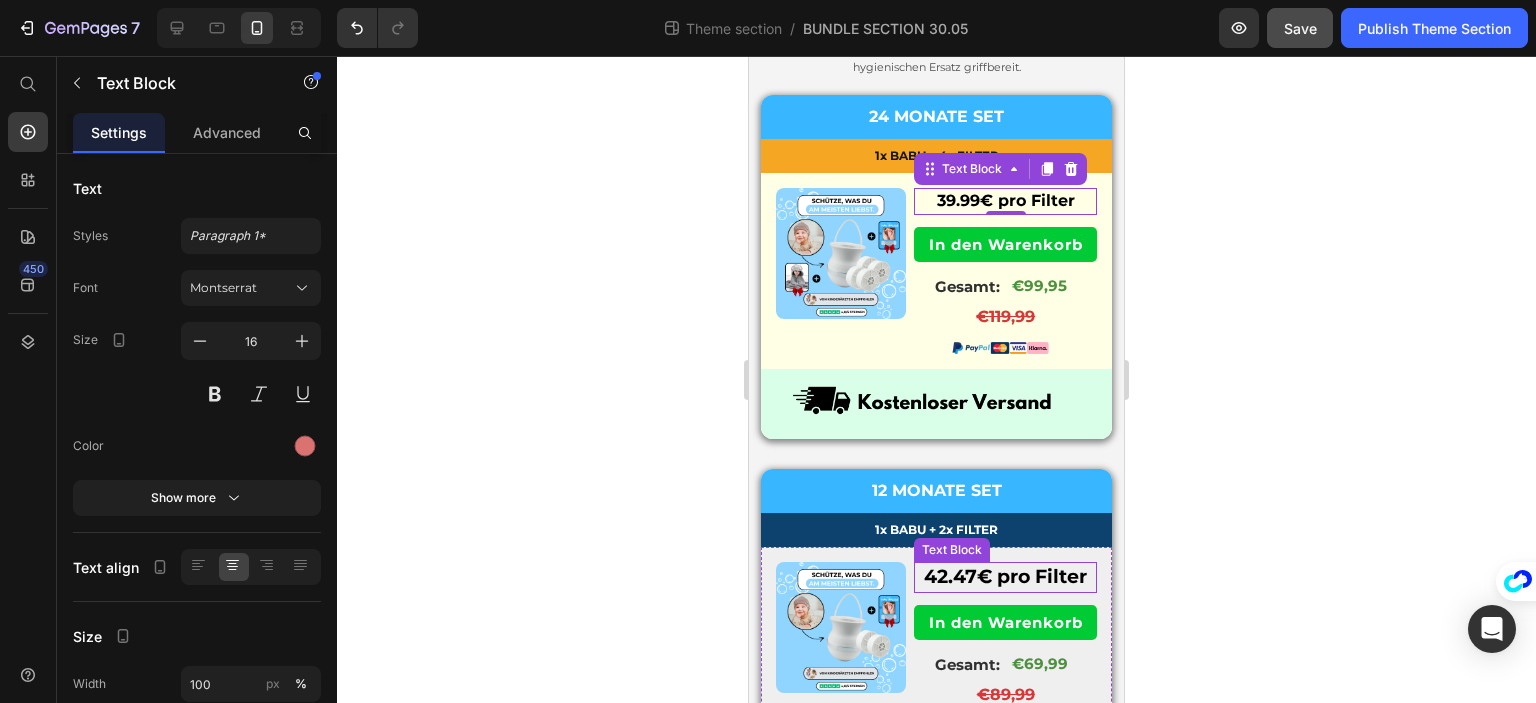 click on "€ pro Filter" at bounding box center [1032, 576] 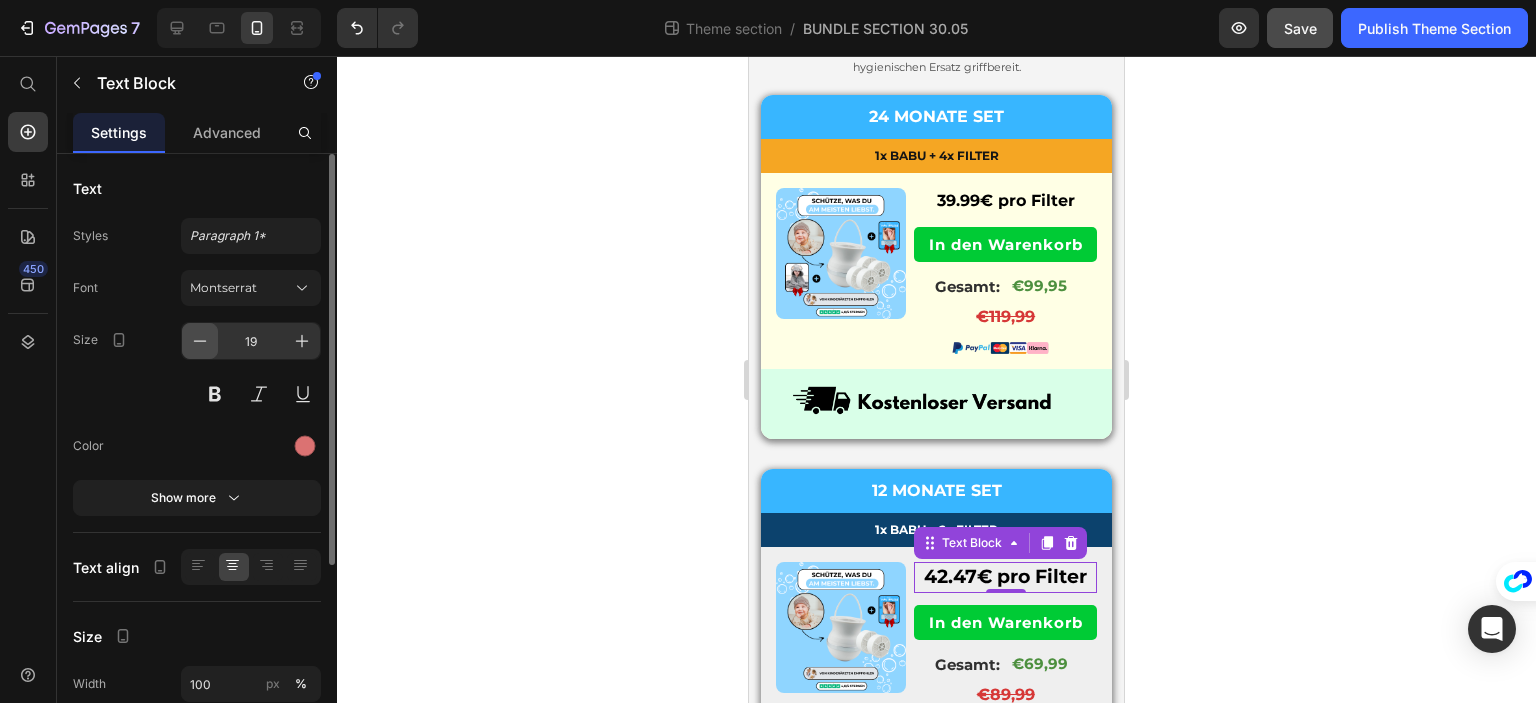 click 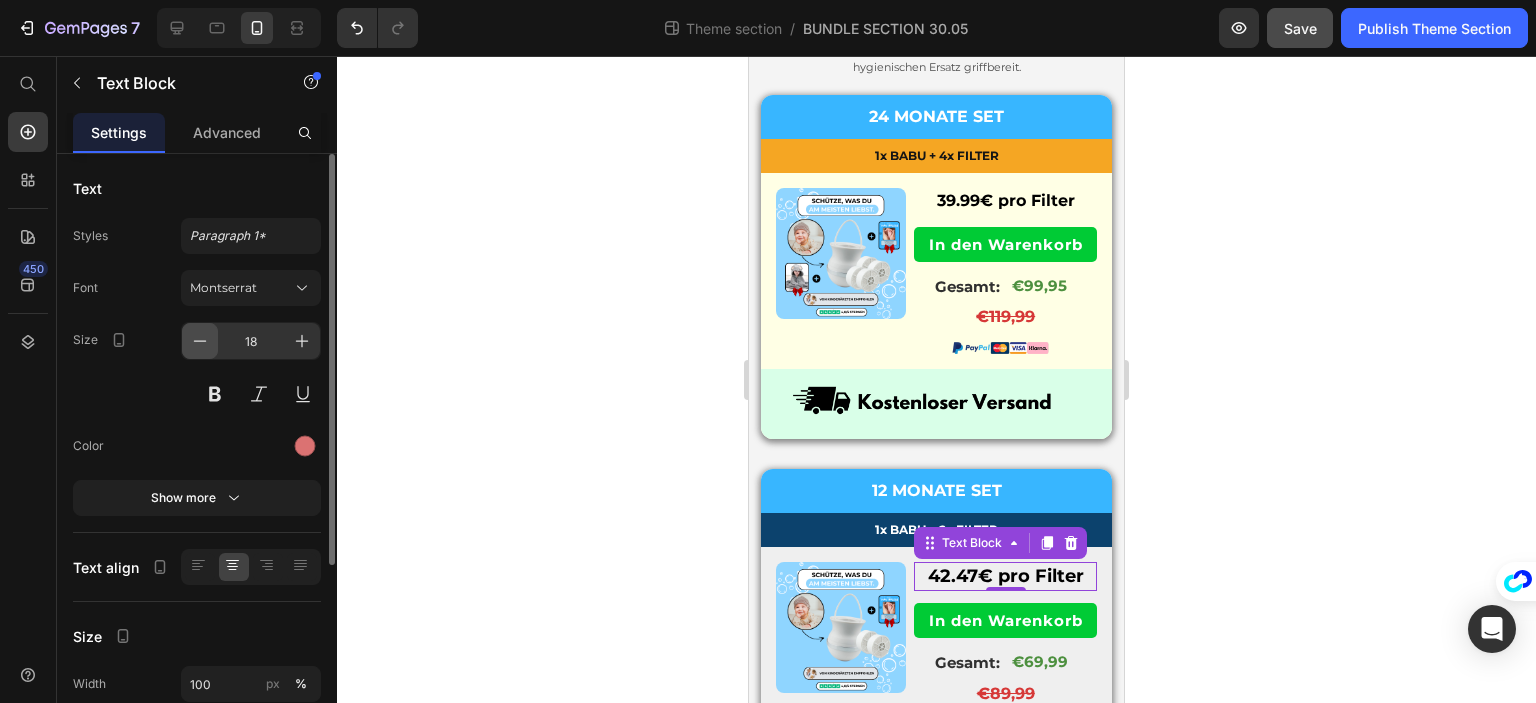 click 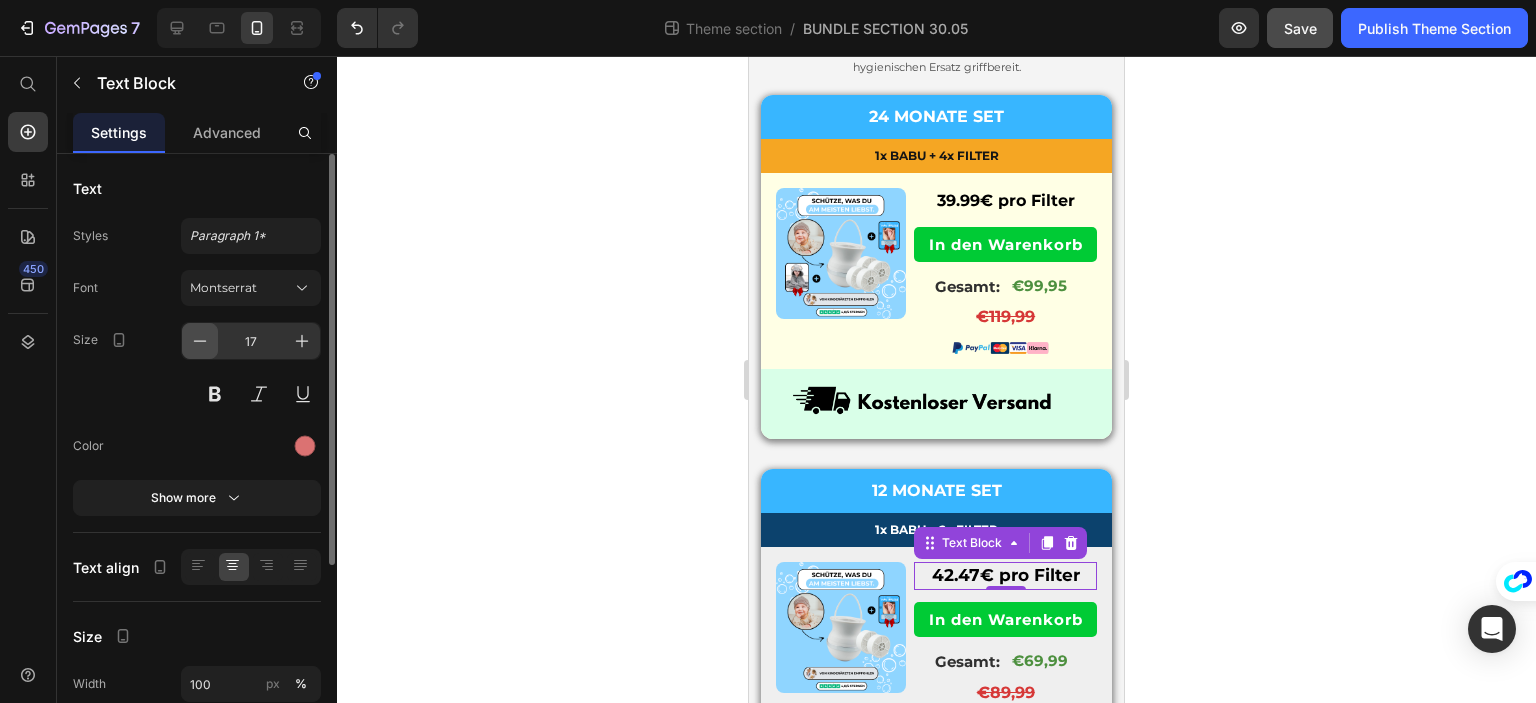click 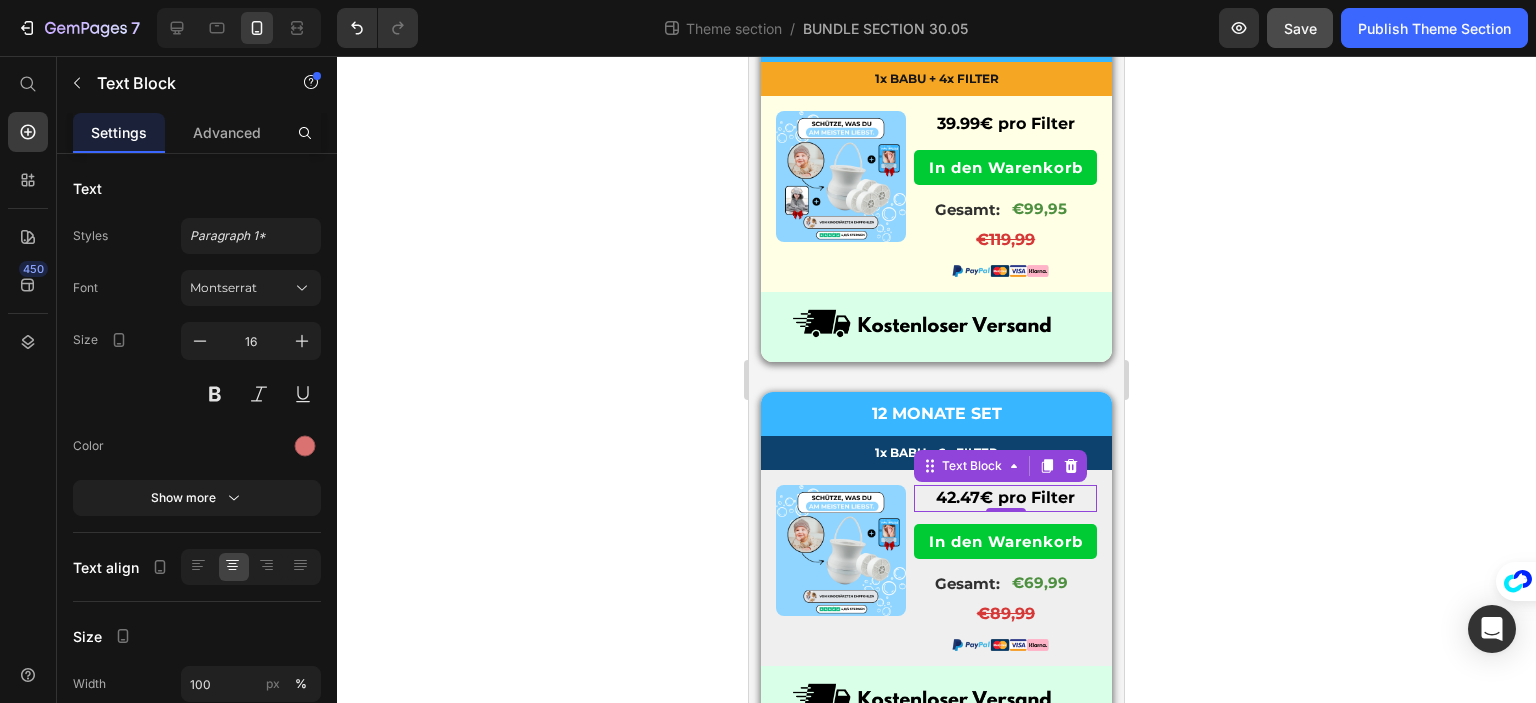 scroll, scrollTop: 600, scrollLeft: 0, axis: vertical 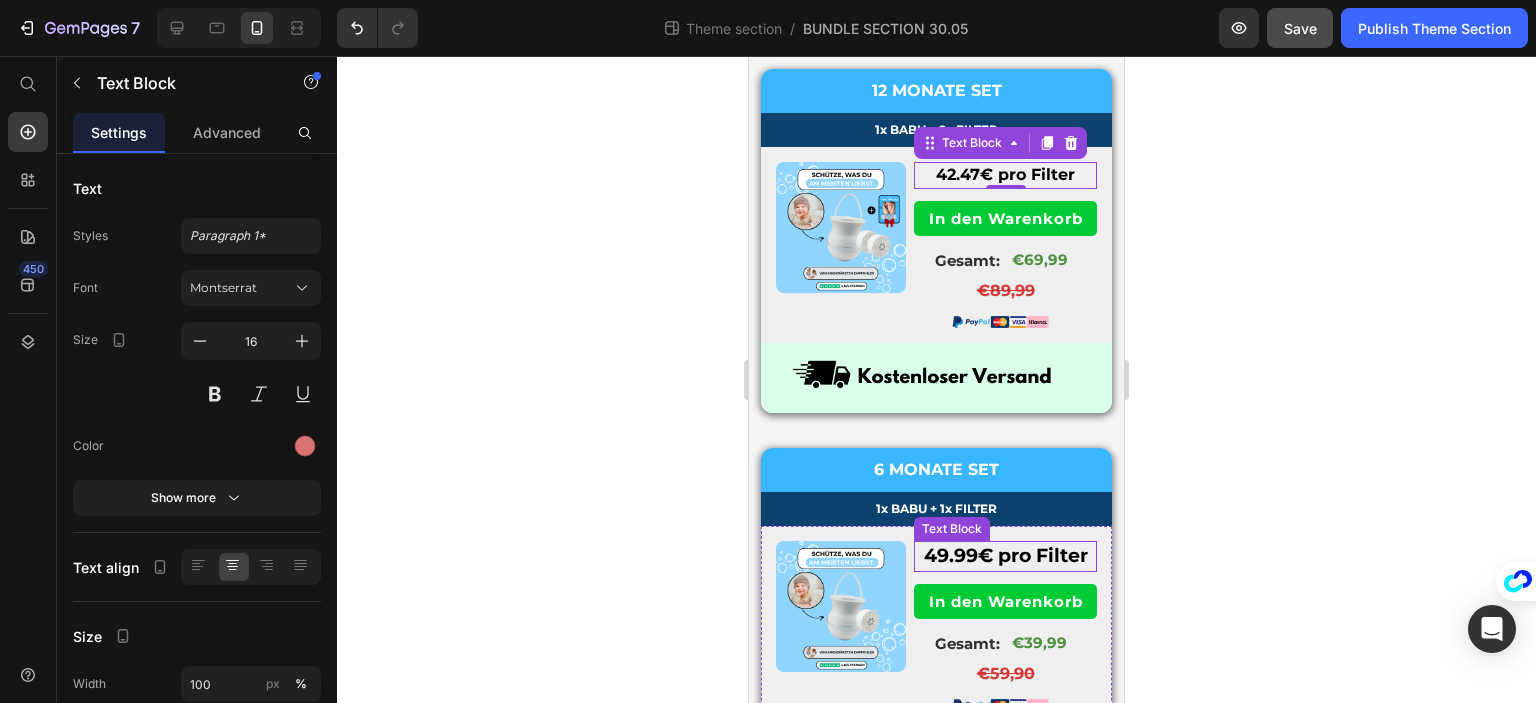 click on "€ pro Filter" at bounding box center (1033, 555) 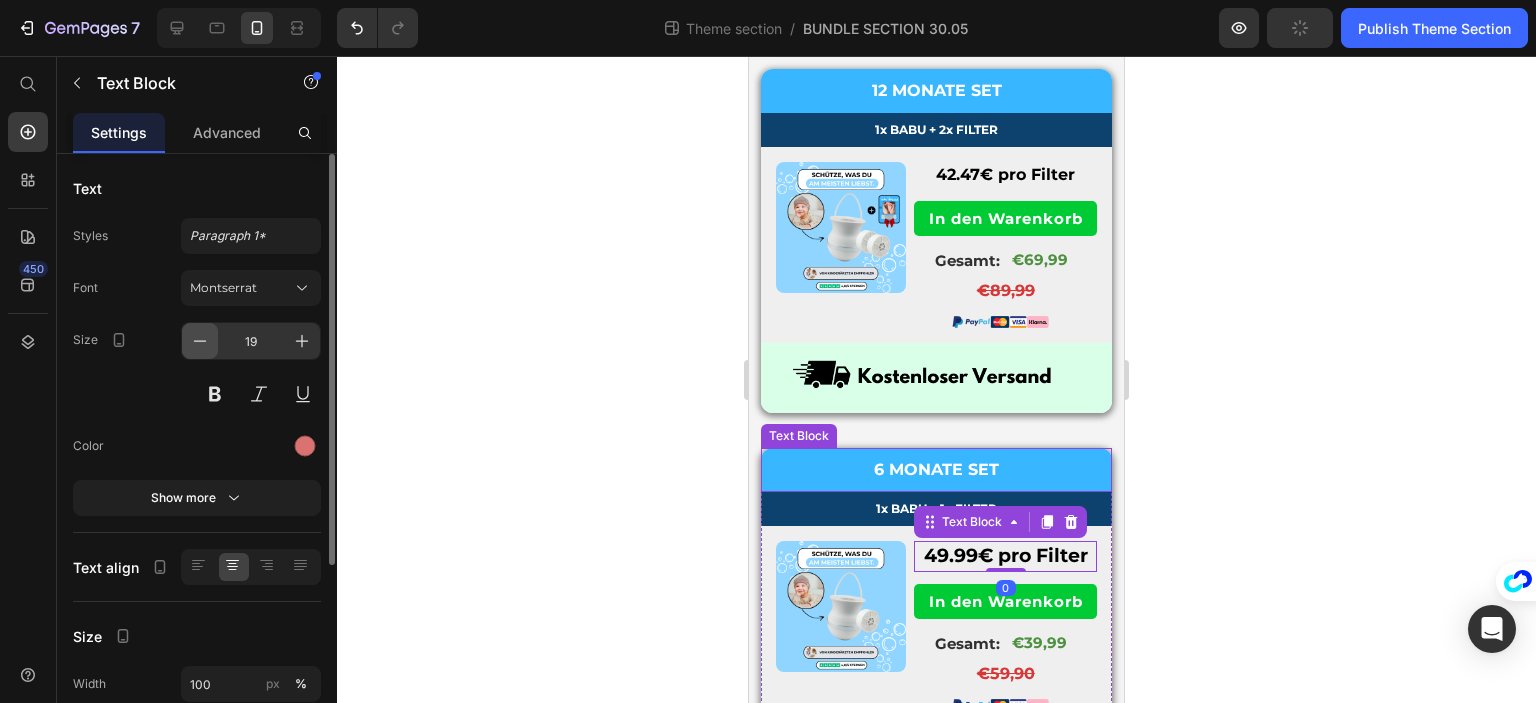 click 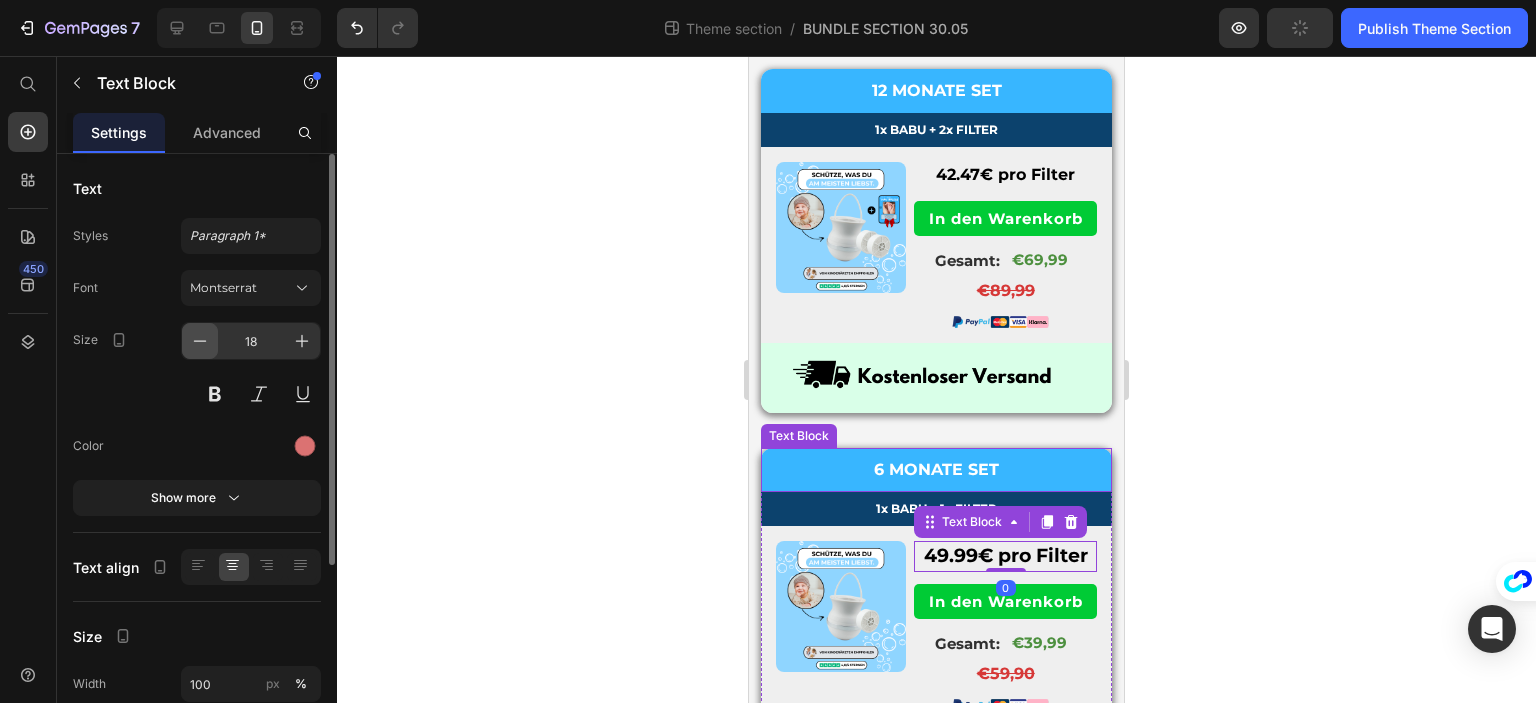 click 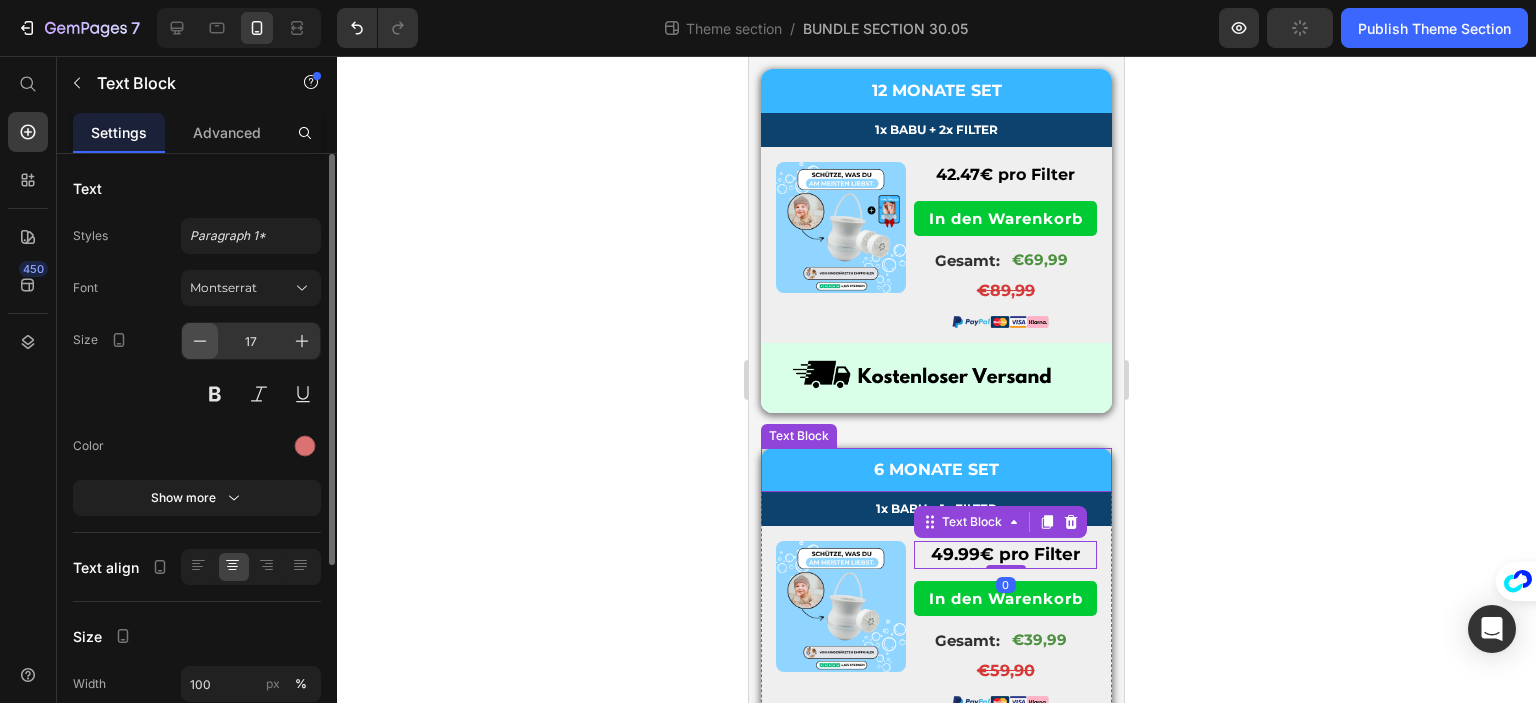 click 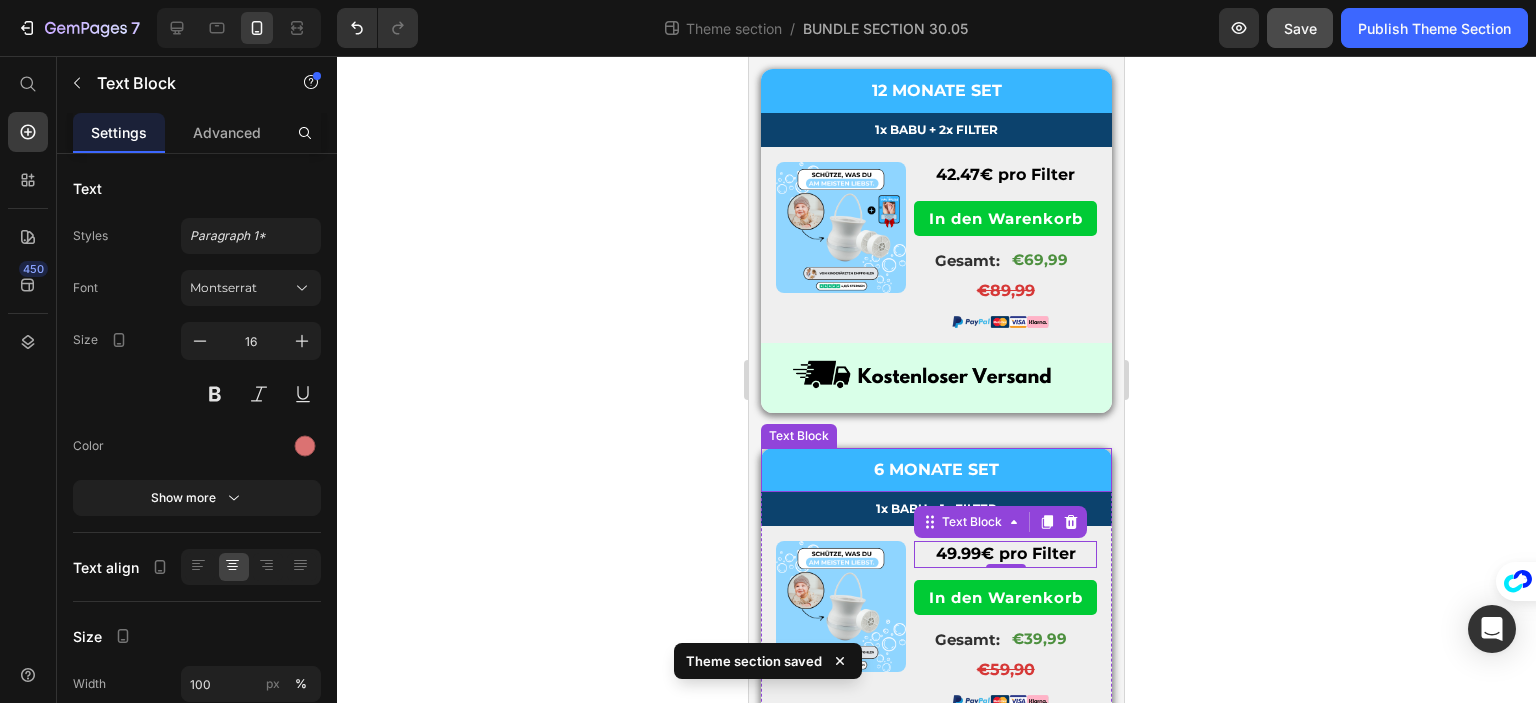 click 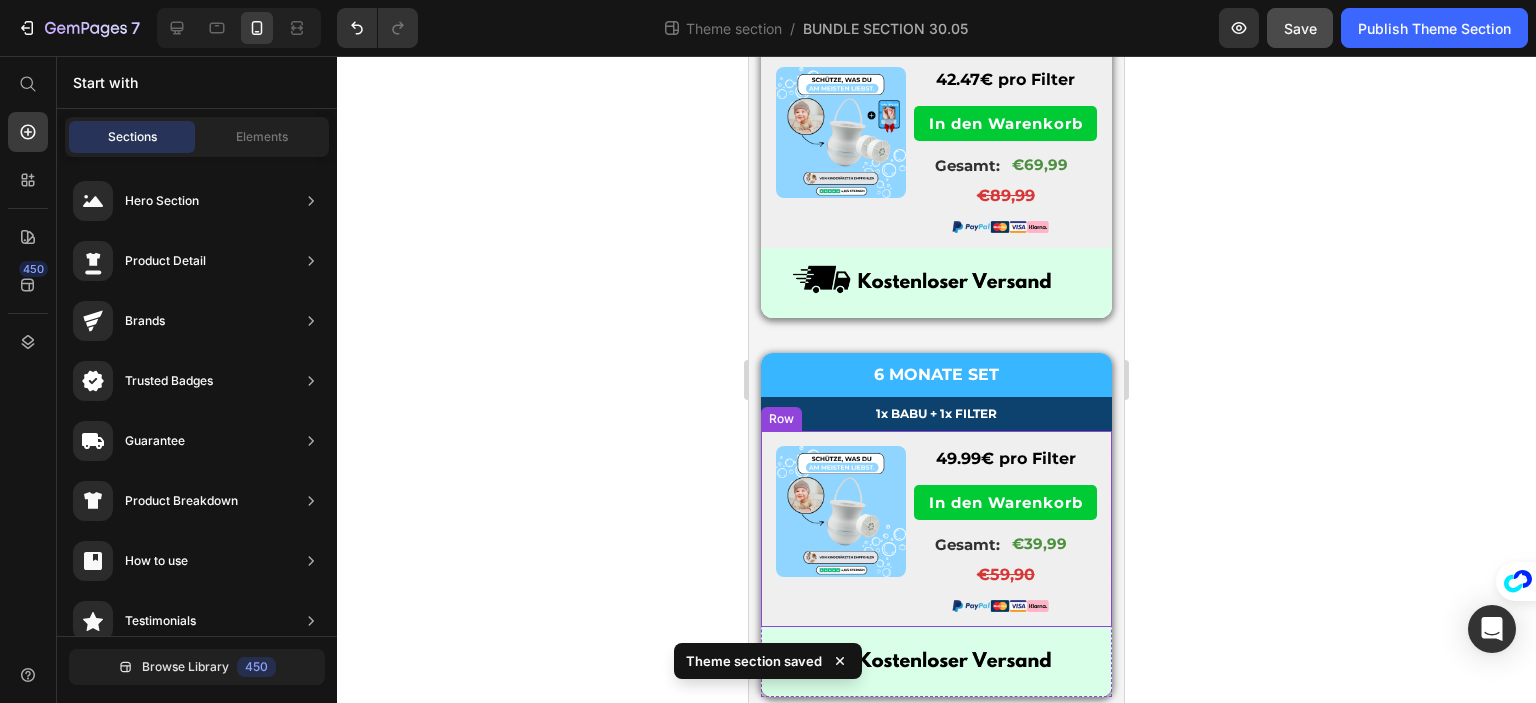 scroll, scrollTop: 700, scrollLeft: 0, axis: vertical 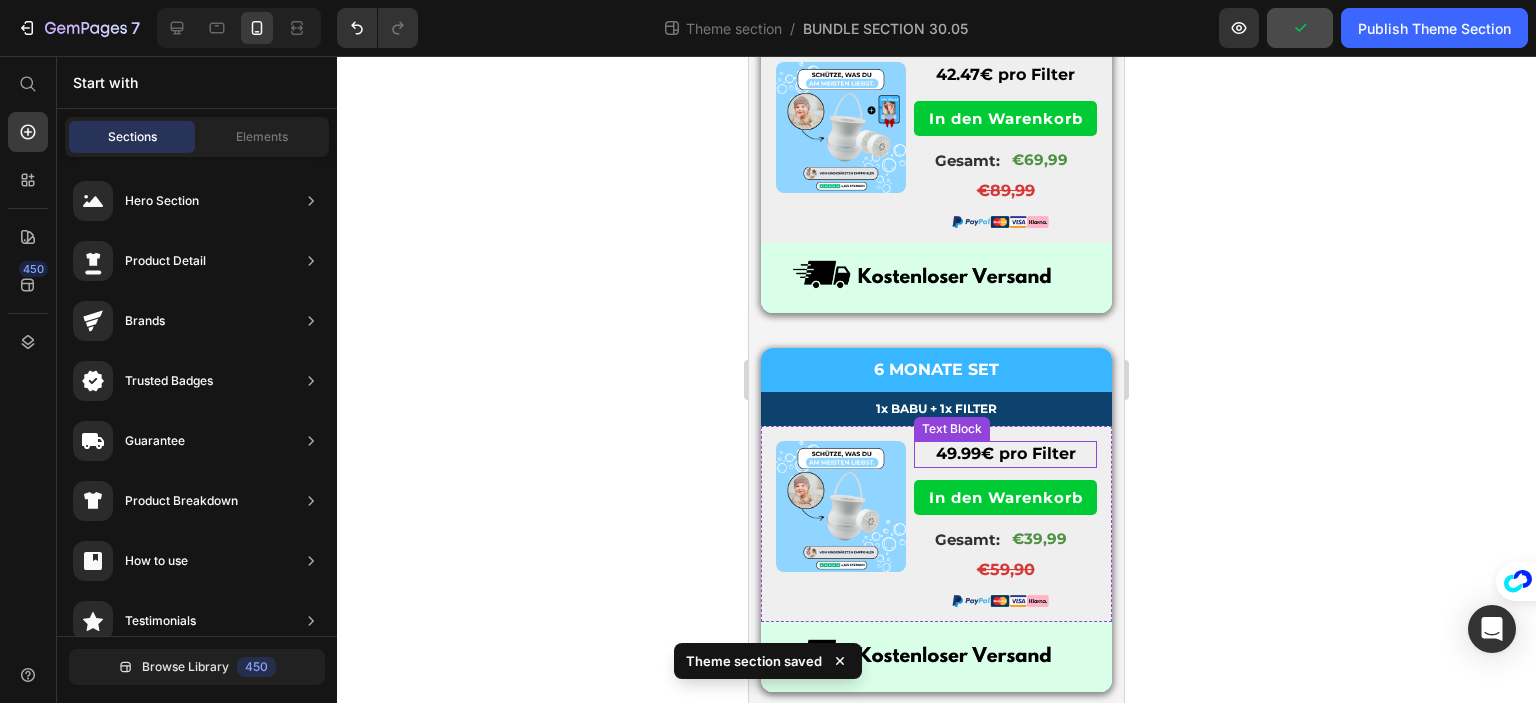 click on "49.99 € pro Filter" at bounding box center [1006, 453] 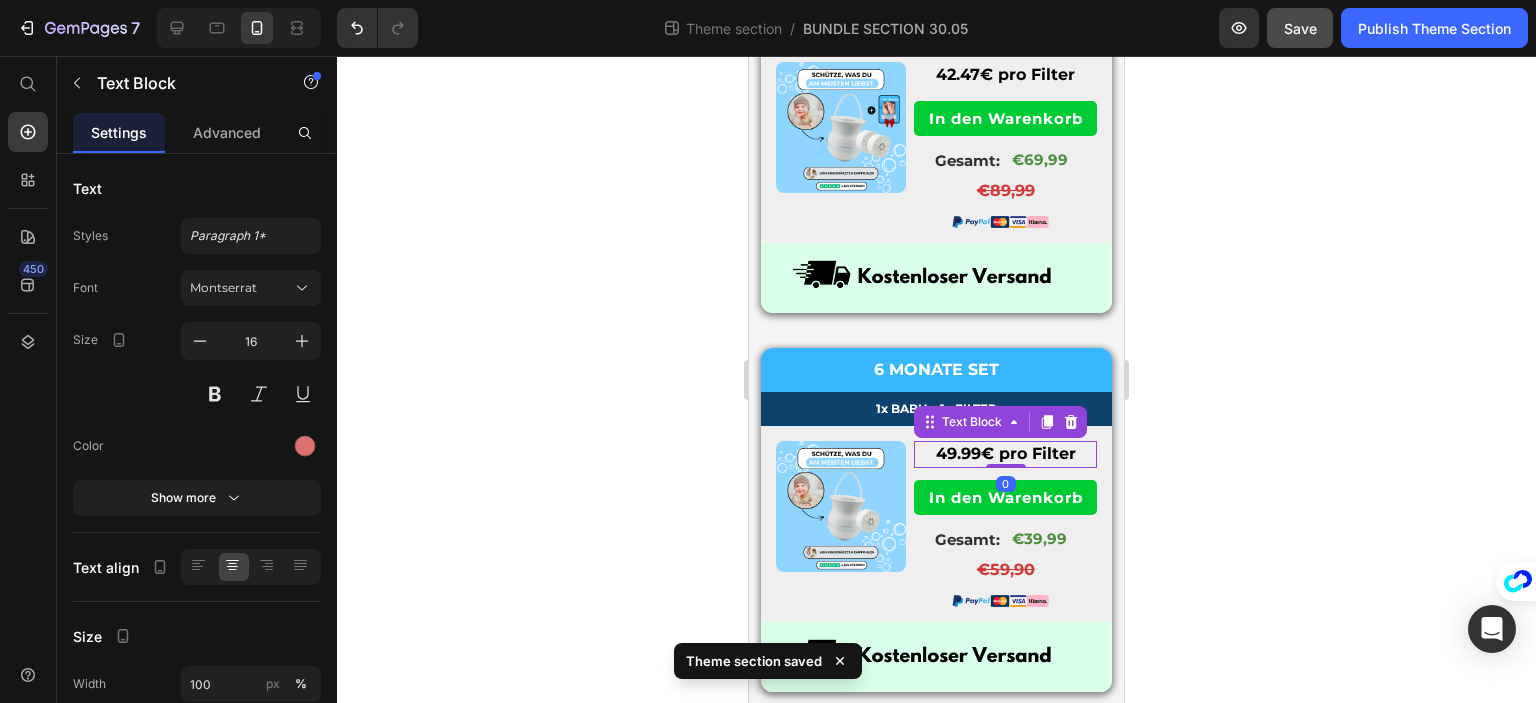 click on "49.99 € pro Filter" at bounding box center (1006, 453) 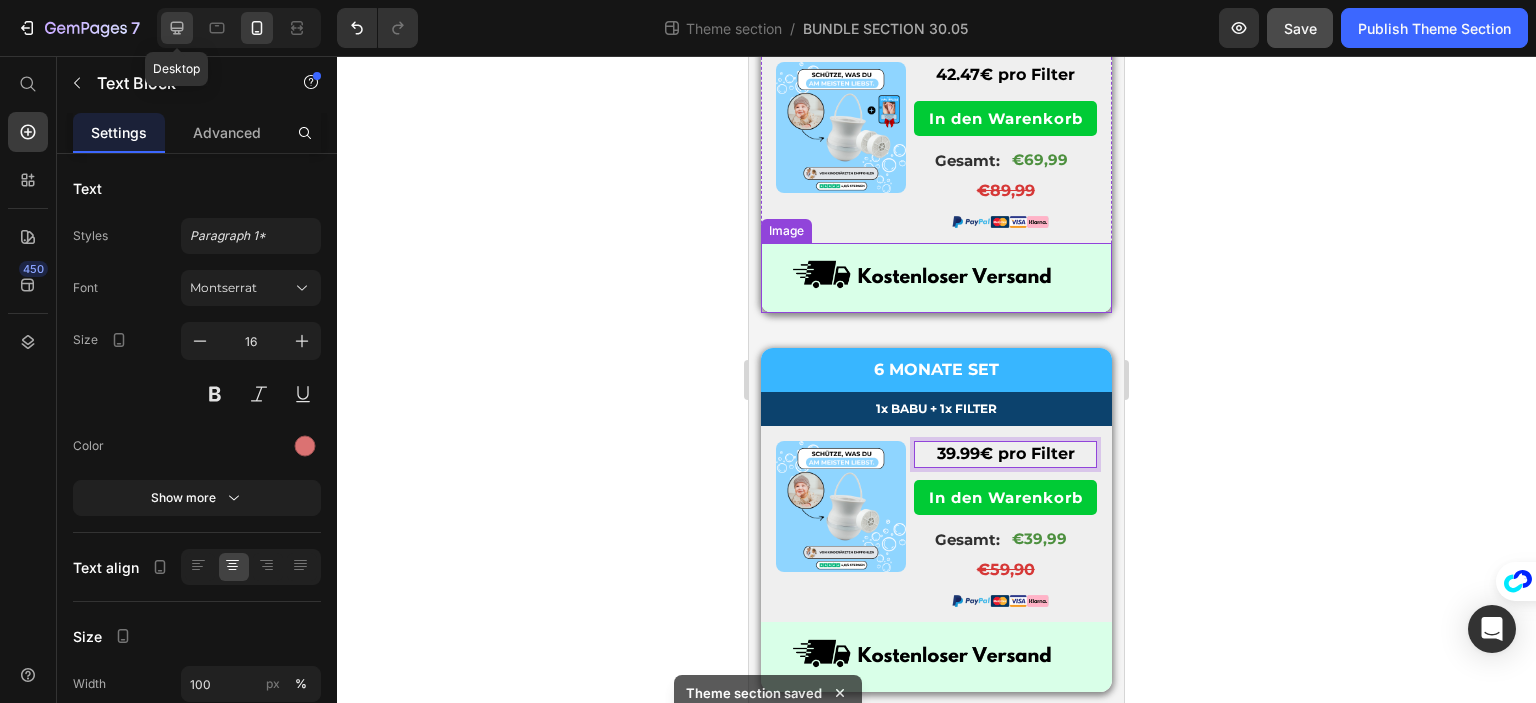 click 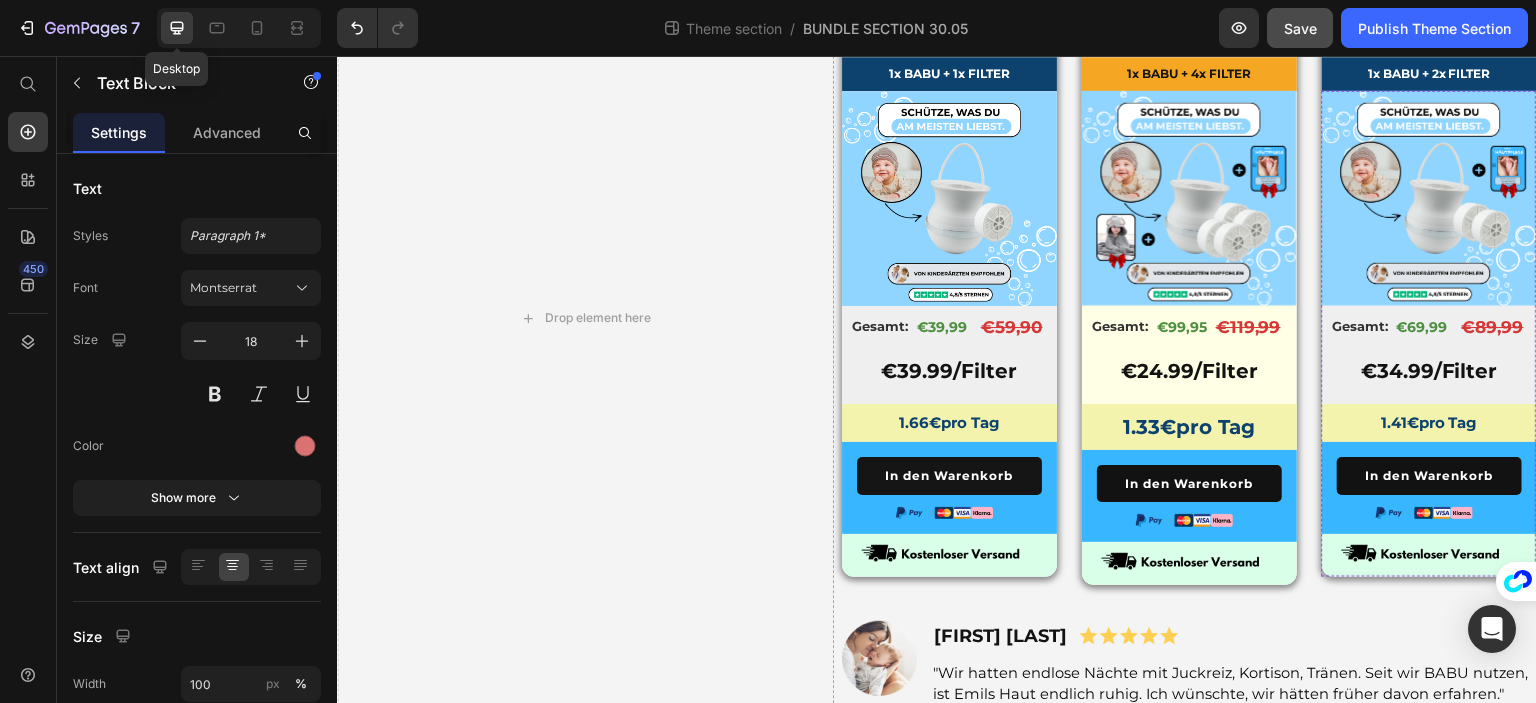 scroll, scrollTop: 177, scrollLeft: 0, axis: vertical 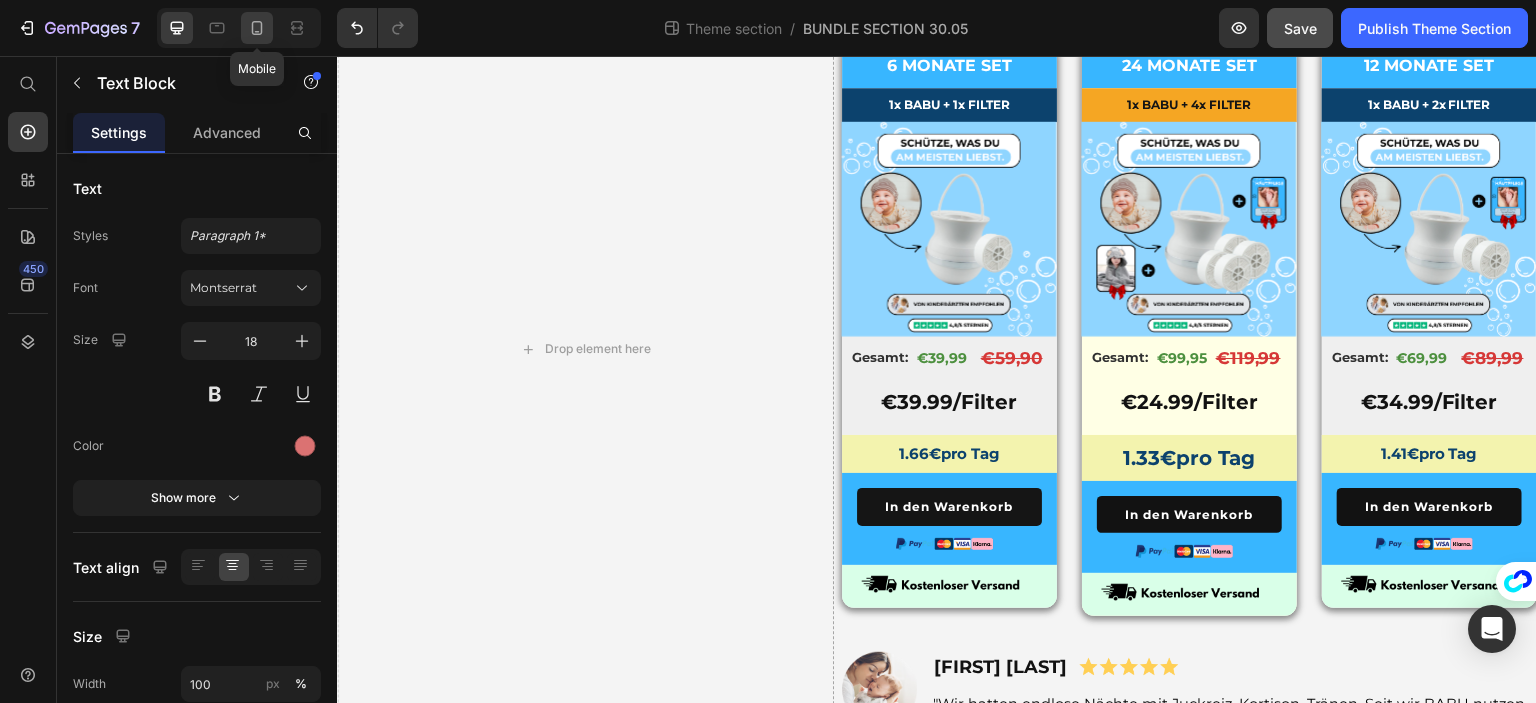 click 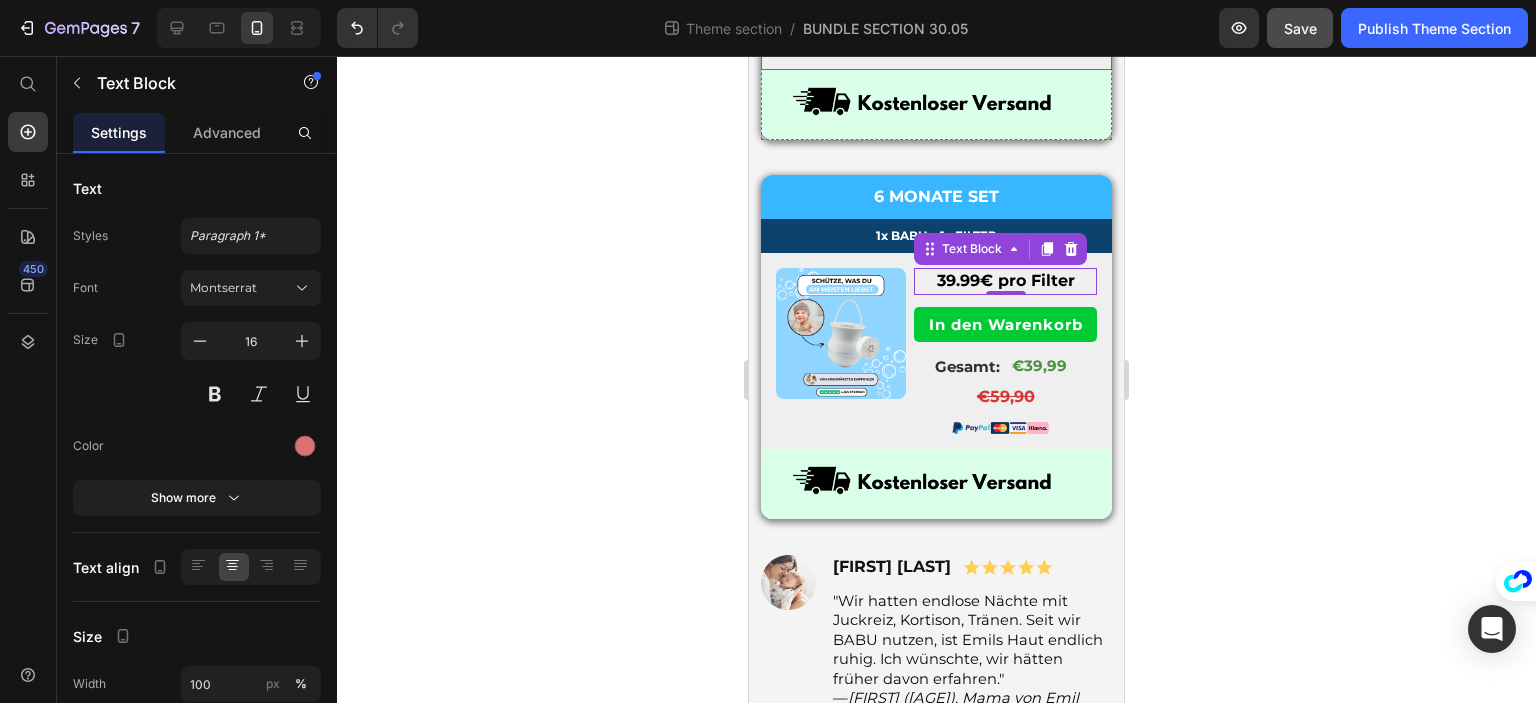 scroll, scrollTop: 921, scrollLeft: 0, axis: vertical 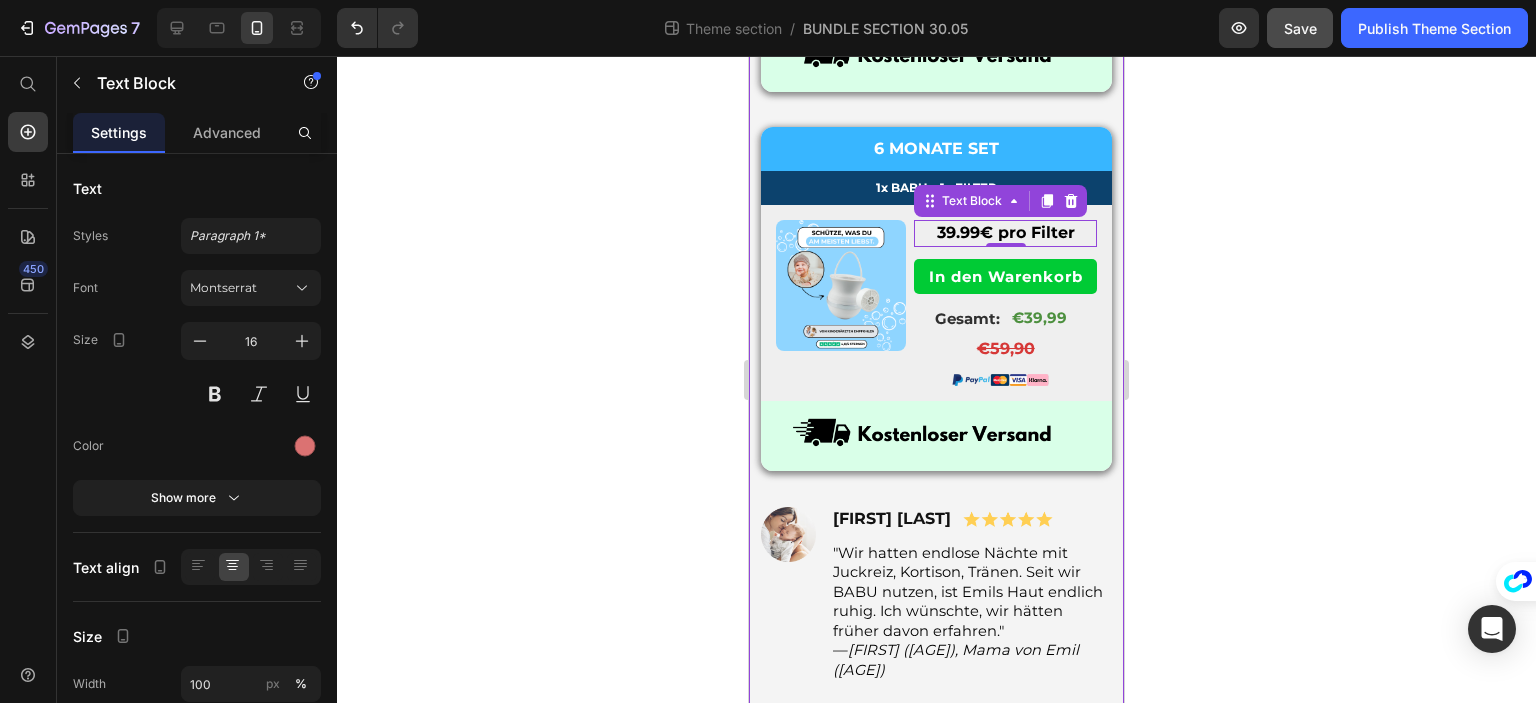 click 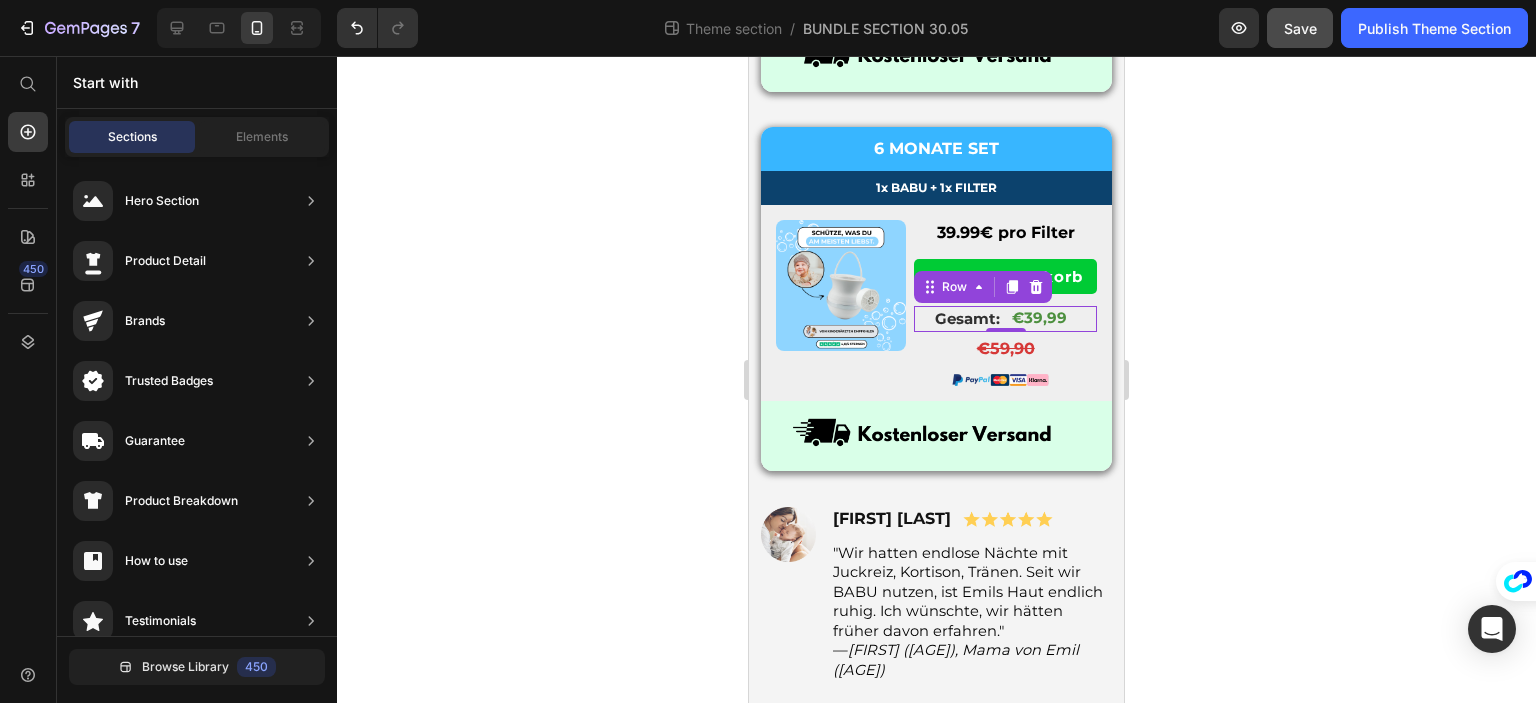 click on "Gesamt: Text Block €39,99 Product Price Row   0" at bounding box center (1005, 319) 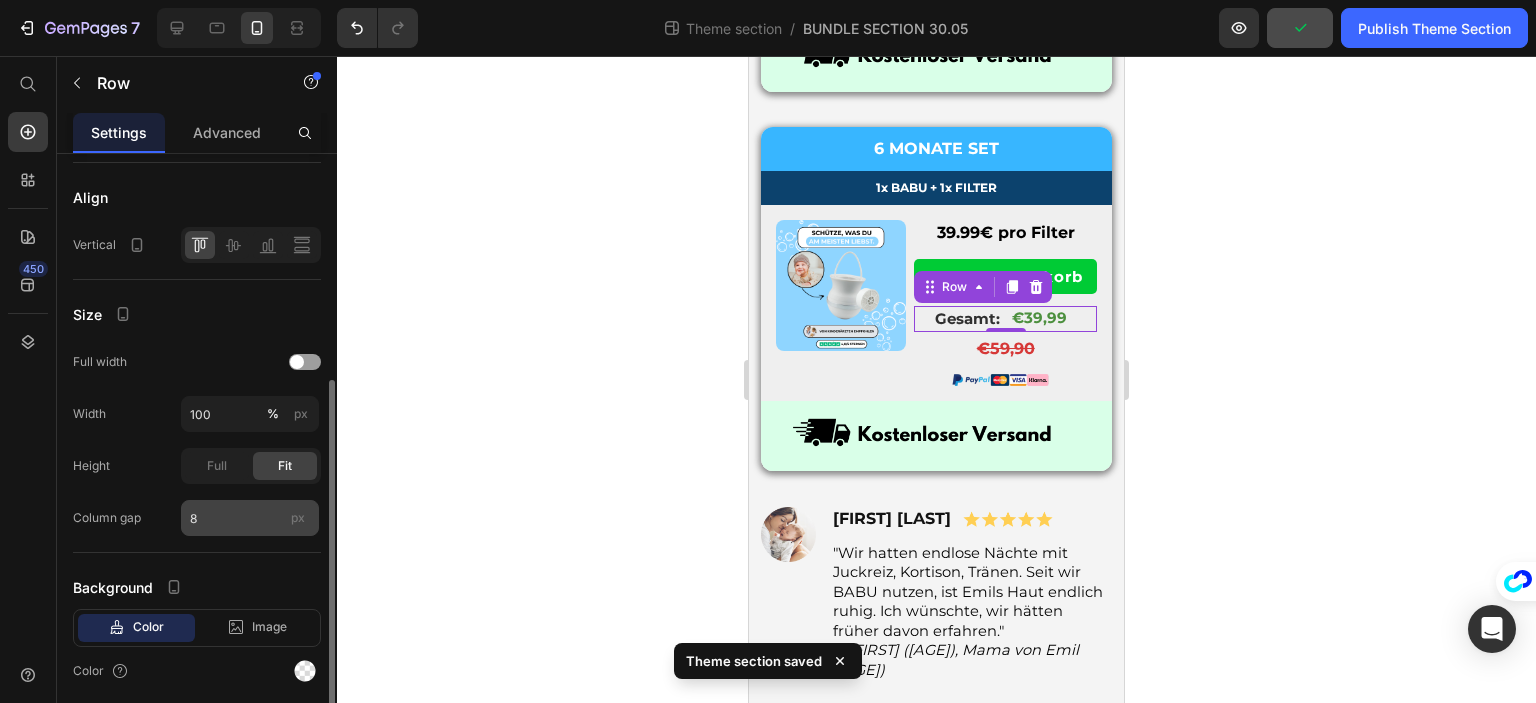 scroll, scrollTop: 468, scrollLeft: 0, axis: vertical 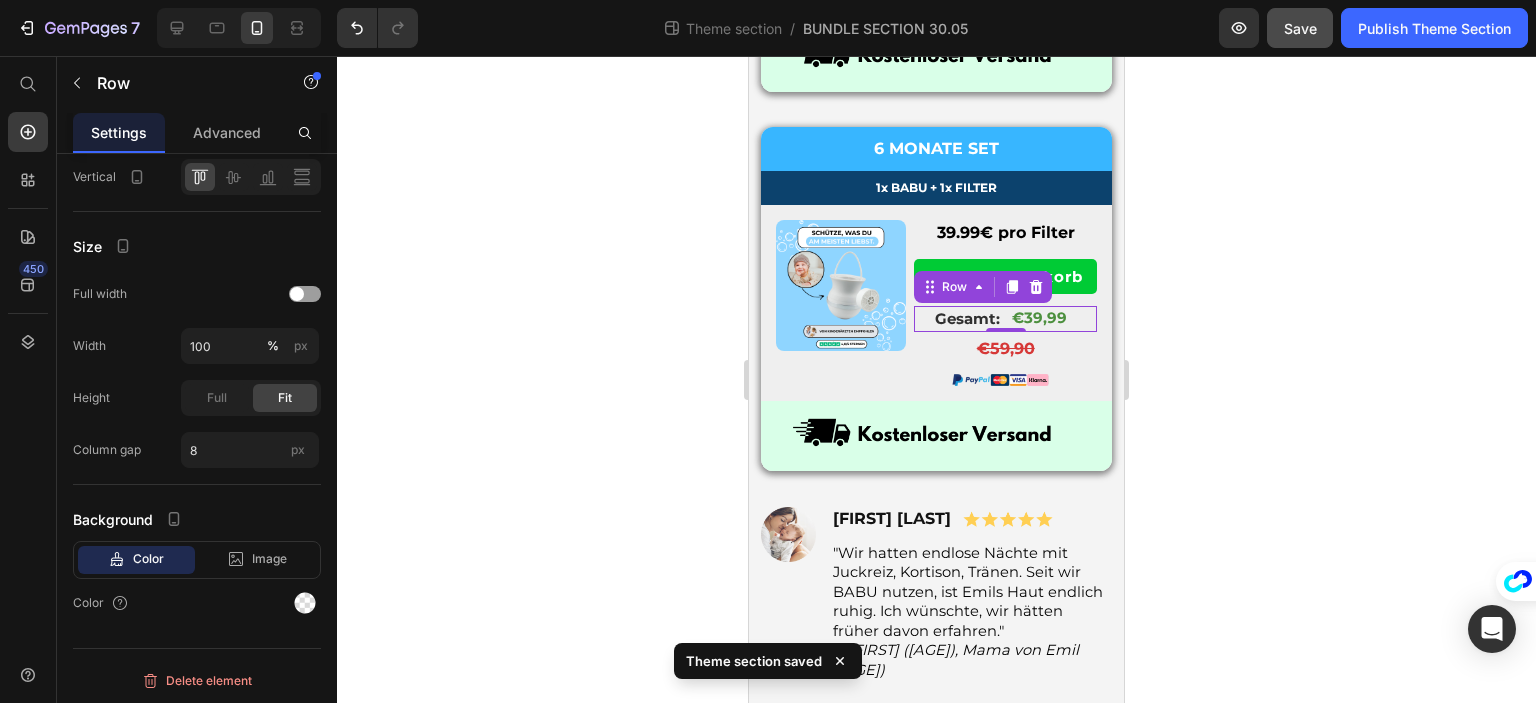 click 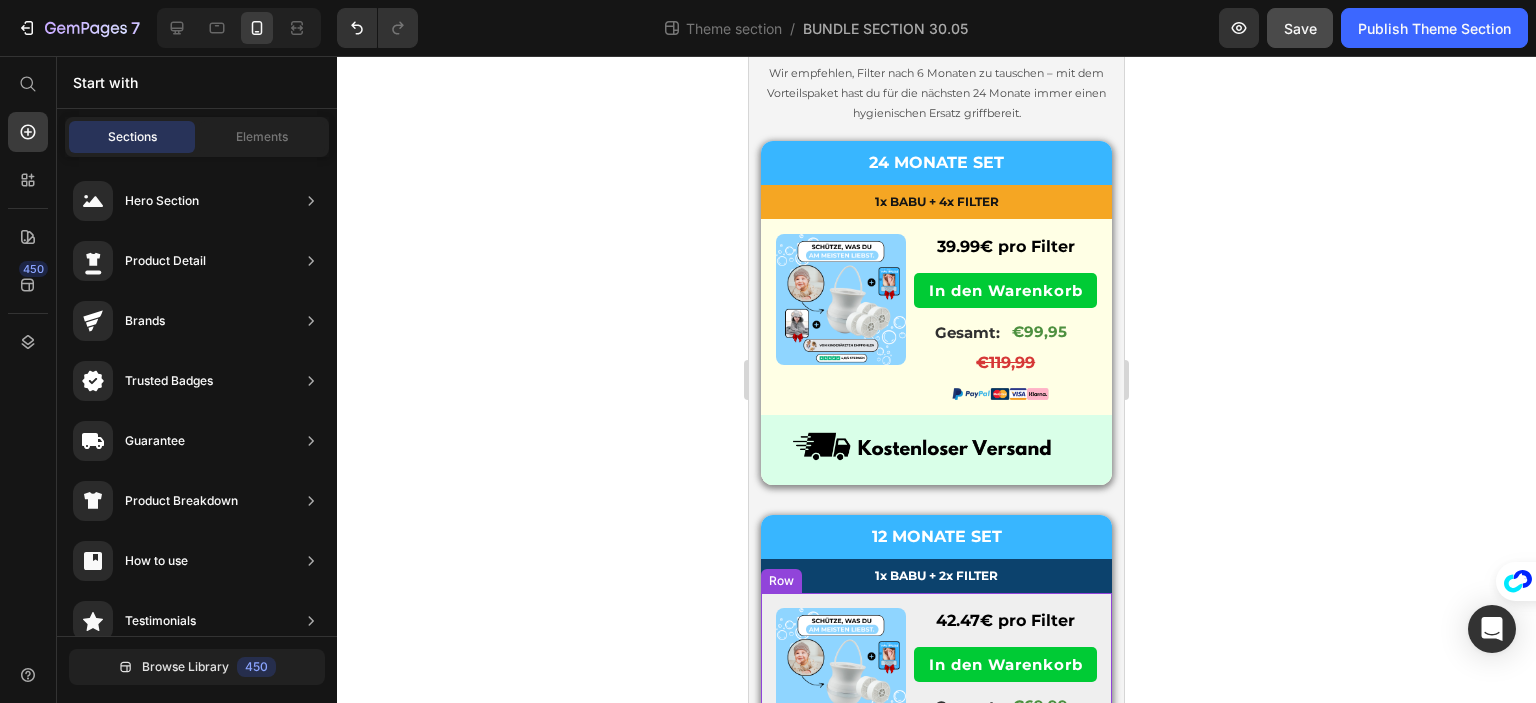 scroll, scrollTop: 0, scrollLeft: 0, axis: both 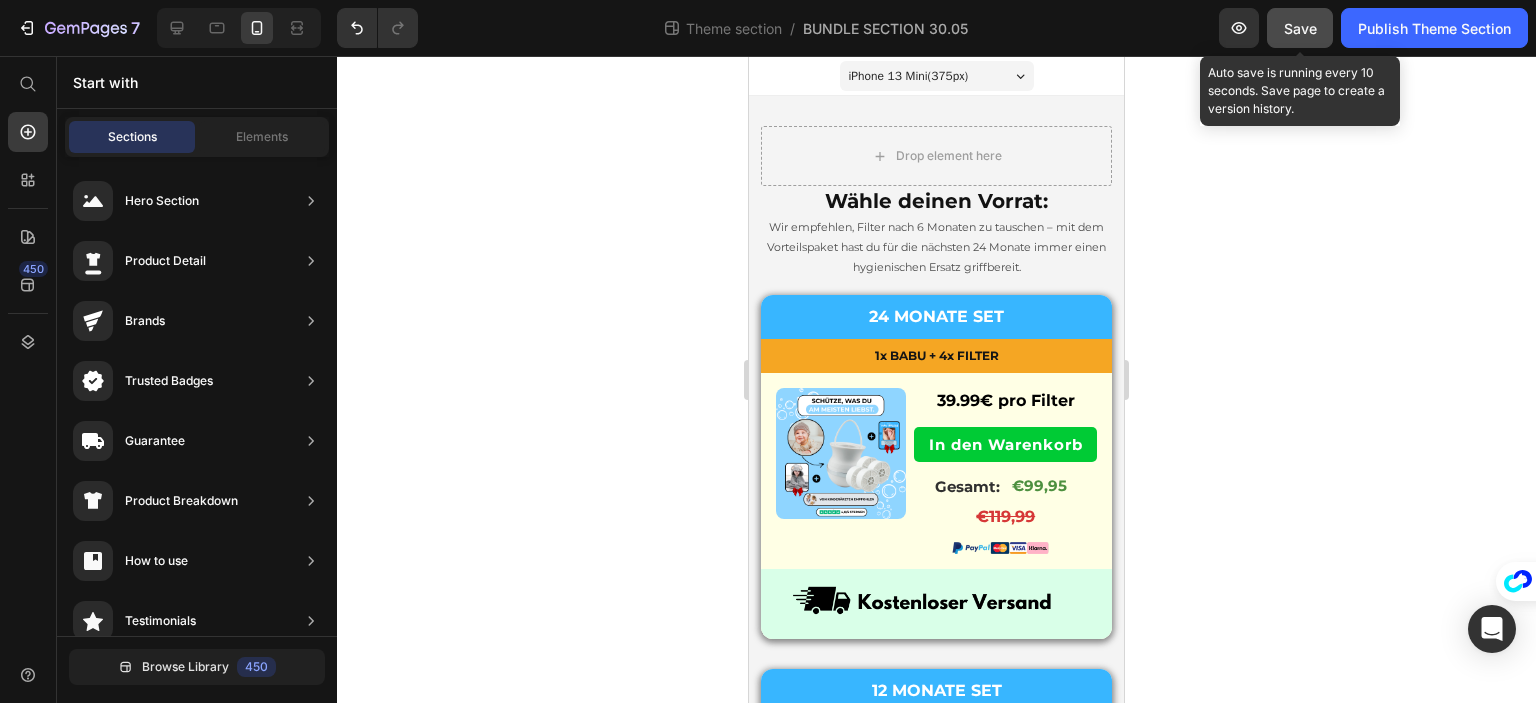 click on "Save" at bounding box center (1300, 28) 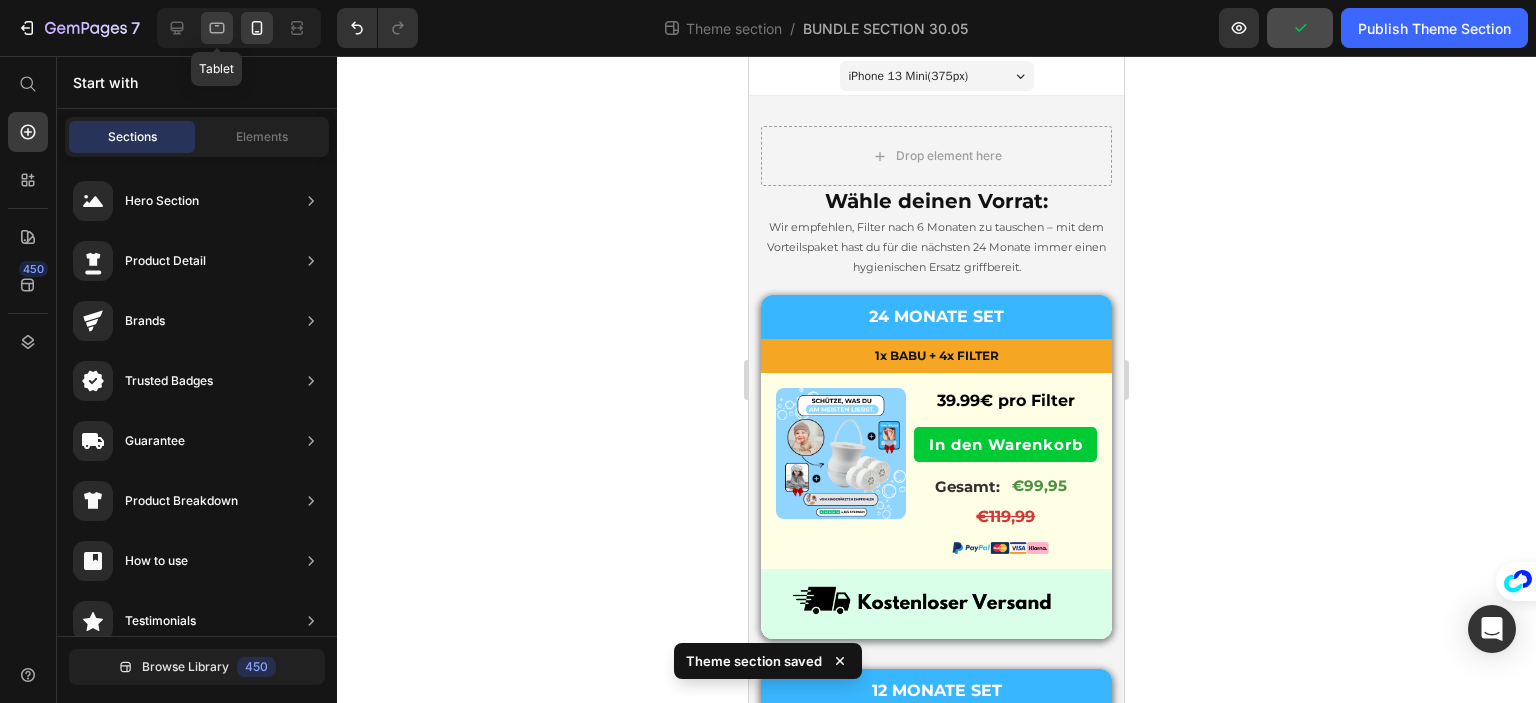 click 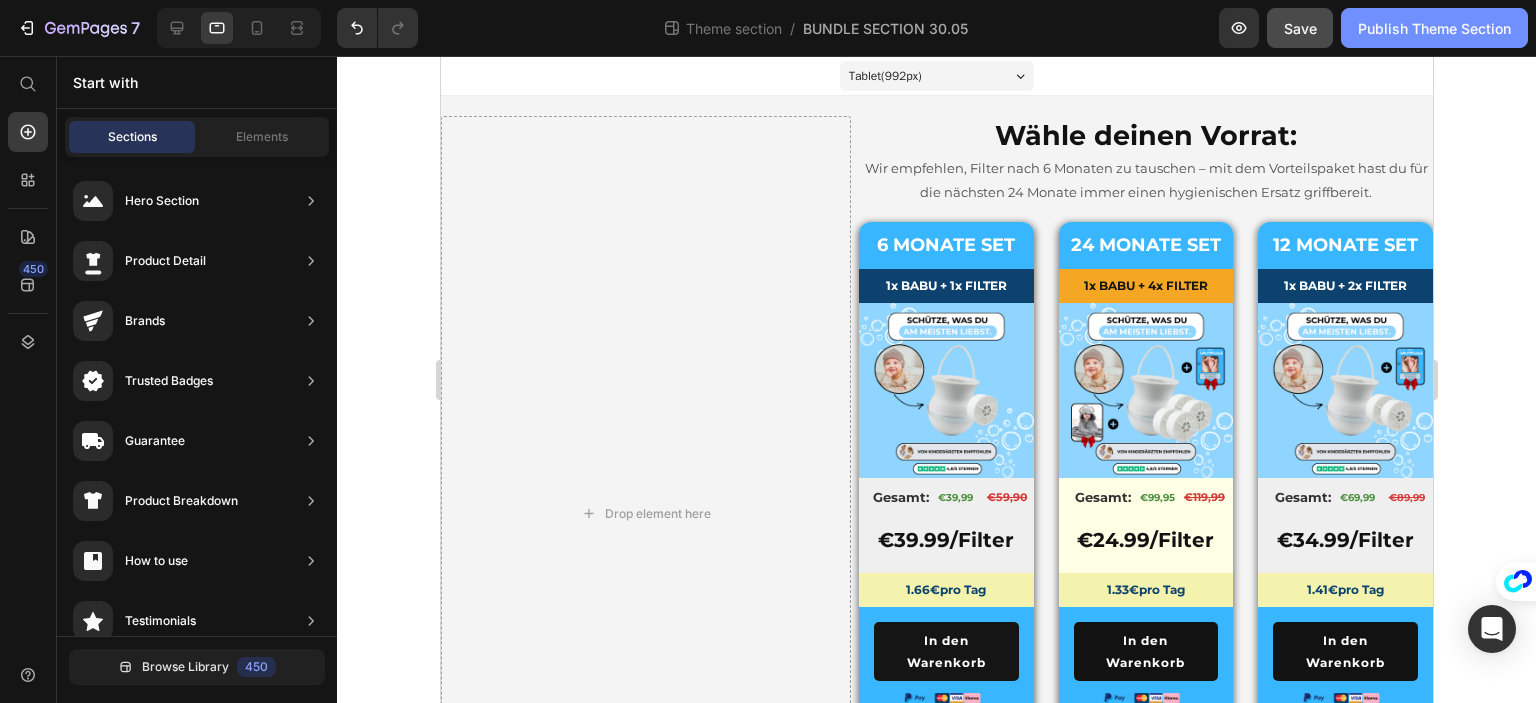 click on "Publish Theme Section" at bounding box center (1434, 28) 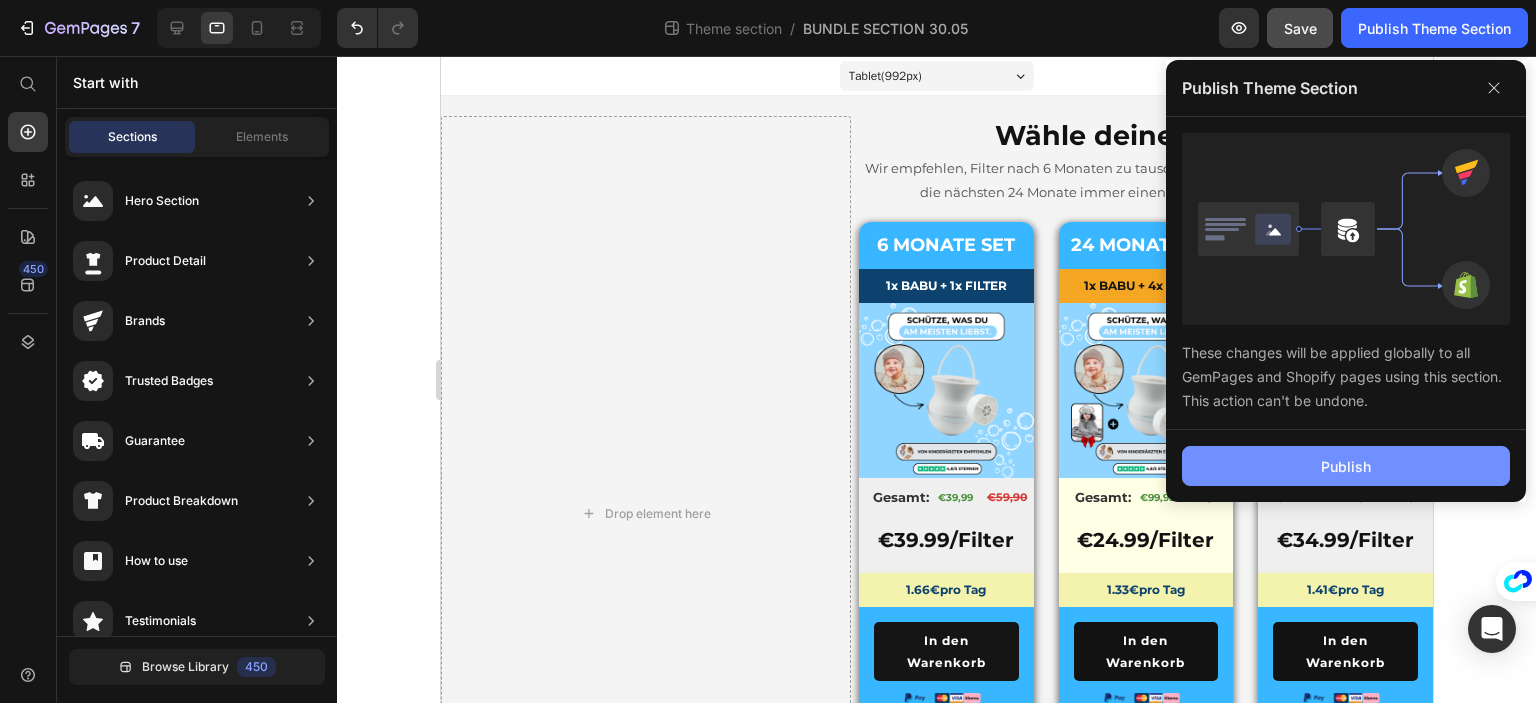 click on "Publish" 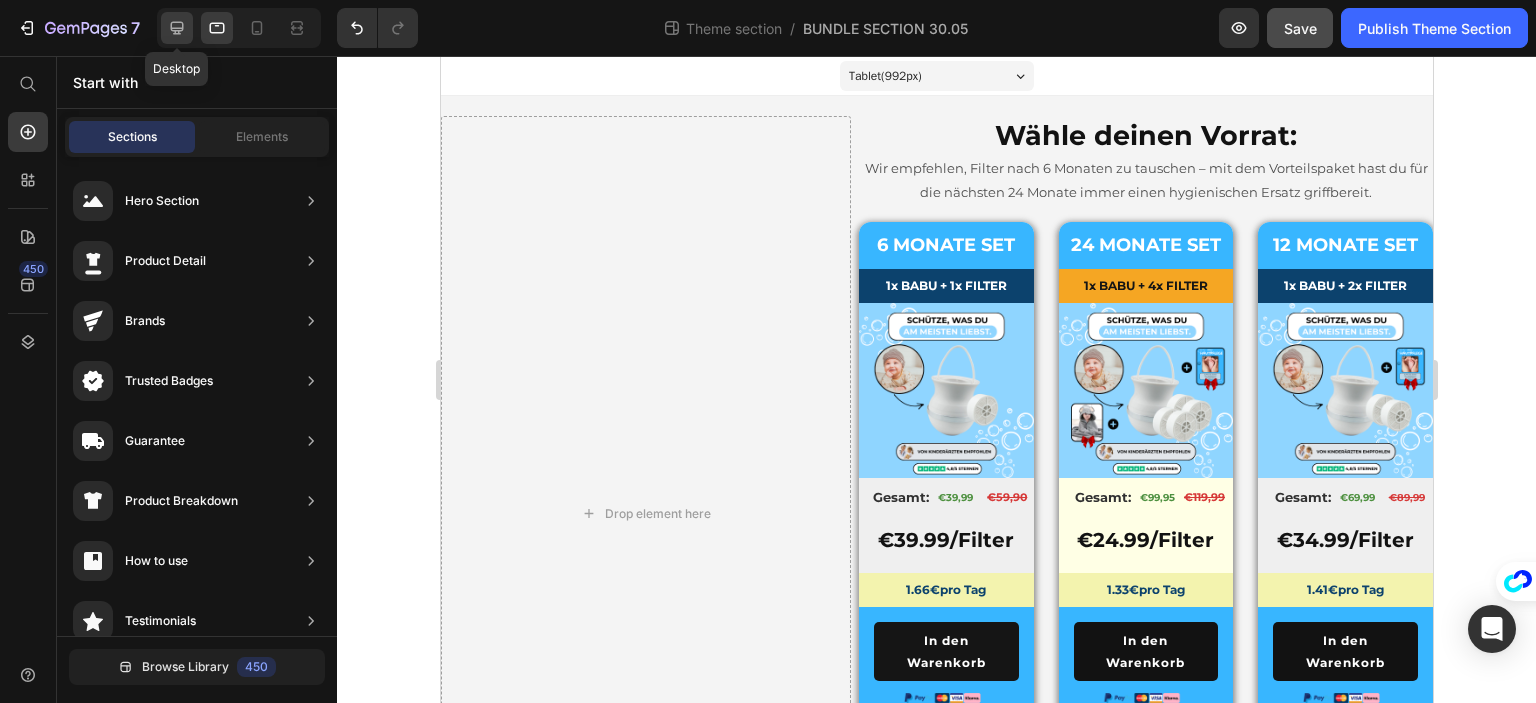 click 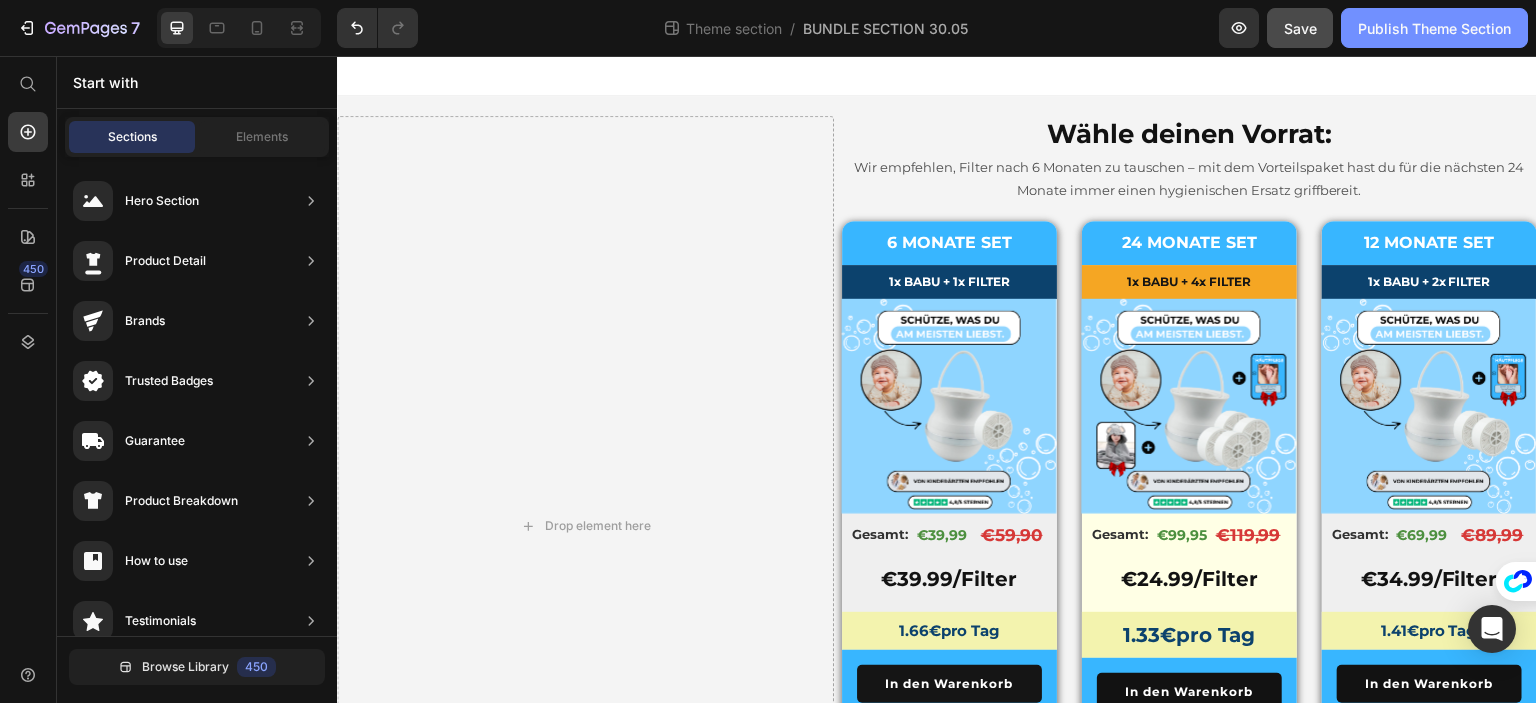 click on "Publish Theme Section" at bounding box center (1434, 28) 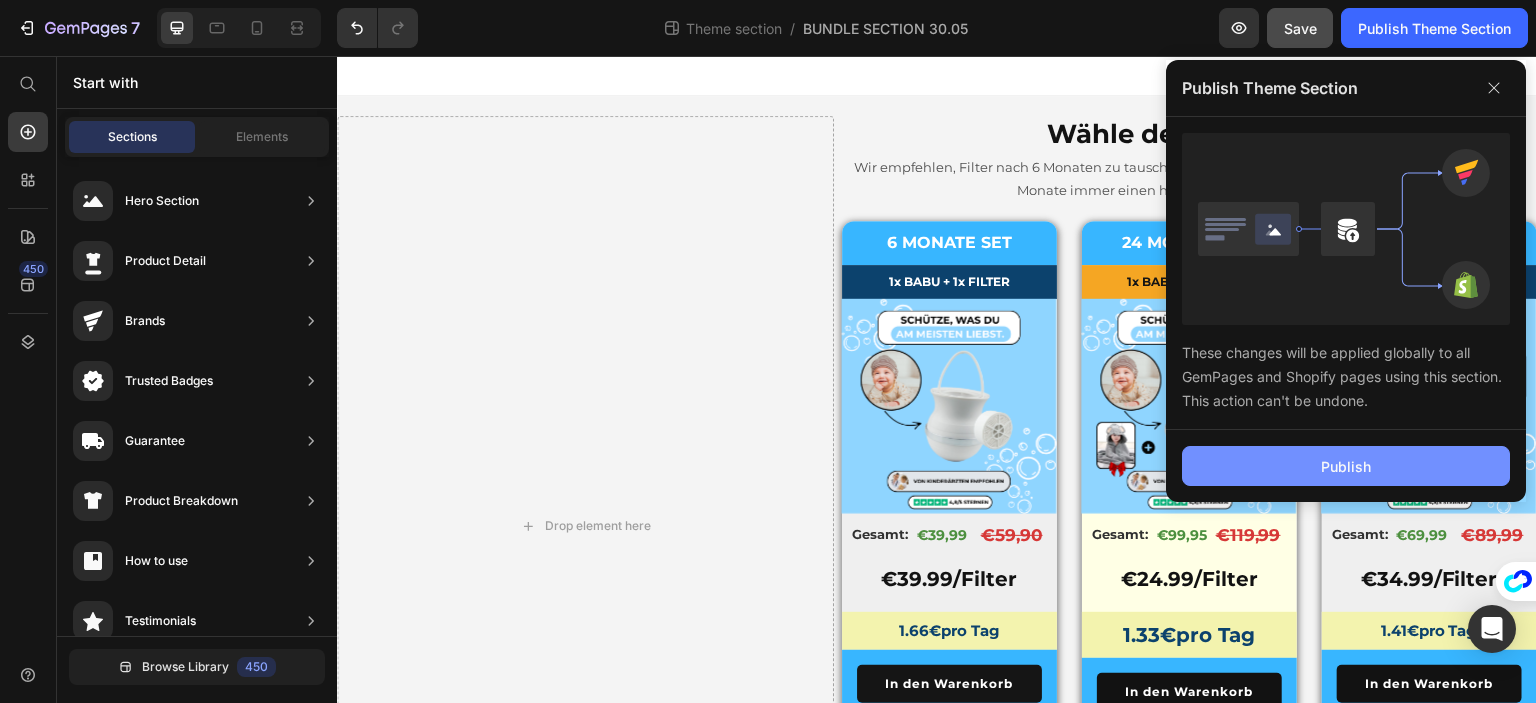 click on "Publish" at bounding box center [1346, 466] 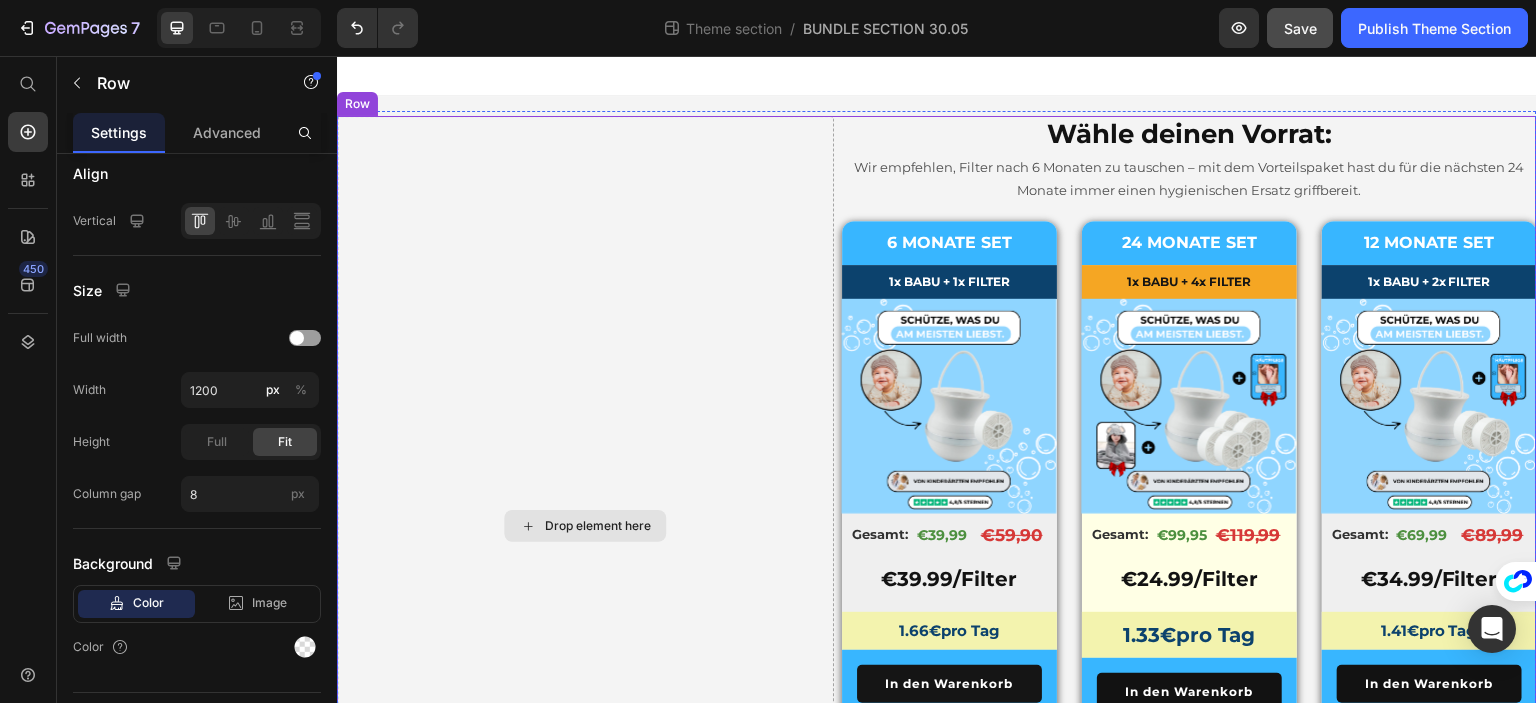 click on "Drop element here" at bounding box center [585, 526] 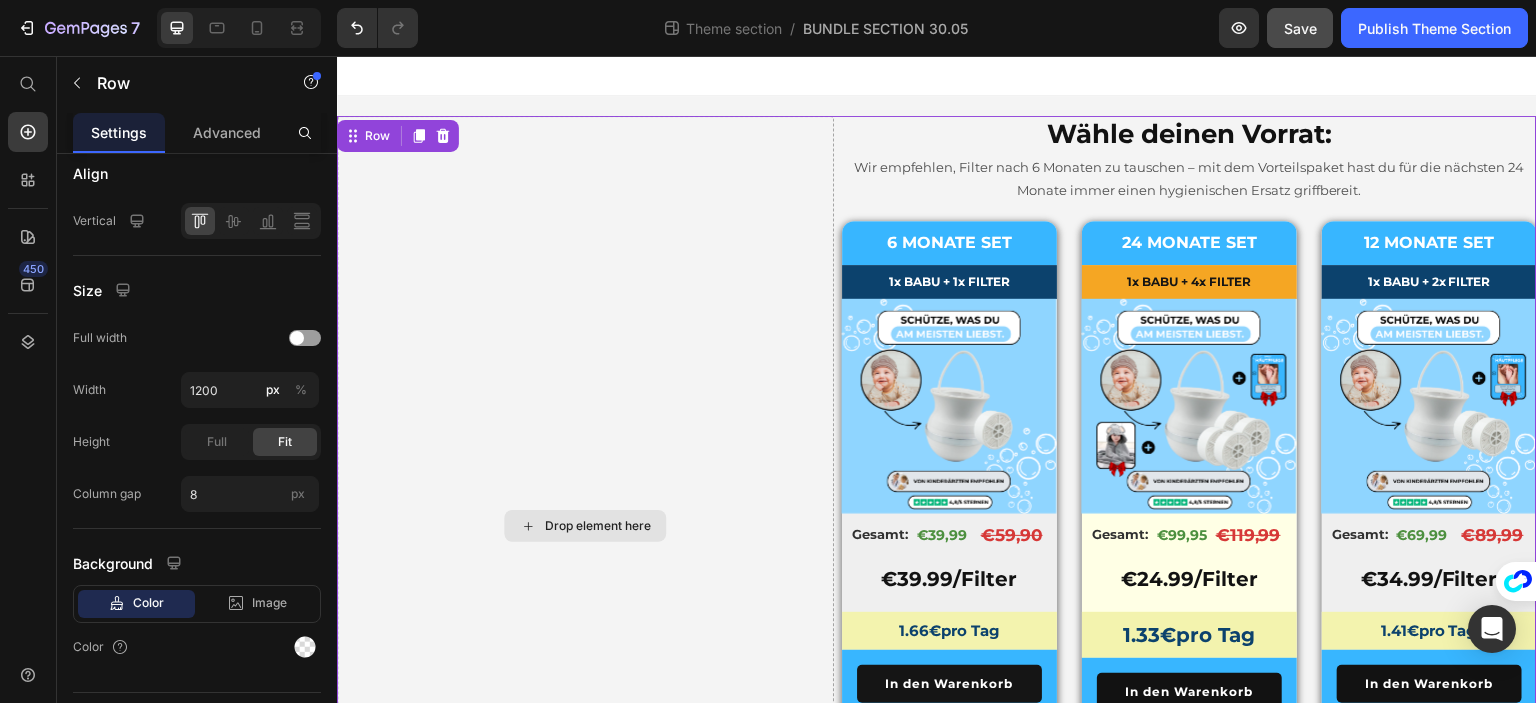 click on "Drop element here" at bounding box center [585, 526] 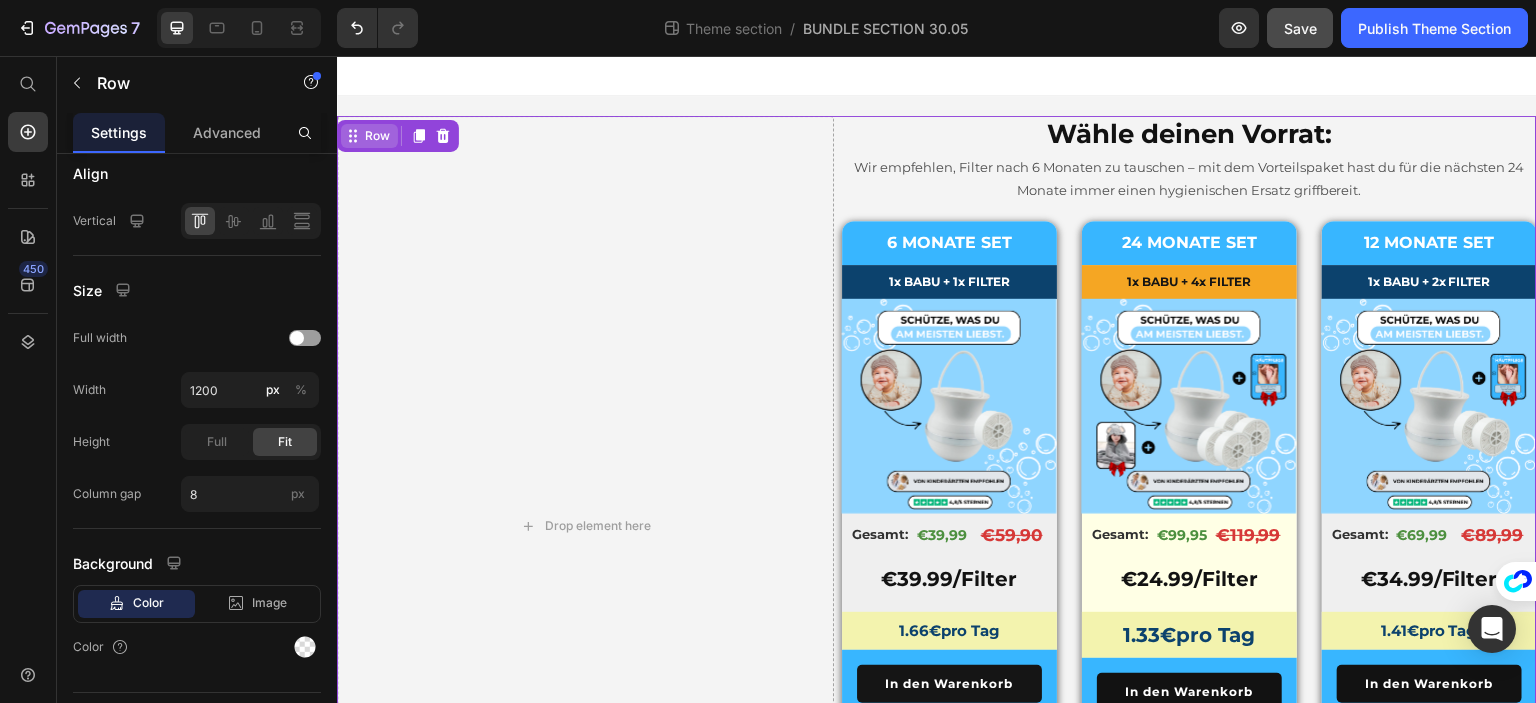 click on "Row" at bounding box center [377, 136] 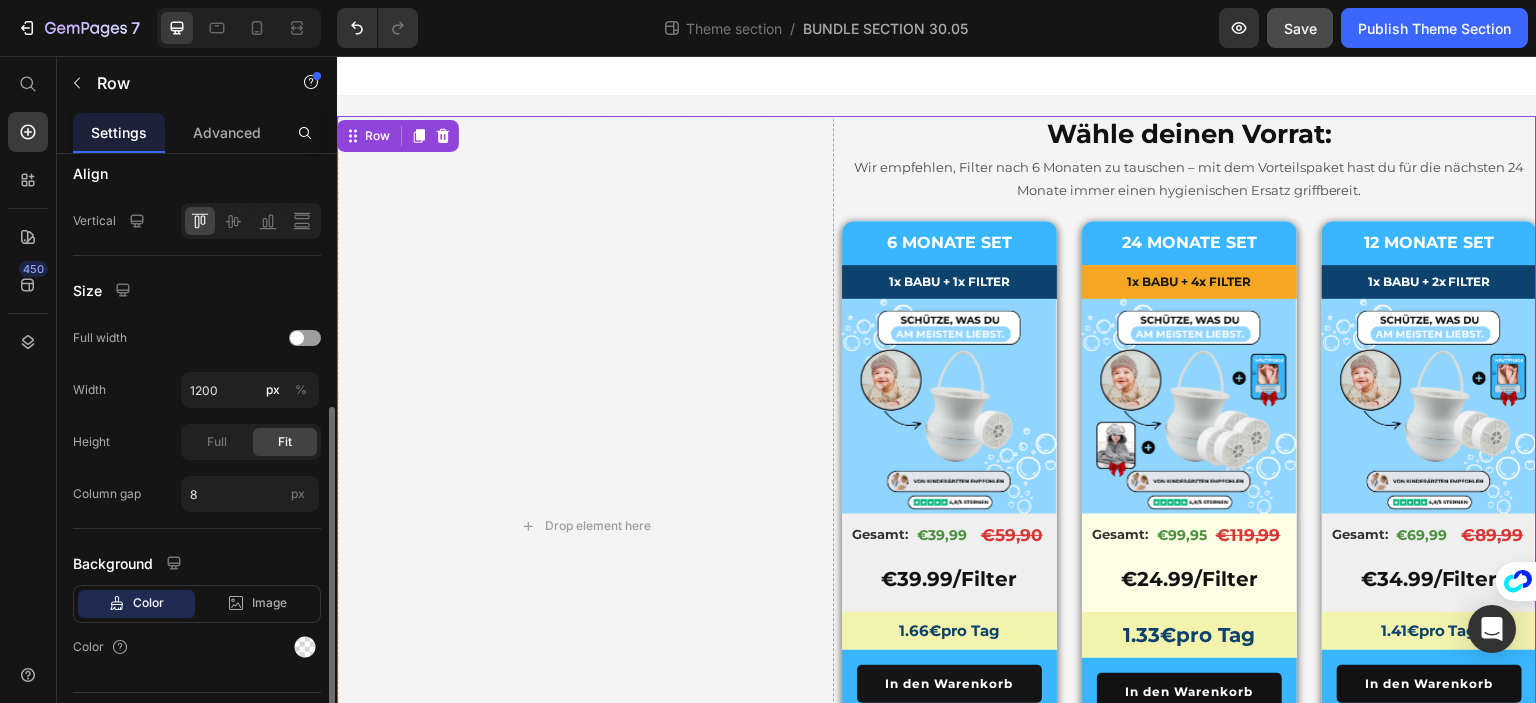 scroll, scrollTop: 0, scrollLeft: 0, axis: both 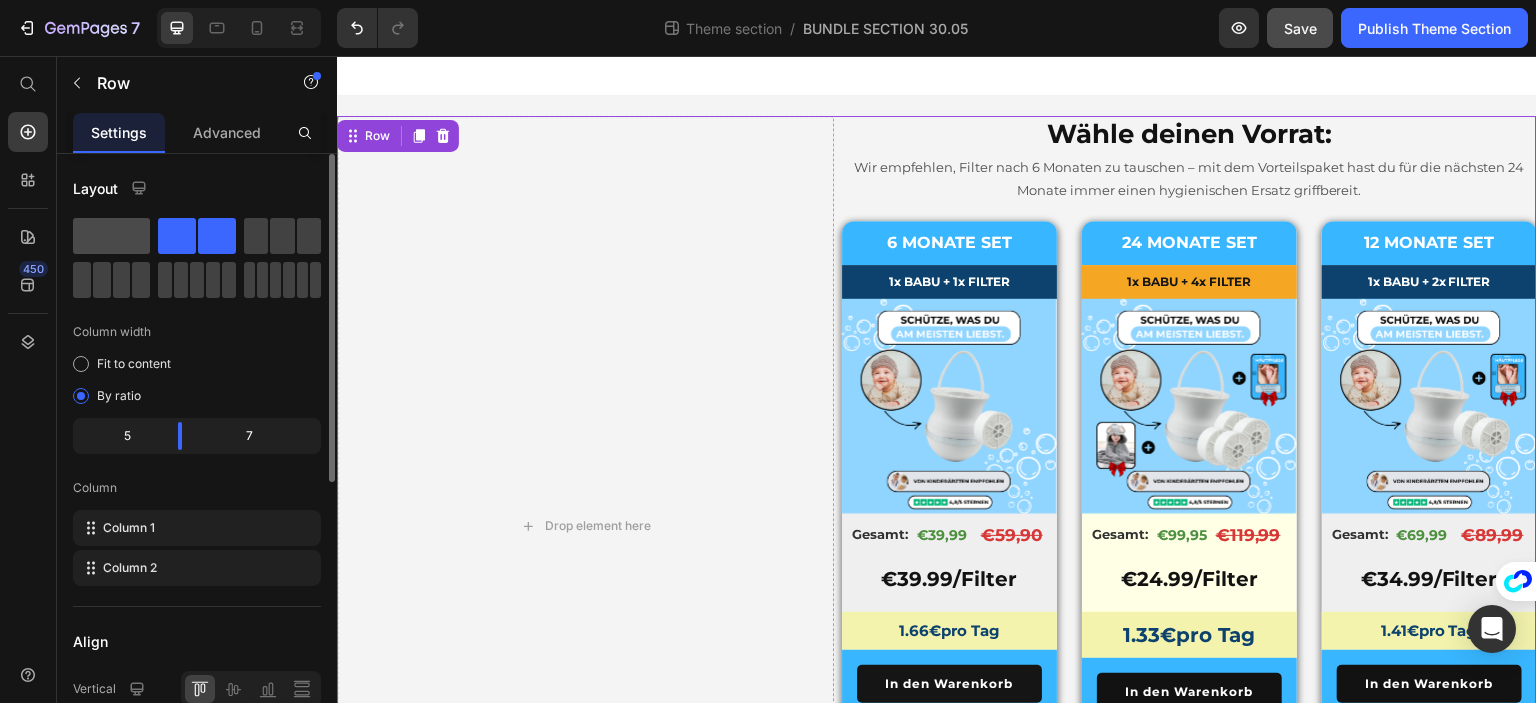 click 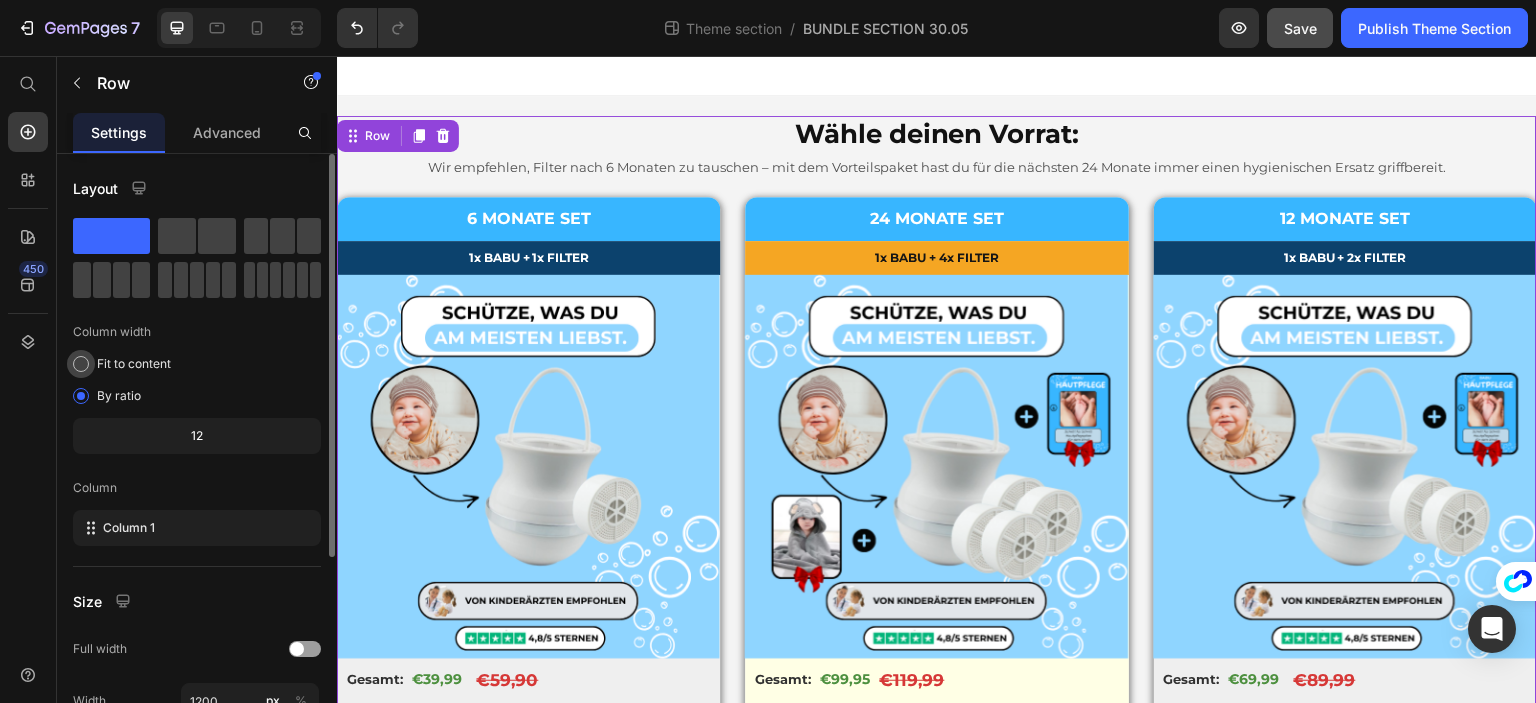 click on "Fit to content" at bounding box center (134, 364) 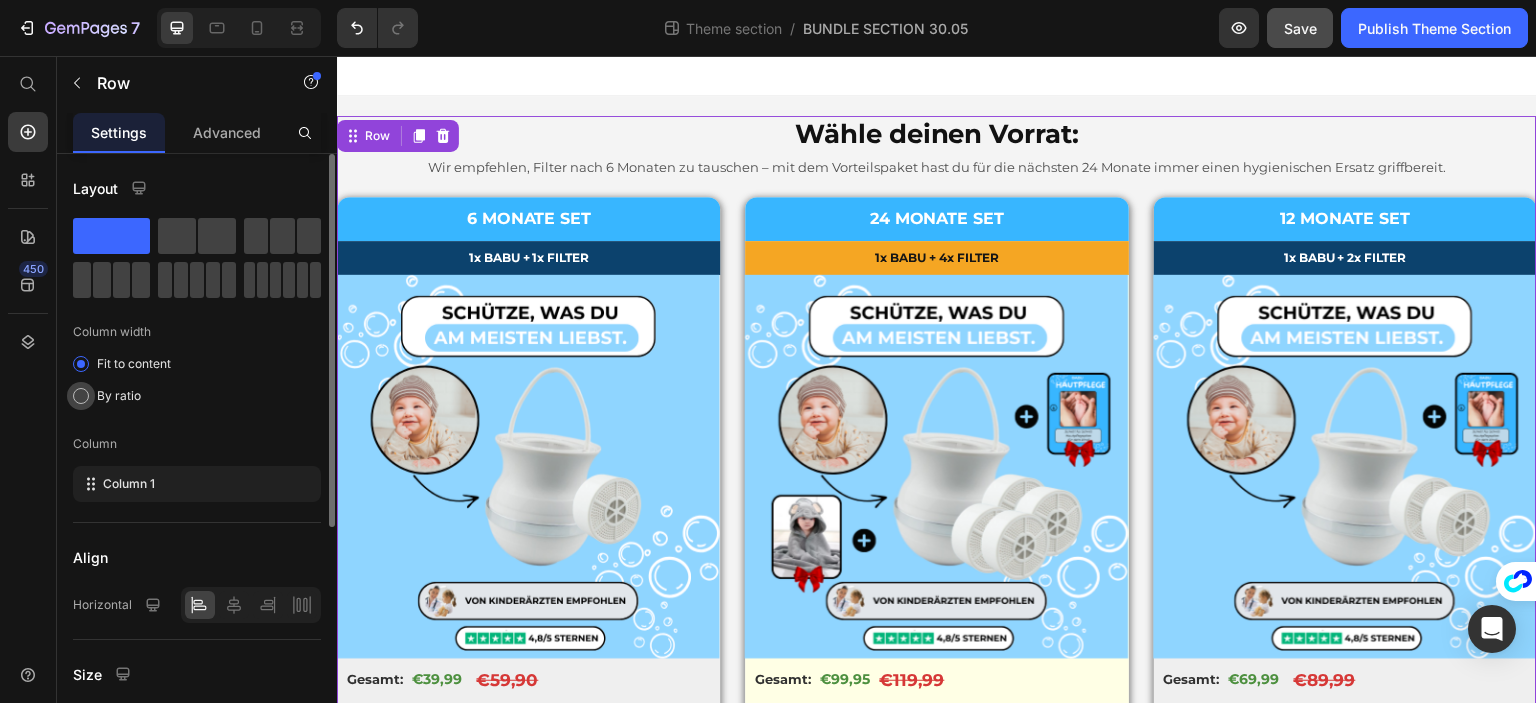 click on "By ratio" at bounding box center (119, 396) 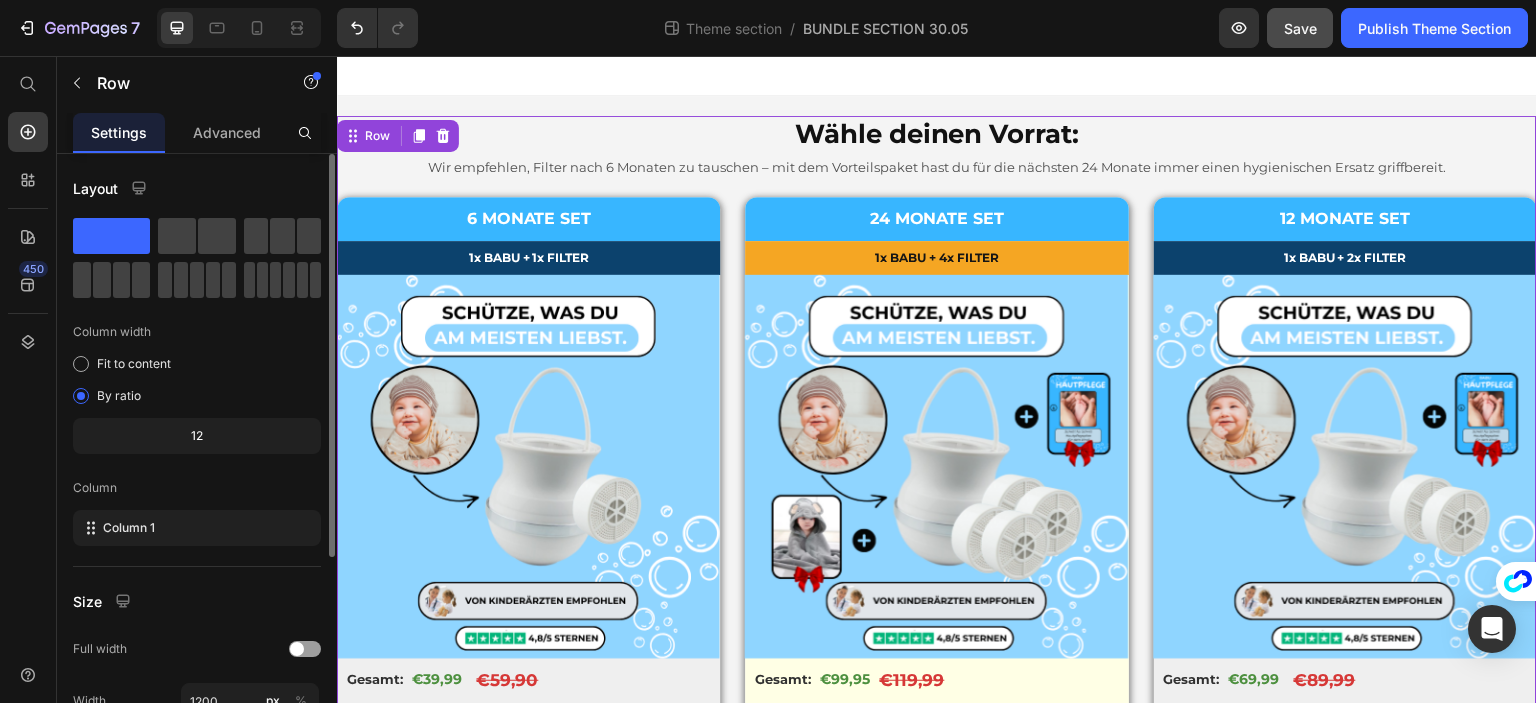 click on "12" 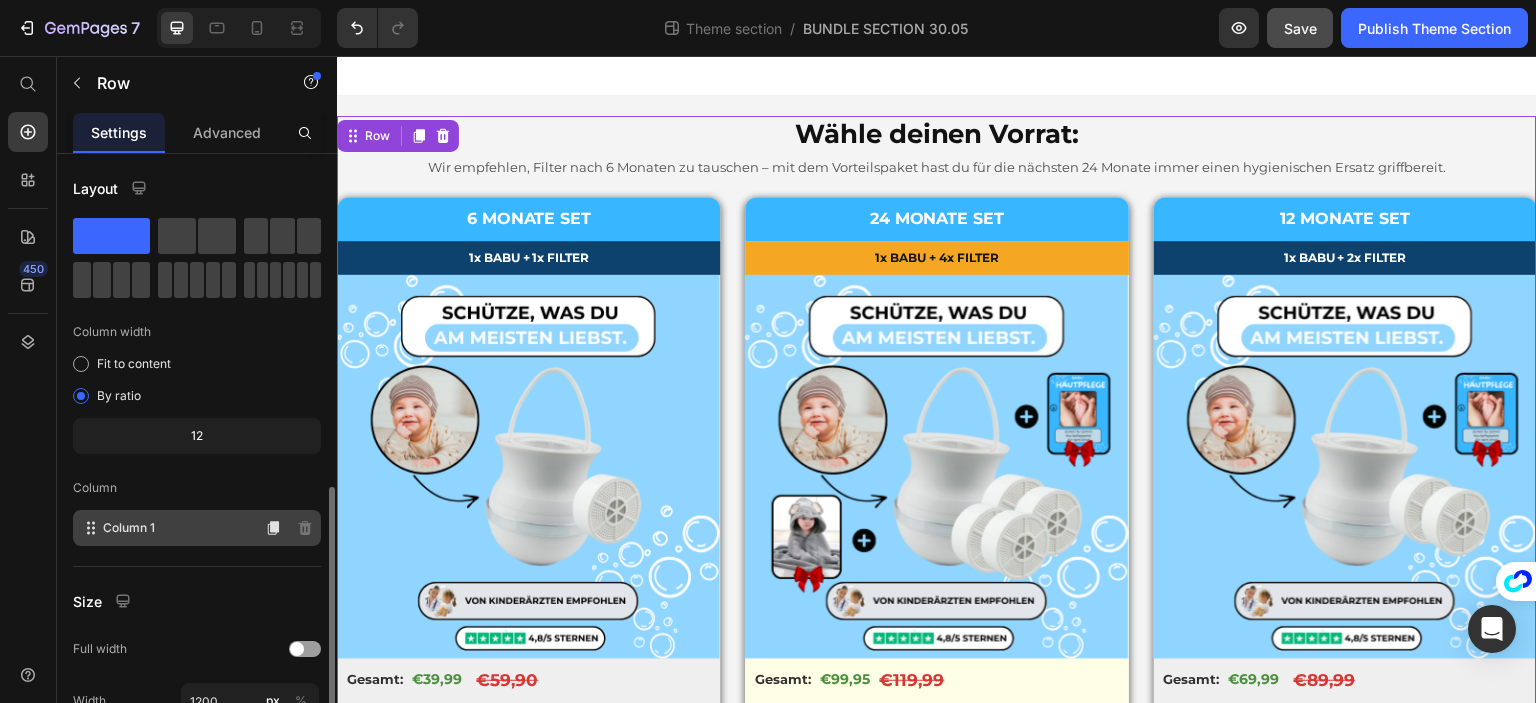 scroll, scrollTop: 200, scrollLeft: 0, axis: vertical 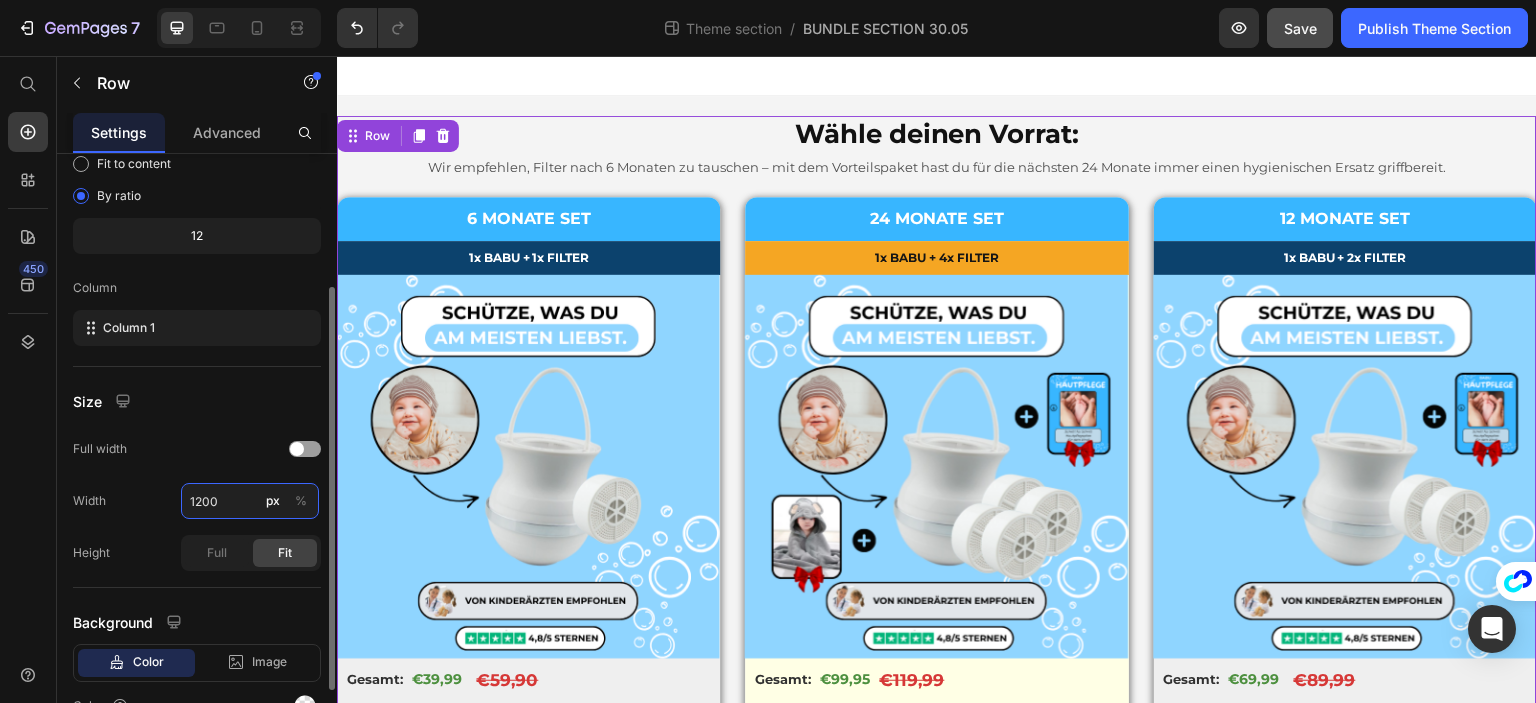 click on "1200" at bounding box center [250, 501] 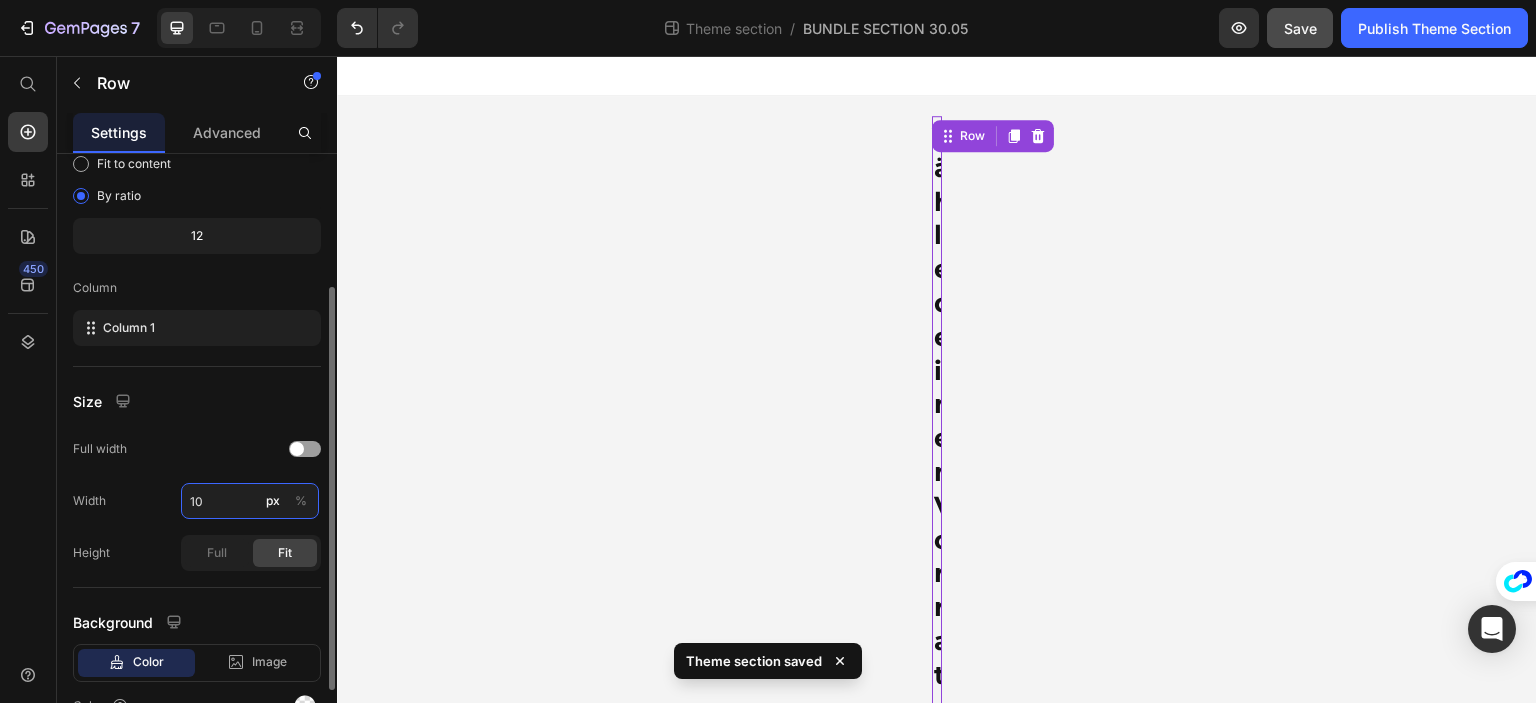 type on "1" 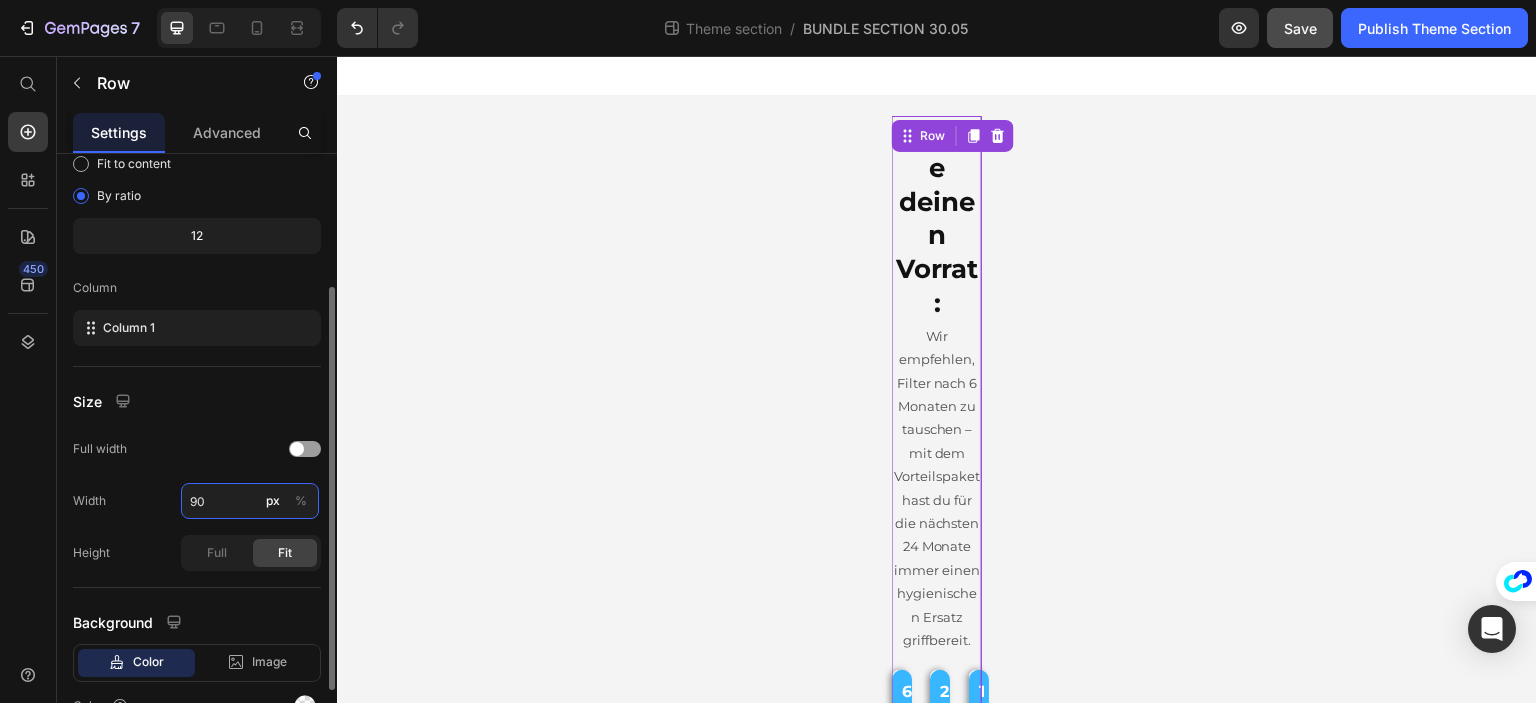 type on "900" 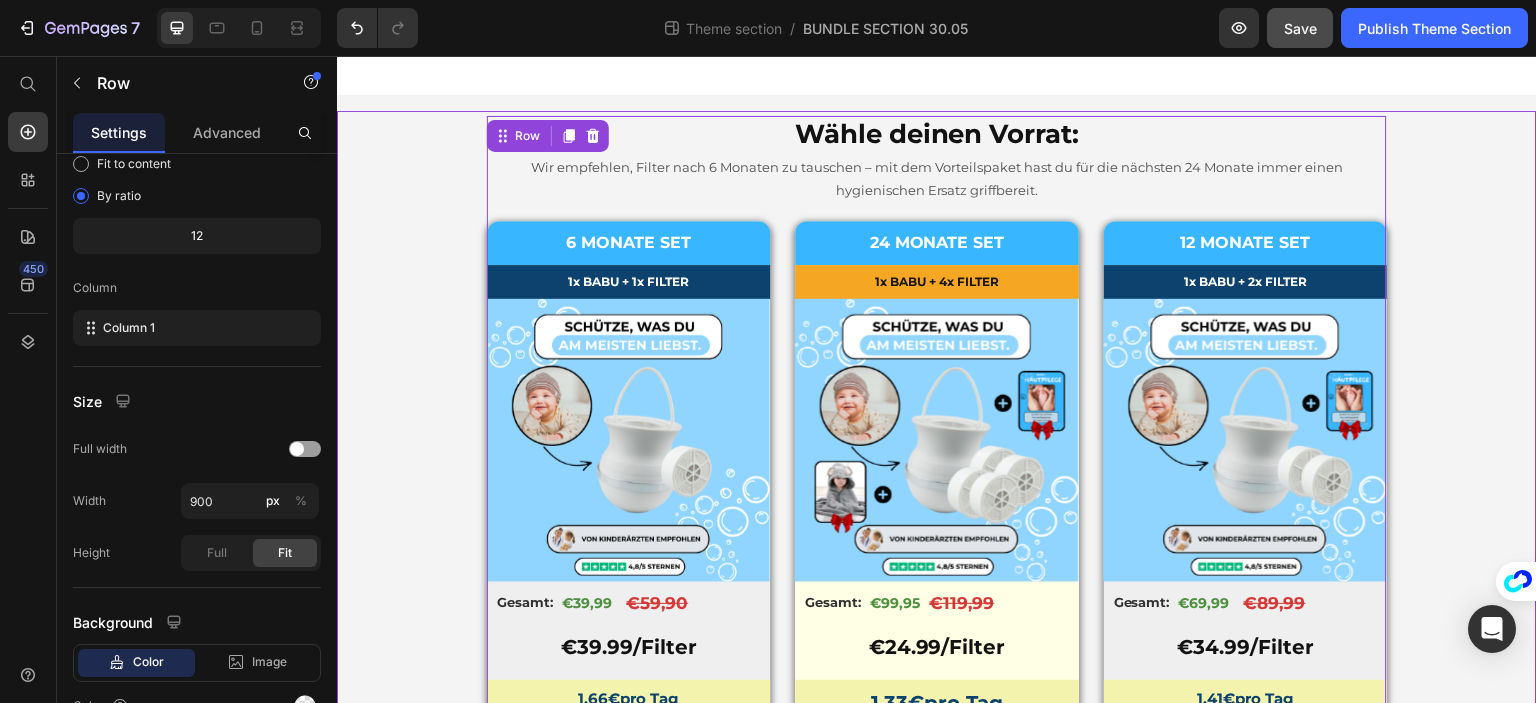 click on "Wähle deinen Vorrat: Heading Wir empfehlen, Filter nach 6 Monaten zu tauschen – mit dem Vorteilspaket hast du für die nächsten 24 Monate immer einen hygienischen Ersatz griffbereit. Text Block Row 6 MONATE SET Text Block 1x BABU + 1x FILTER Text Block Product Images 39.99 € pro Filter Text Block In den Warenkorb Add to Cart Gesamt: Text Block €39,99 Product Price Row €59,90 Product Price Image Row Product Images Gesamt: Text Block €39,99 Product Price €59,90 Product Price Row Row €3 9.99/Filter Text Block 1.66 €  pro Tag Text Block In den Warenkorb Add to Cart Image Row Image Image Product Row Row 24 MONATE SET Text Block 1x BABU + 4x FILTER Text Block Product Images 39.99 € pro Filter Text Block In den Warenkorb Add to Cart Gesamt: Text Block €99,95 Product Price Row €119,99 Product Price Image Row Product Images Gesamt: Text Block €99,95 Product Price €119,99 Product Price Row Row €24 .99/Filter Text Block 1.33 €  pro Tag Text Block In den Warenkorb Add to Cart Image Row Row" at bounding box center (937, 569) 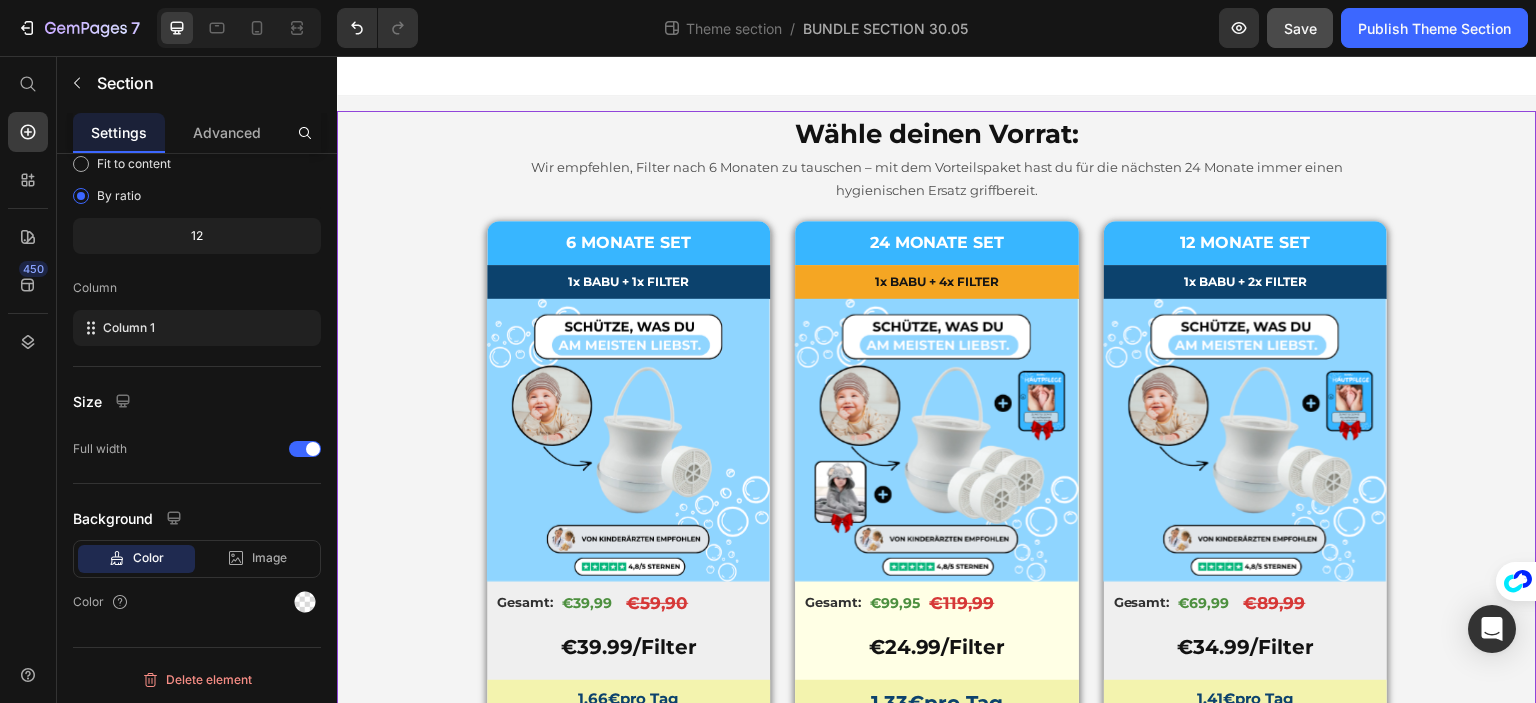 scroll, scrollTop: 0, scrollLeft: 0, axis: both 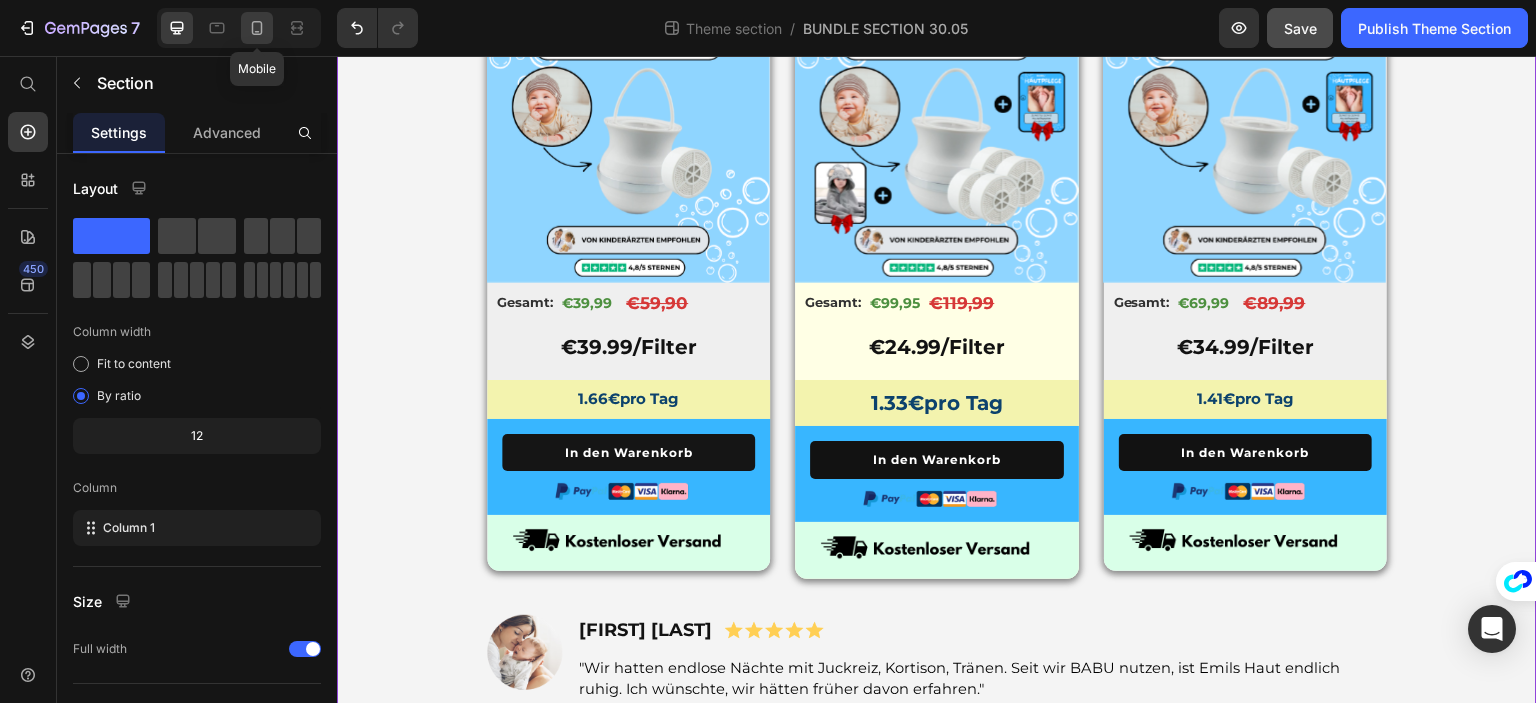 click 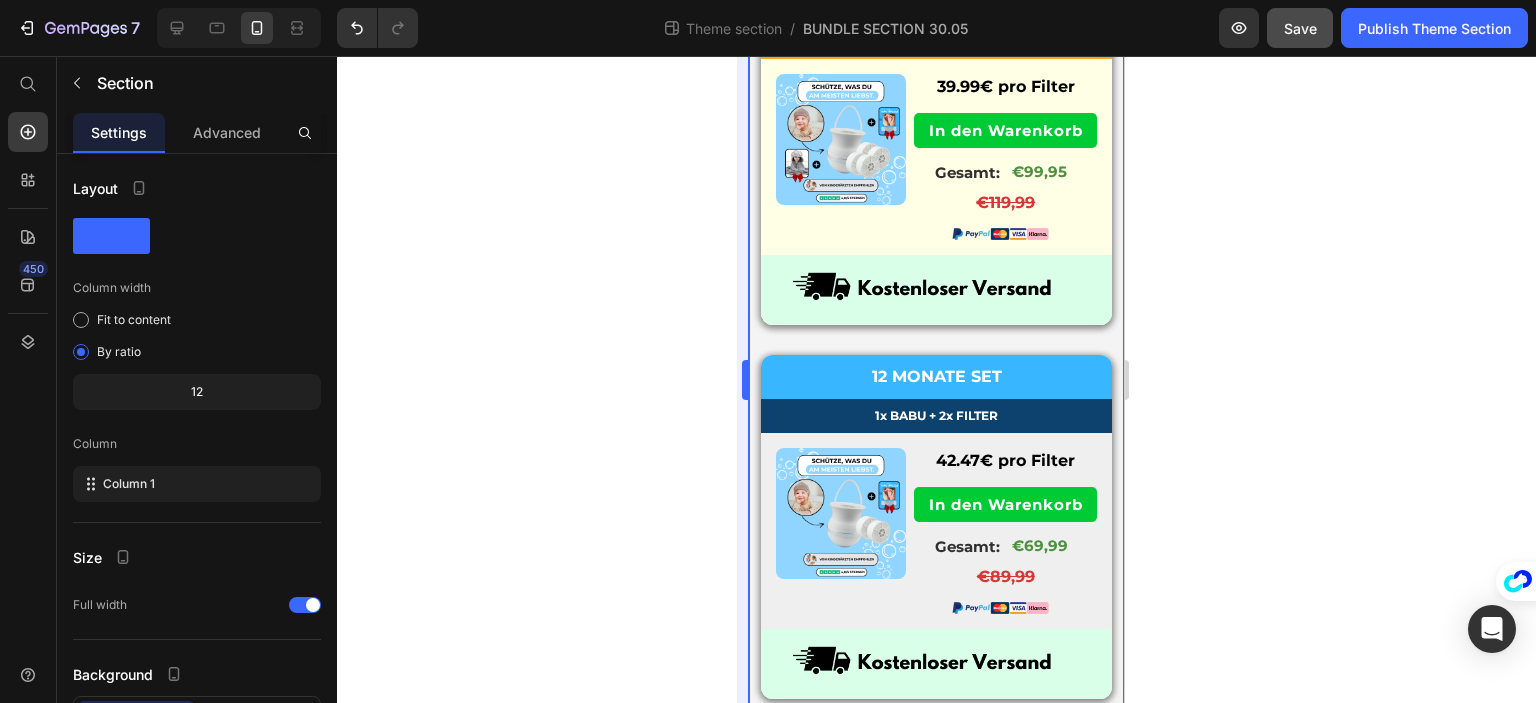 scroll, scrollTop: 0, scrollLeft: 0, axis: both 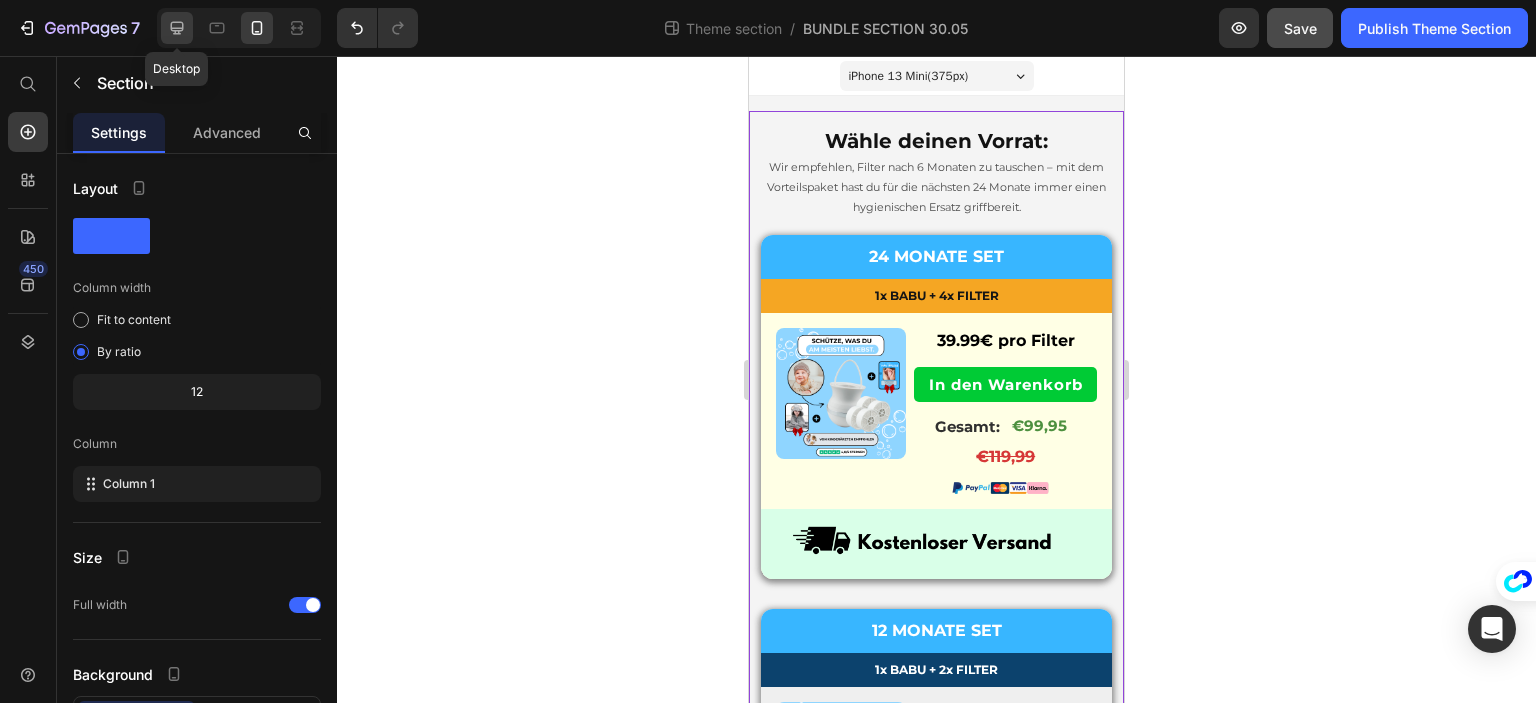 click 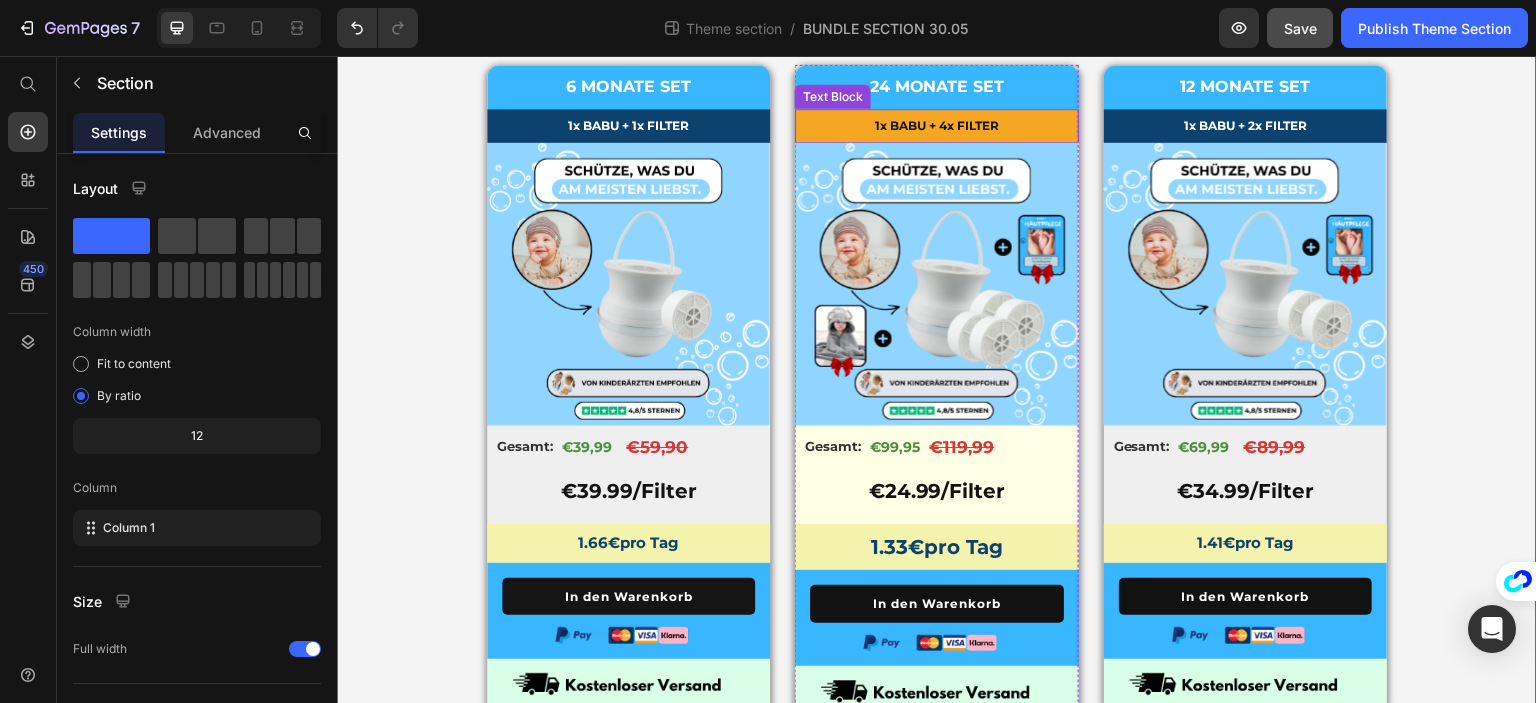 scroll, scrollTop: 200, scrollLeft: 0, axis: vertical 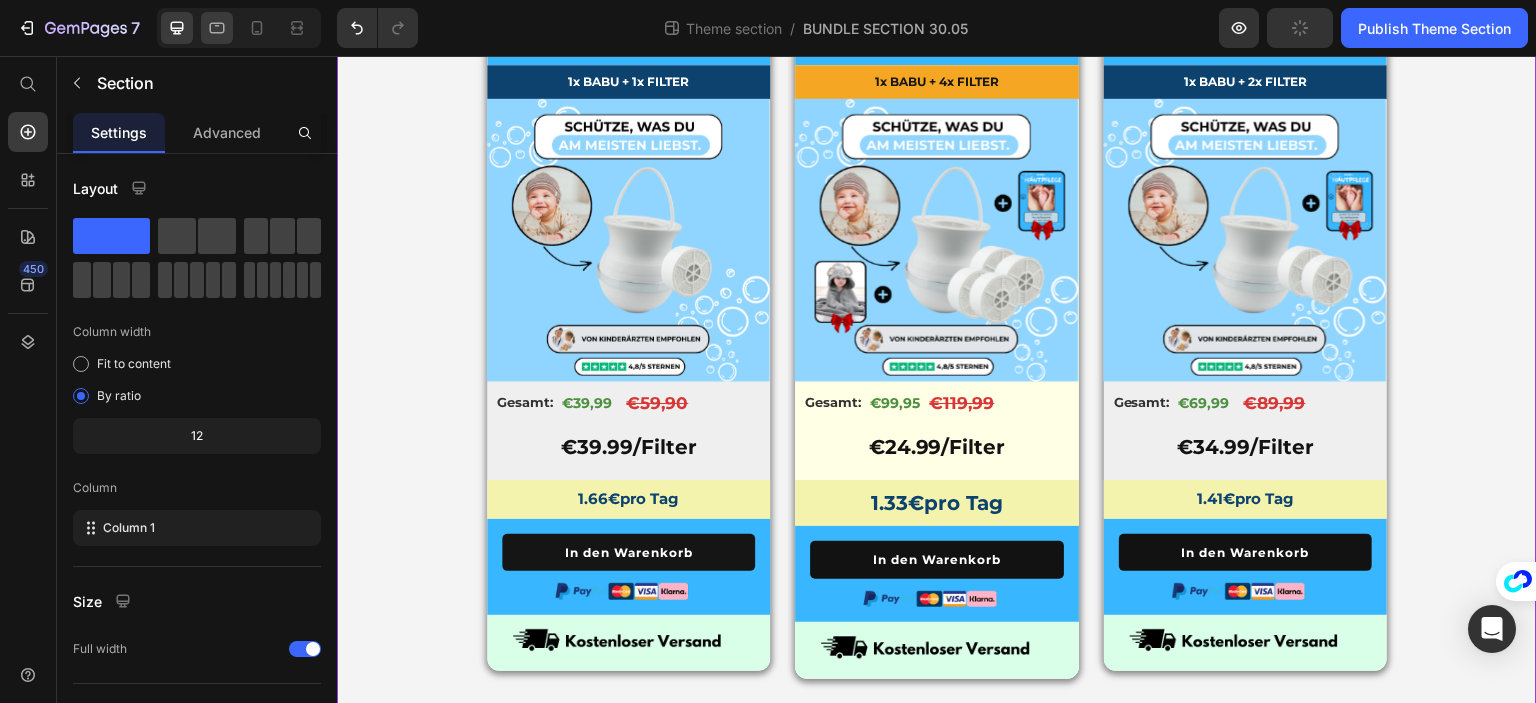 click 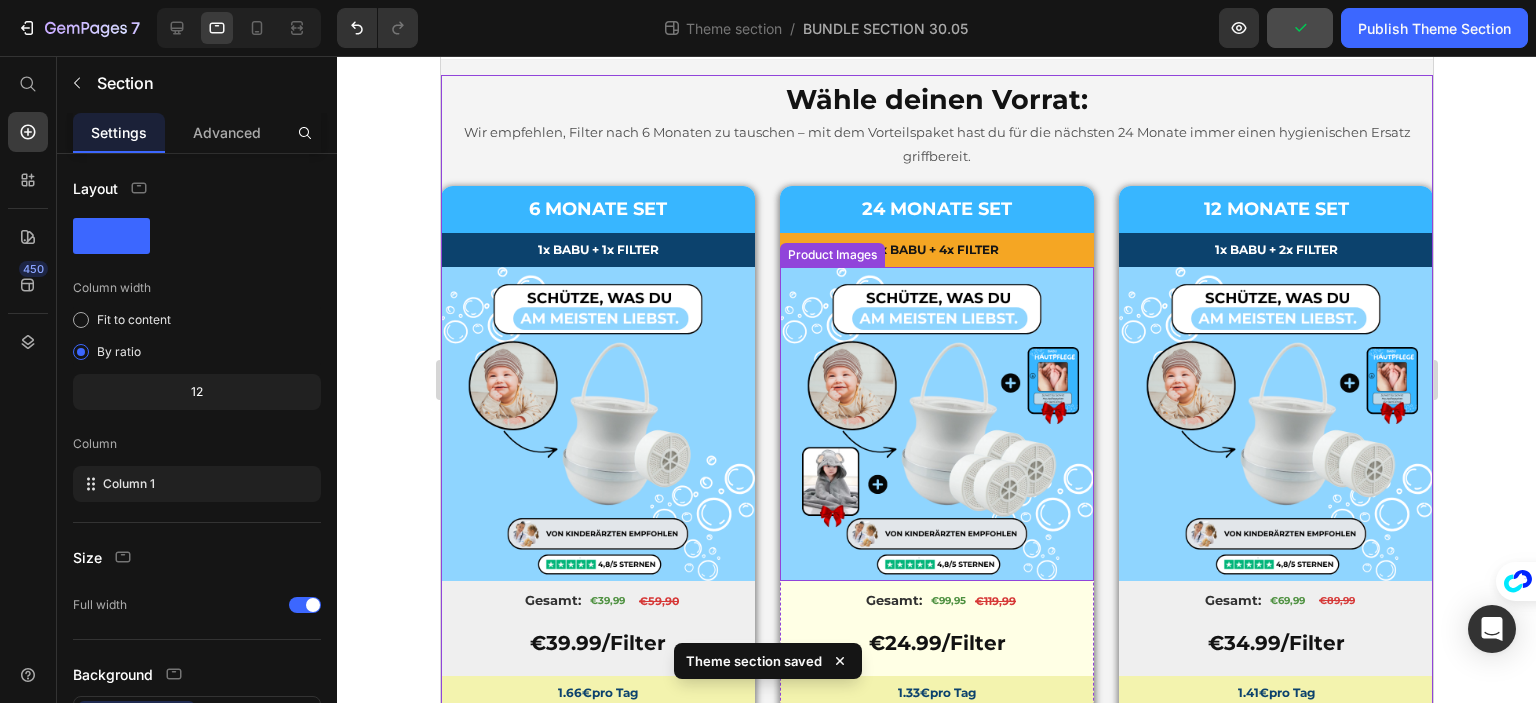 scroll, scrollTop: 100, scrollLeft: 0, axis: vertical 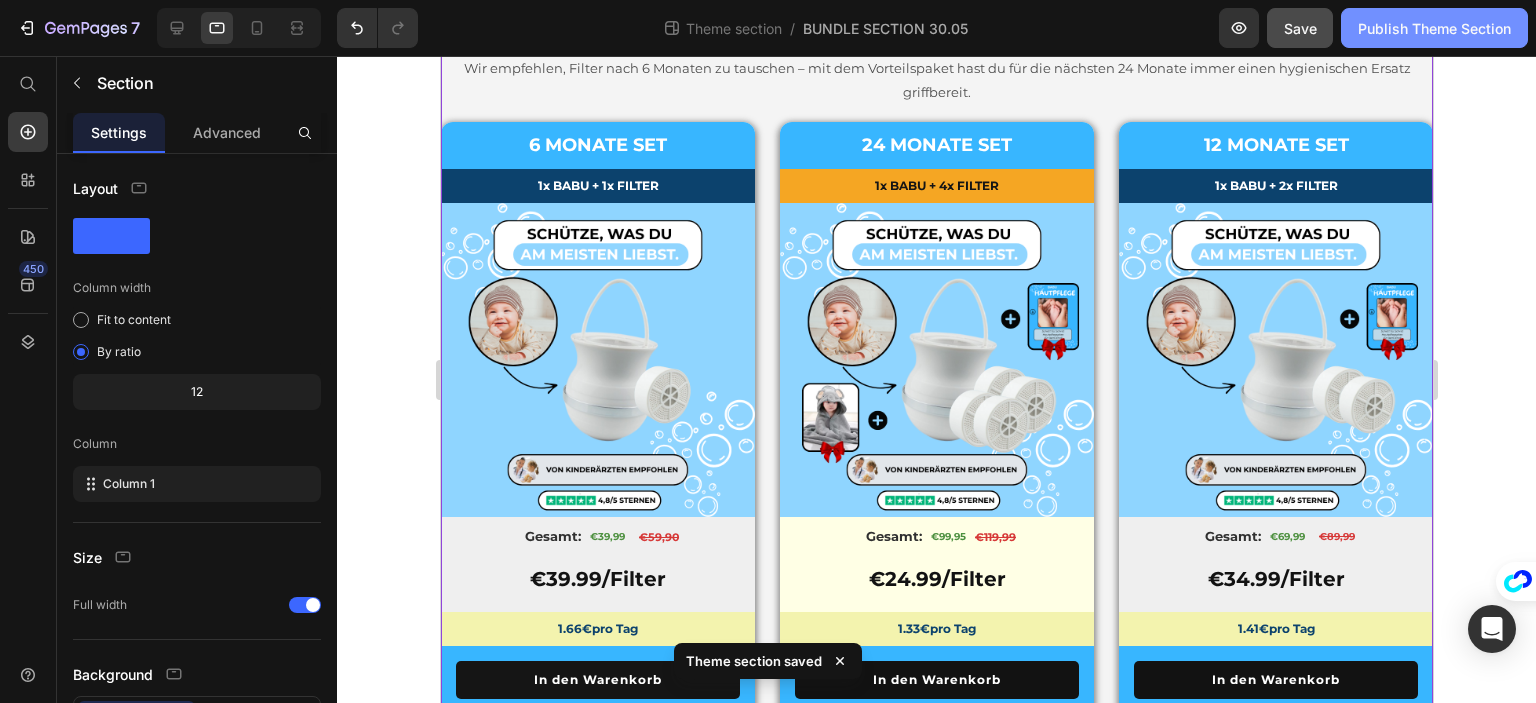 click on "Publish Theme Section" at bounding box center (1434, 28) 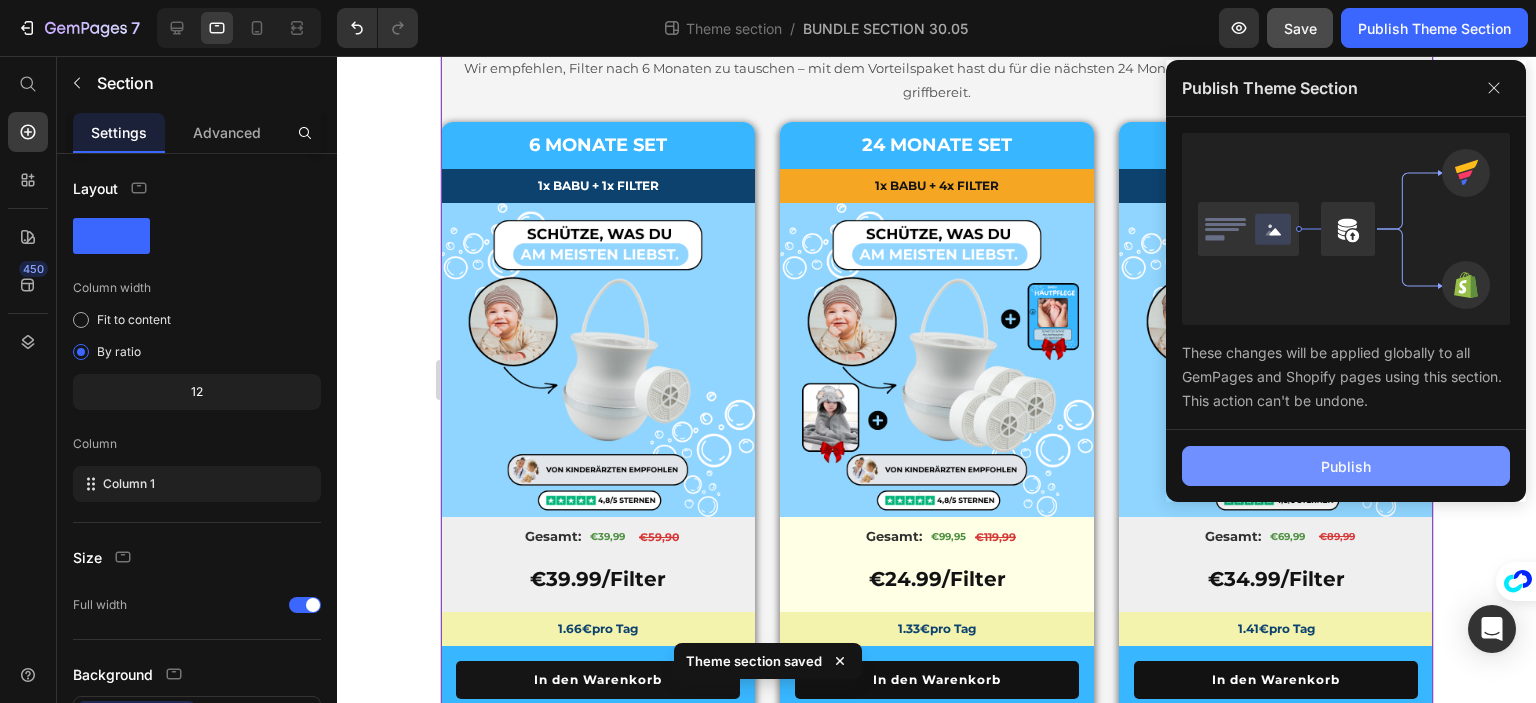 click on "Publish" at bounding box center (1346, 466) 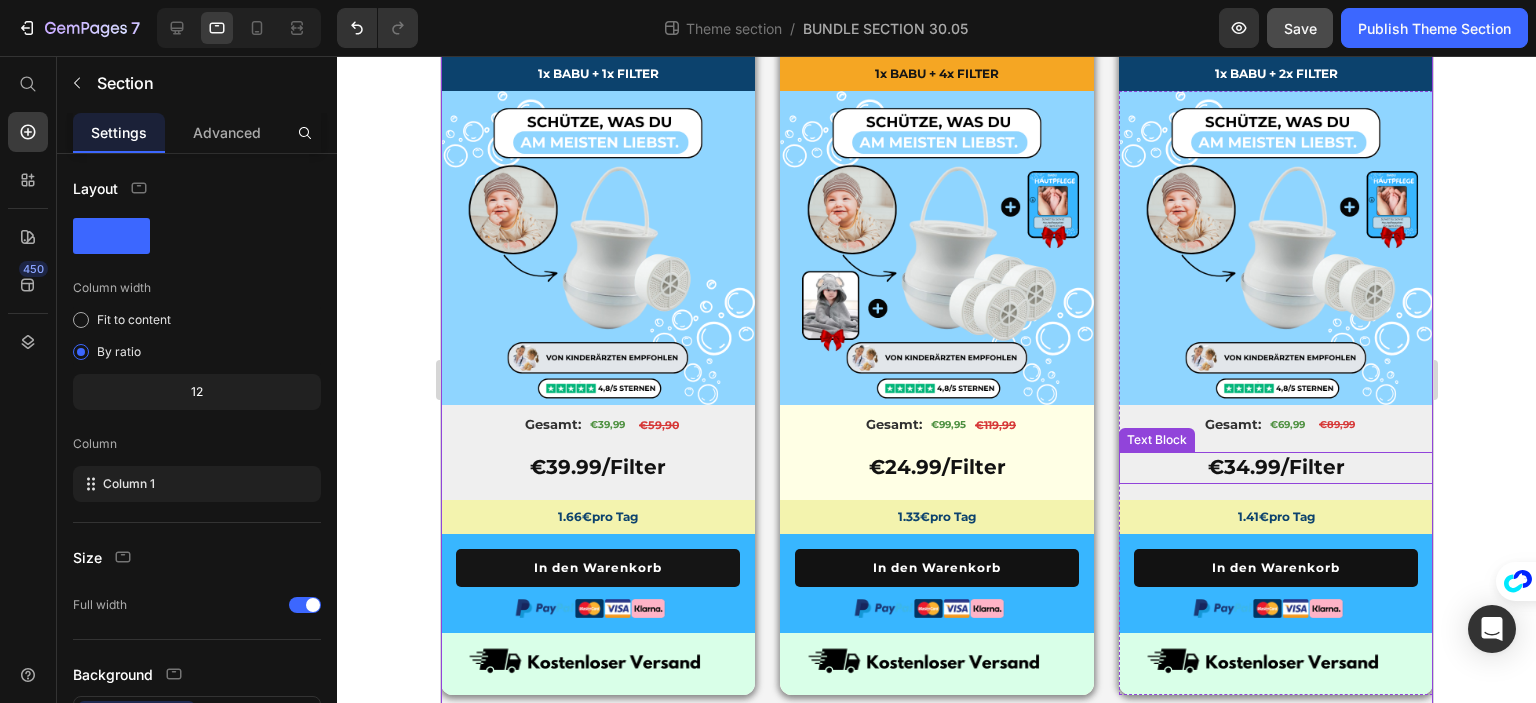 scroll, scrollTop: 167, scrollLeft: 0, axis: vertical 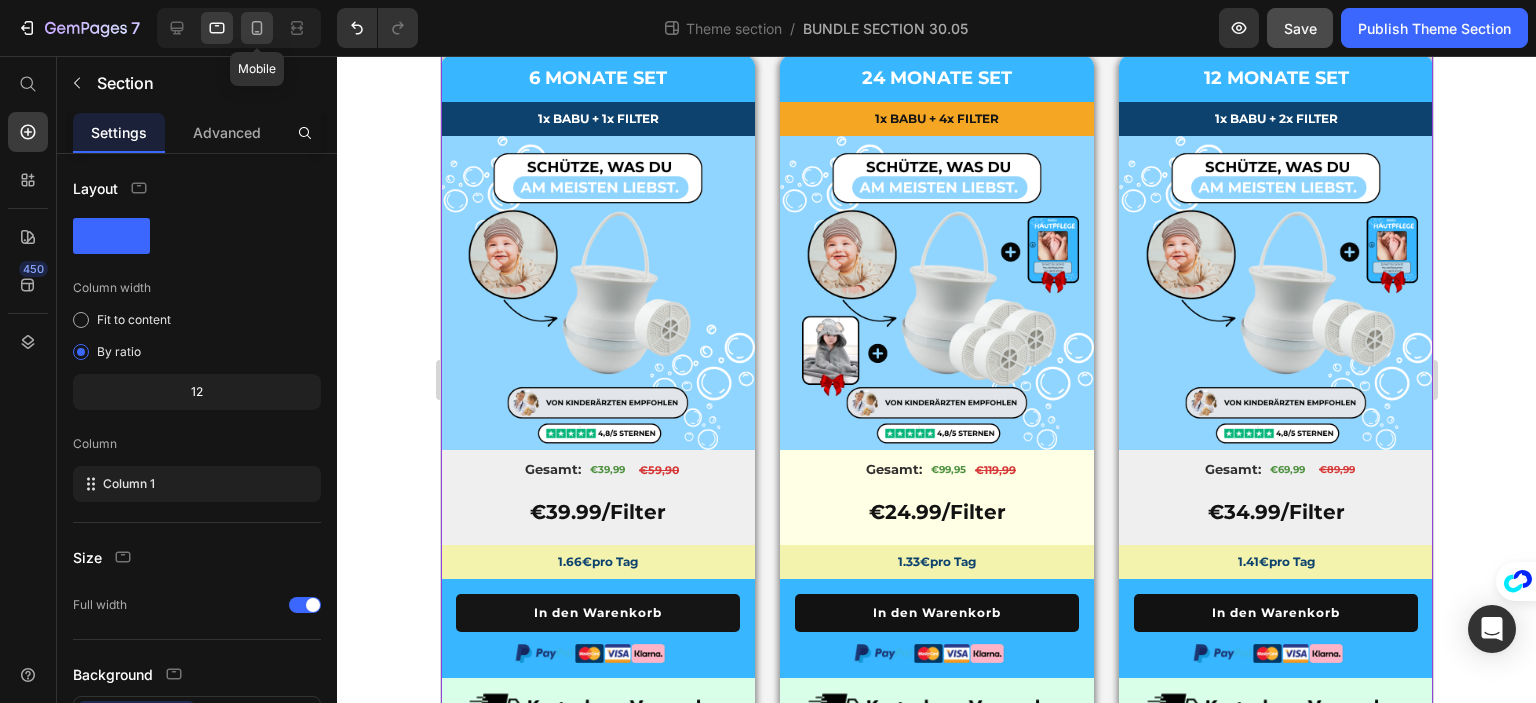 click 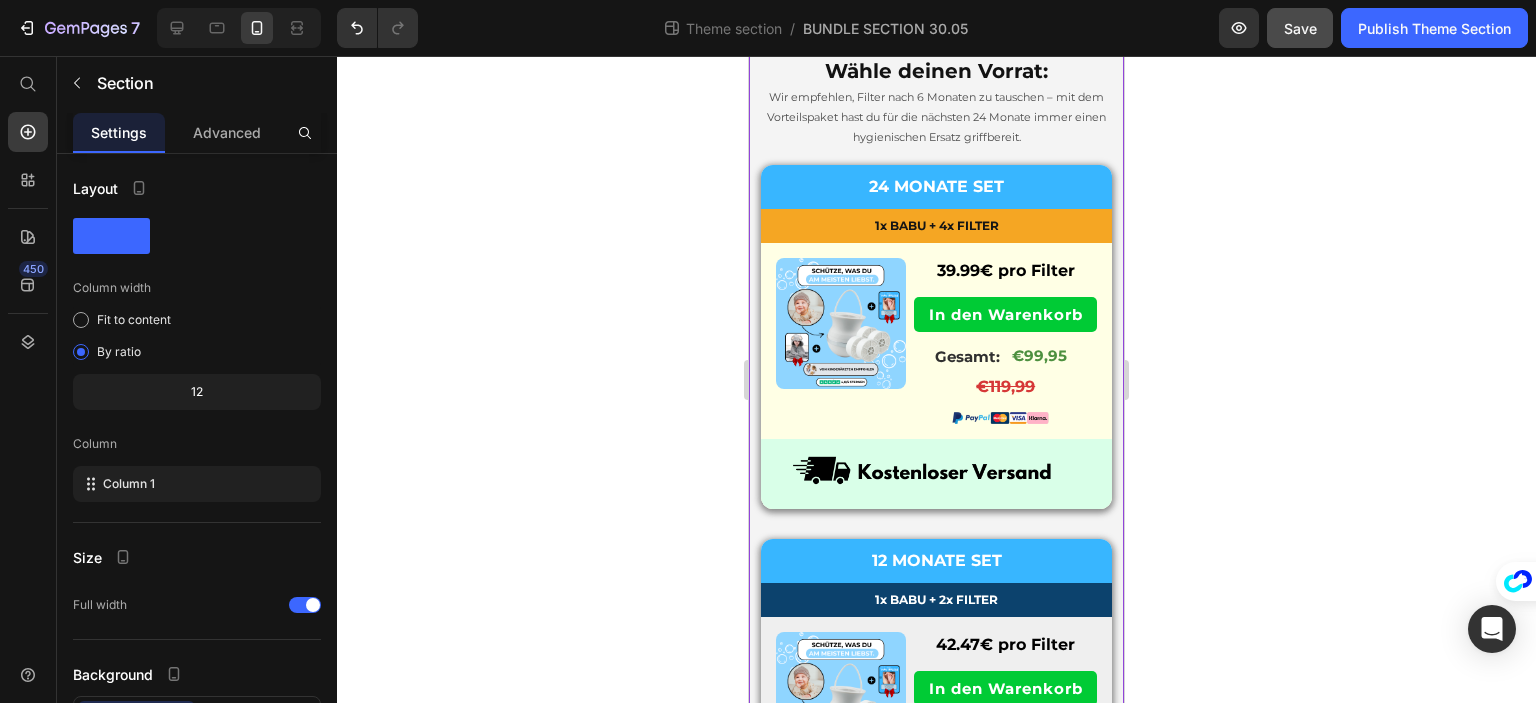 scroll, scrollTop: 0, scrollLeft: 0, axis: both 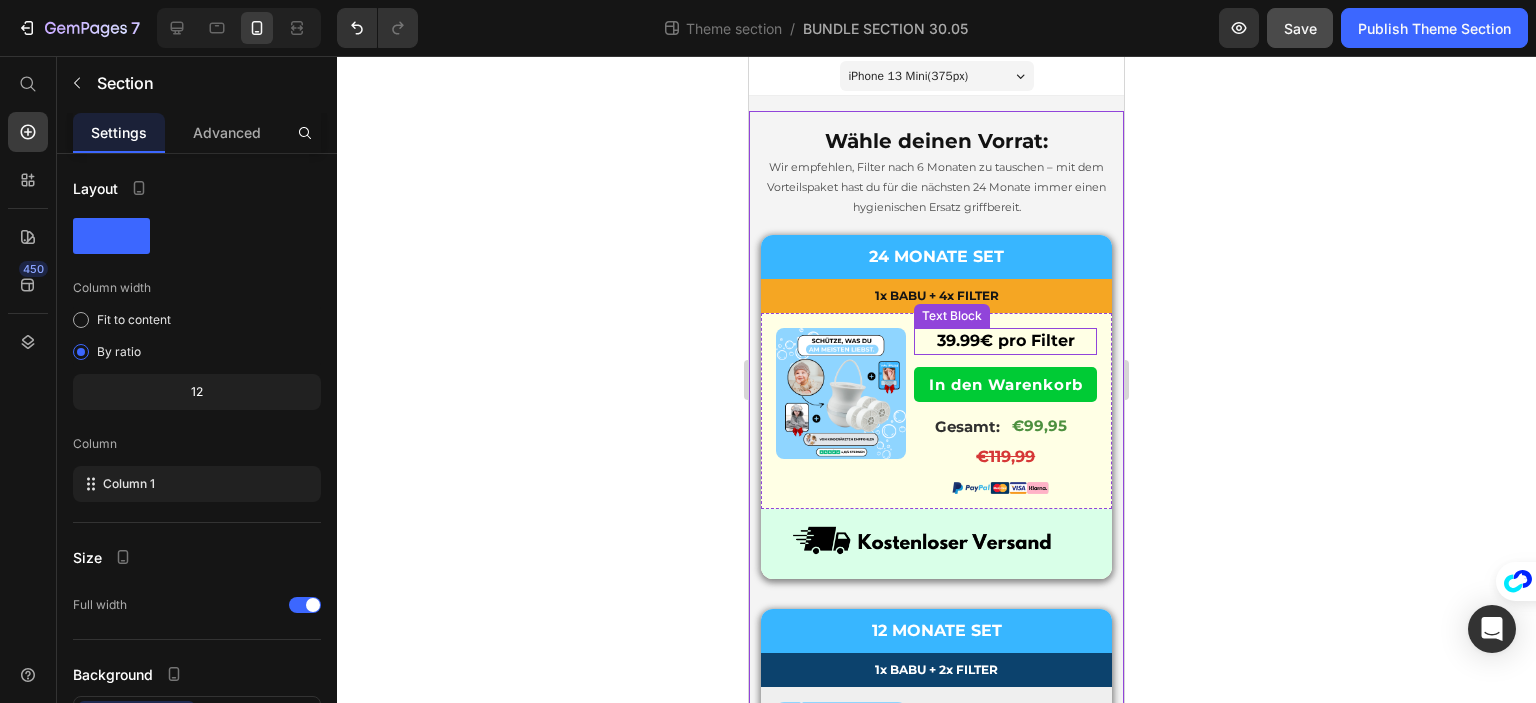 click on "39.99 € pro Filter" at bounding box center (1006, 340) 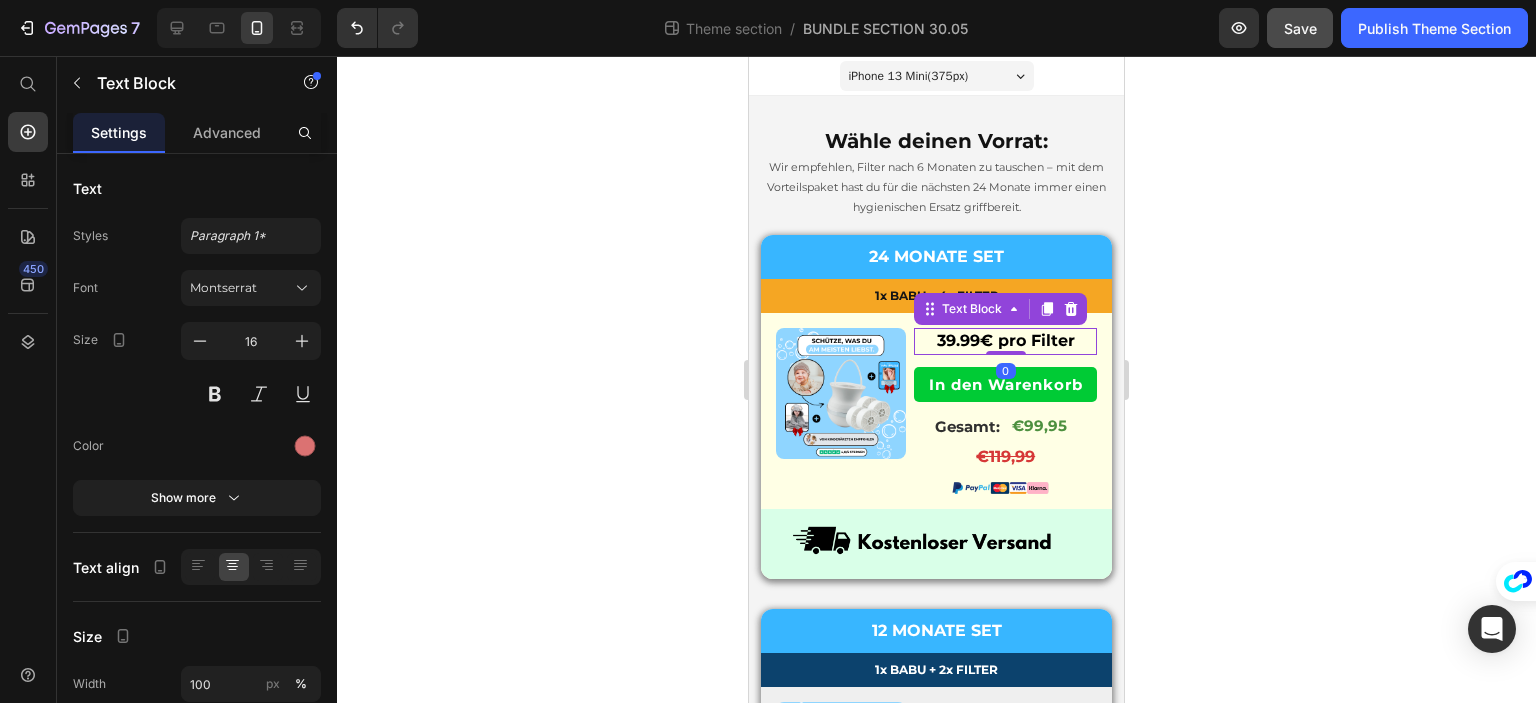 click on "39.99 € pro Filter" at bounding box center (1006, 340) 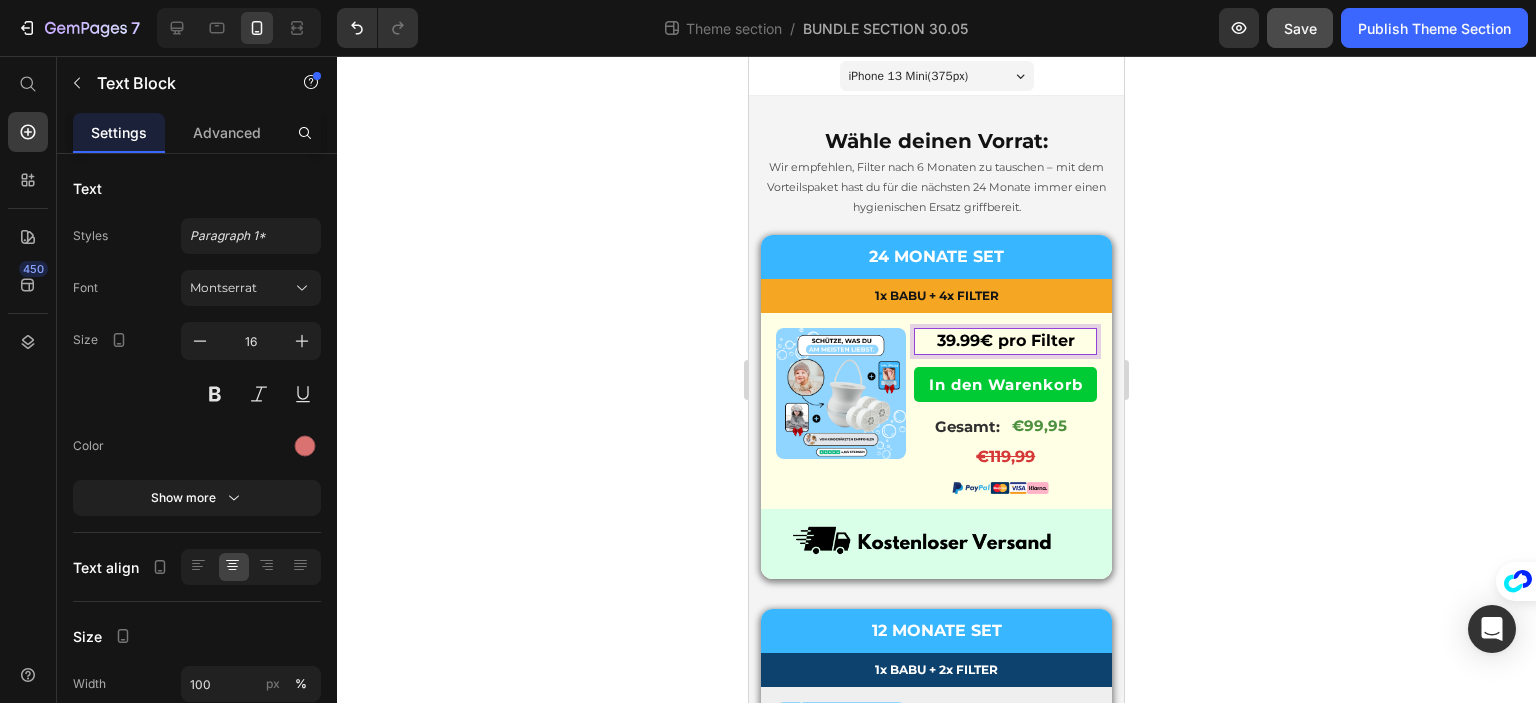 click on "39.99 € pro Filter" at bounding box center [1006, 340] 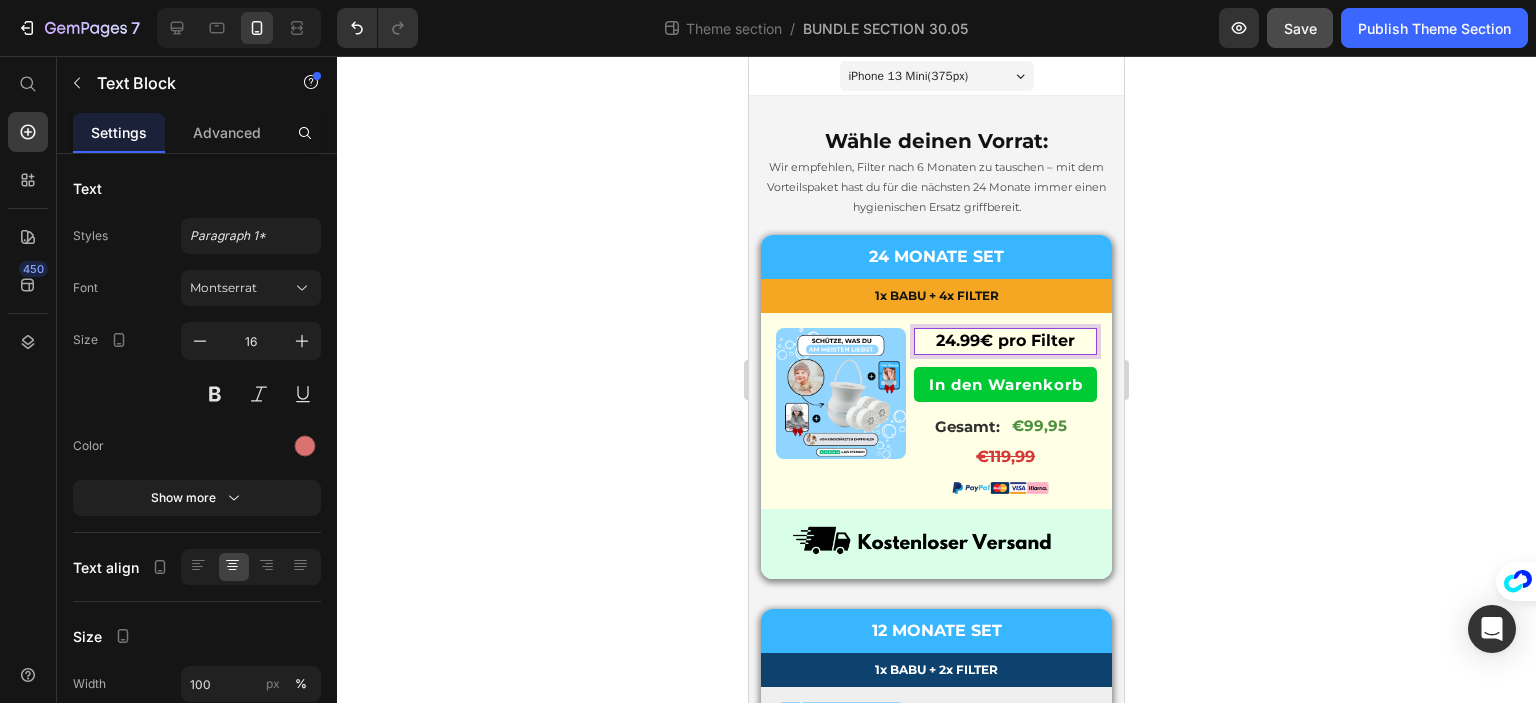 click 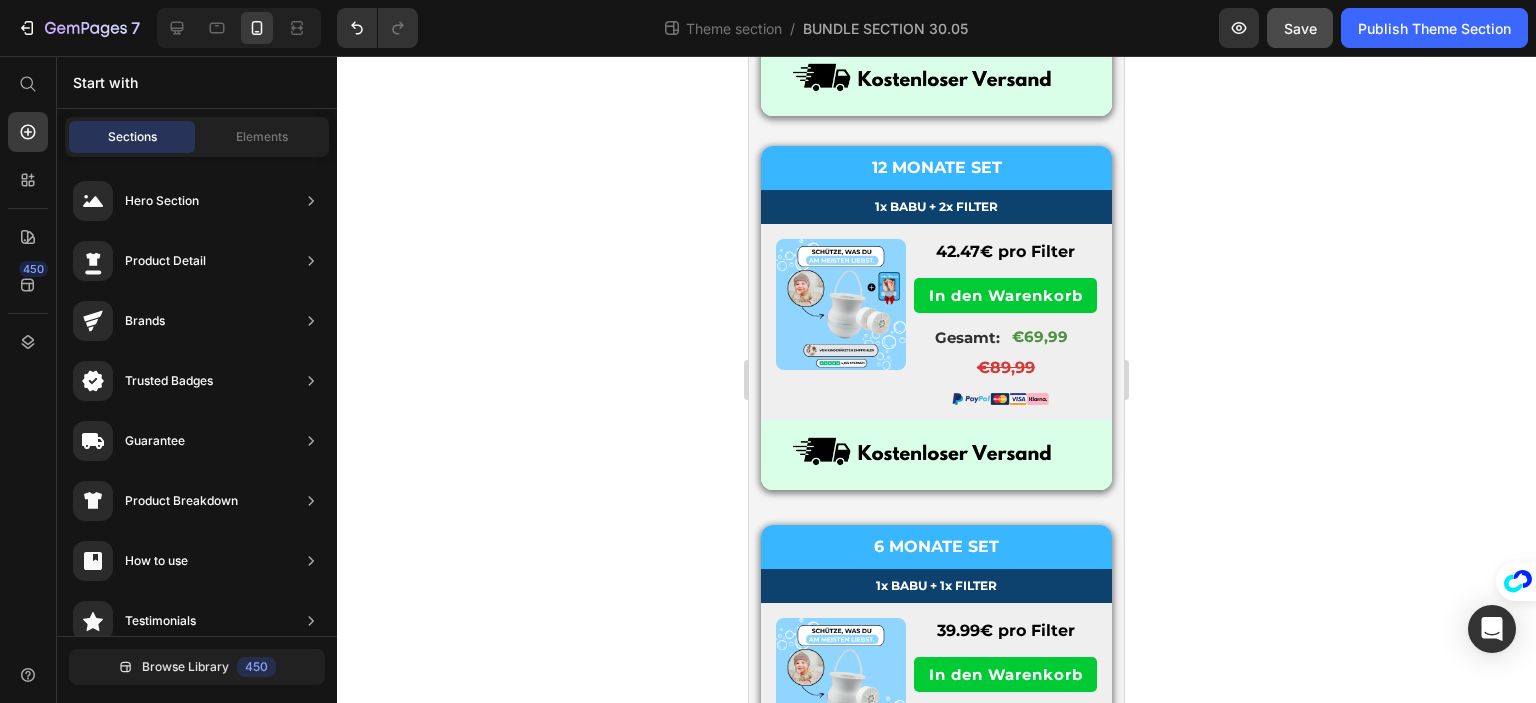 scroll, scrollTop: 486, scrollLeft: 0, axis: vertical 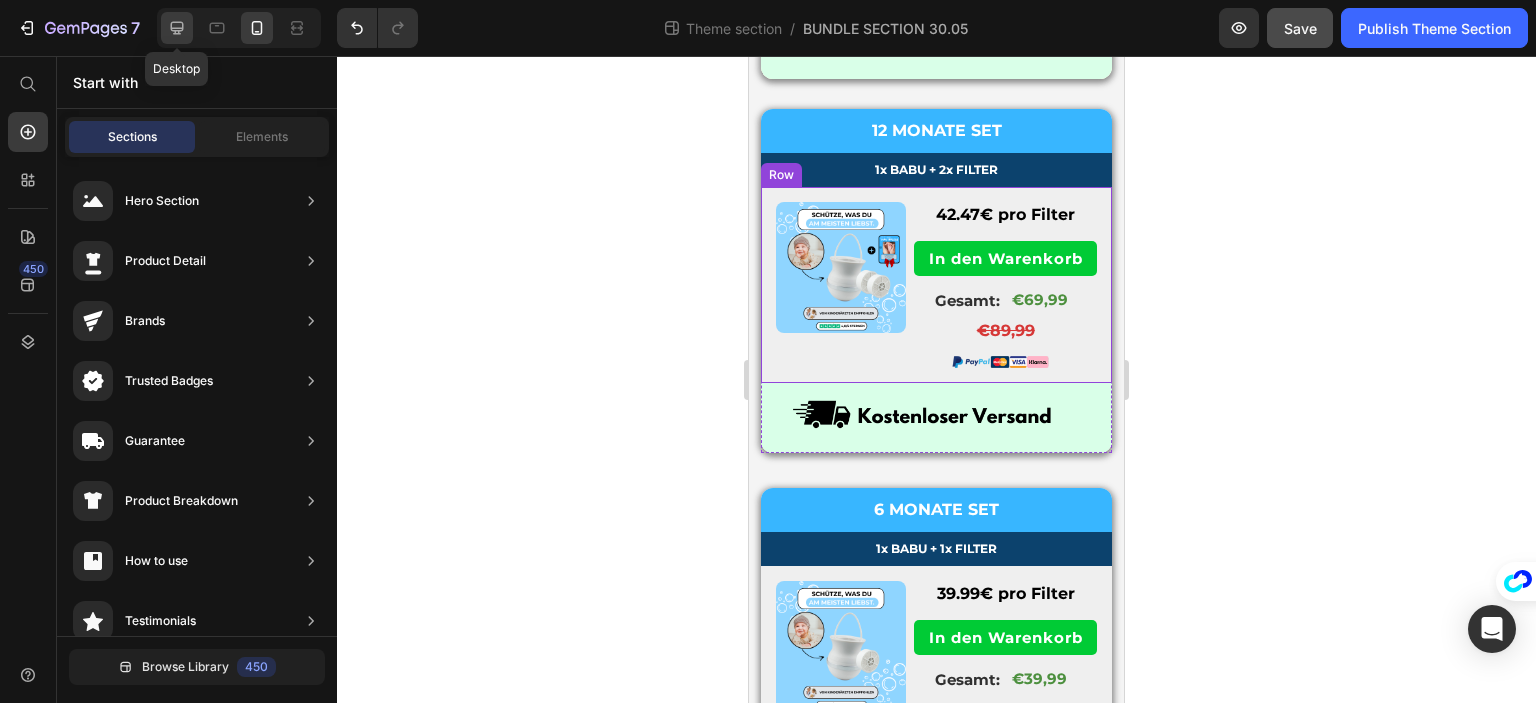 click 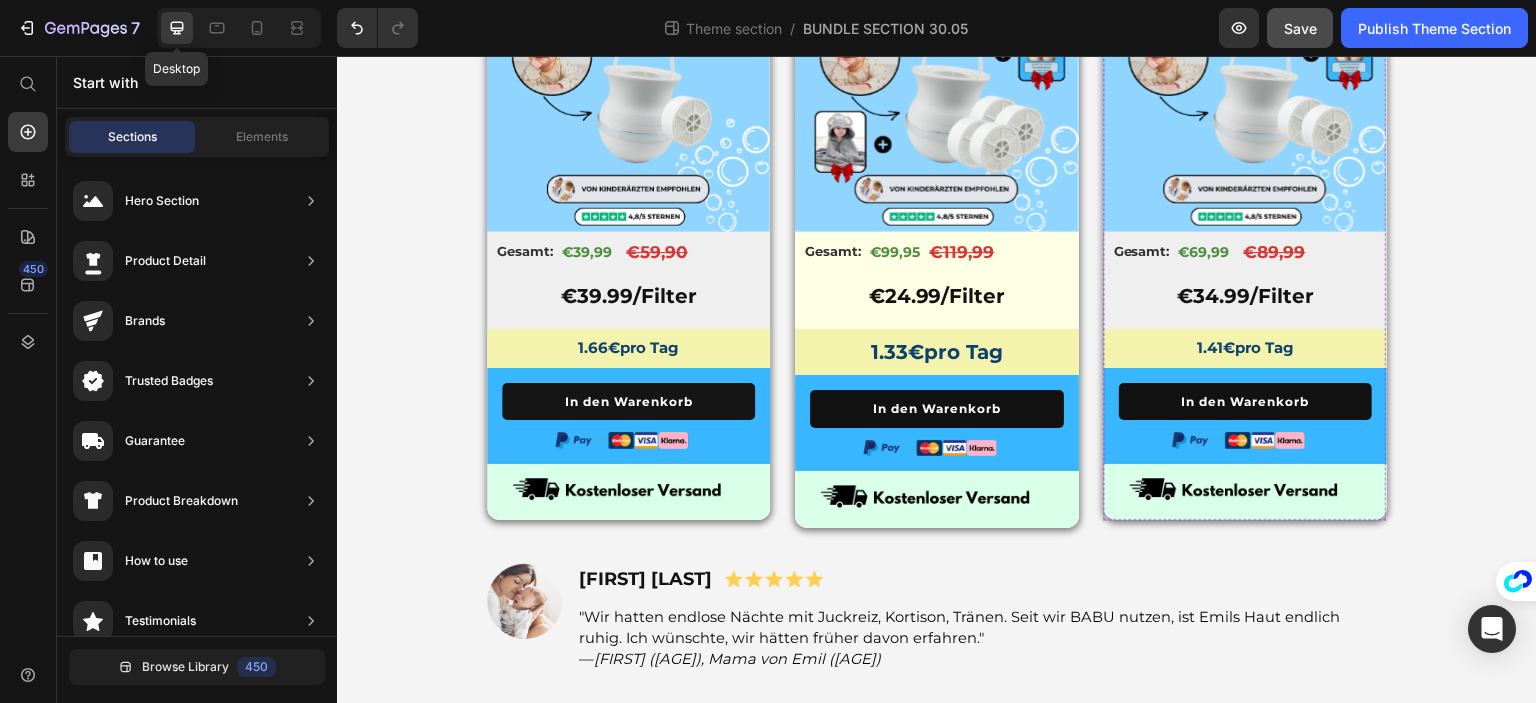 scroll, scrollTop: 323, scrollLeft: 0, axis: vertical 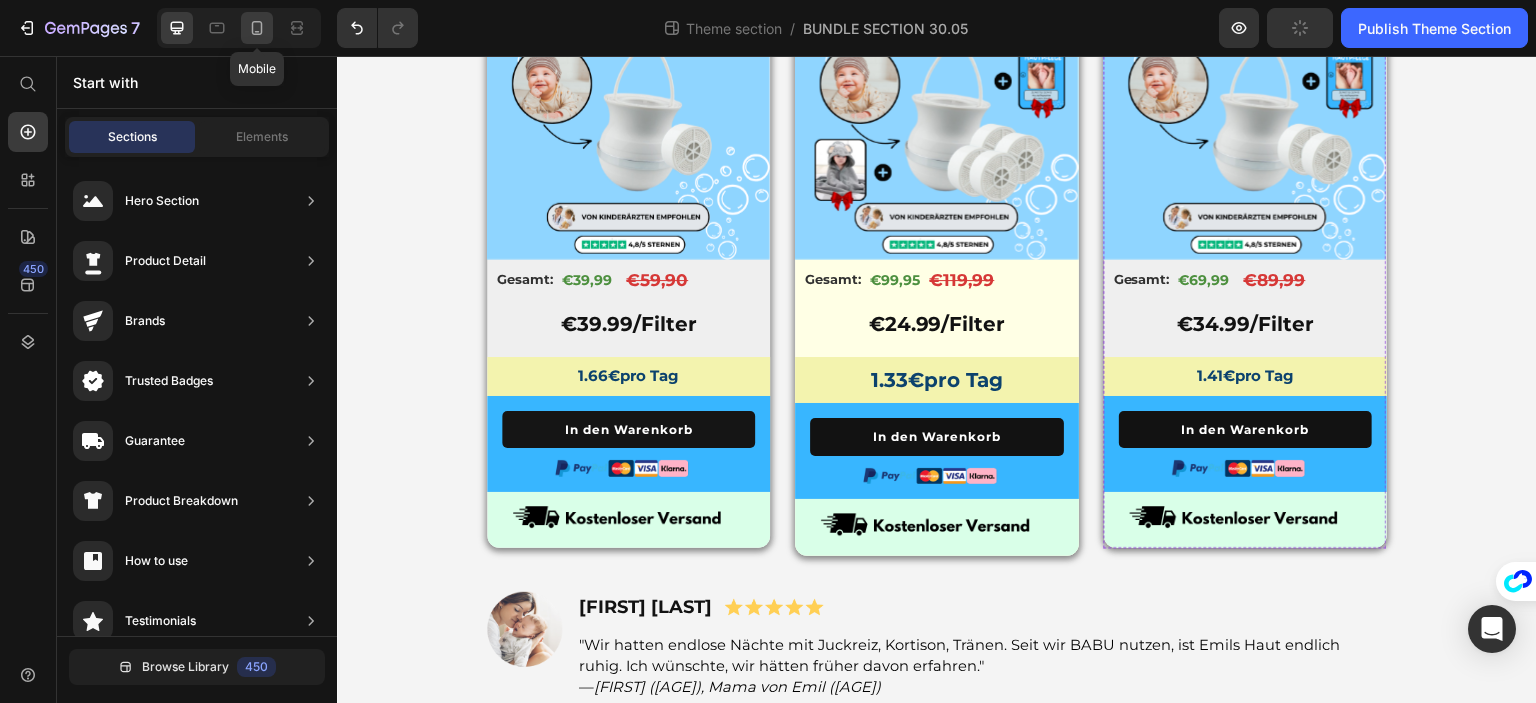 click 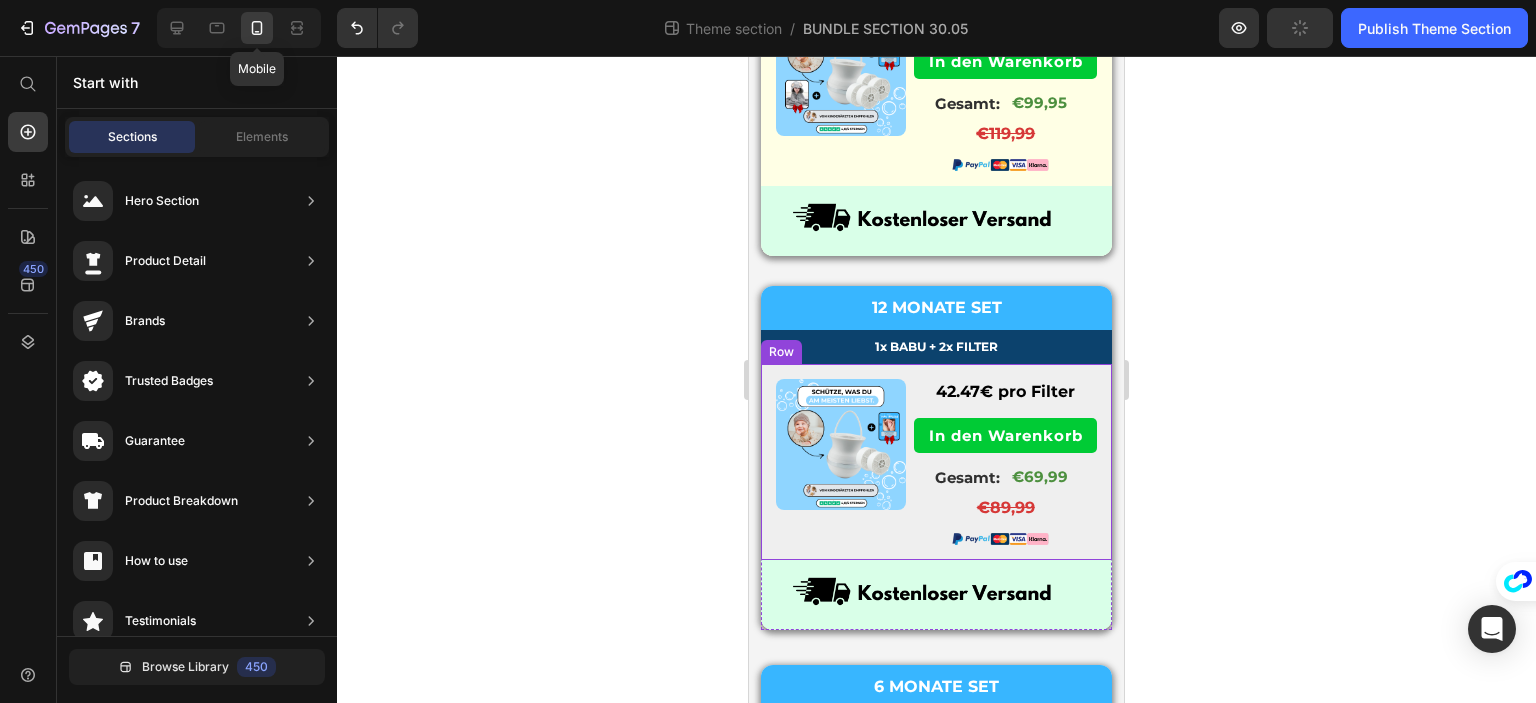 scroll, scrollTop: 267, scrollLeft: 0, axis: vertical 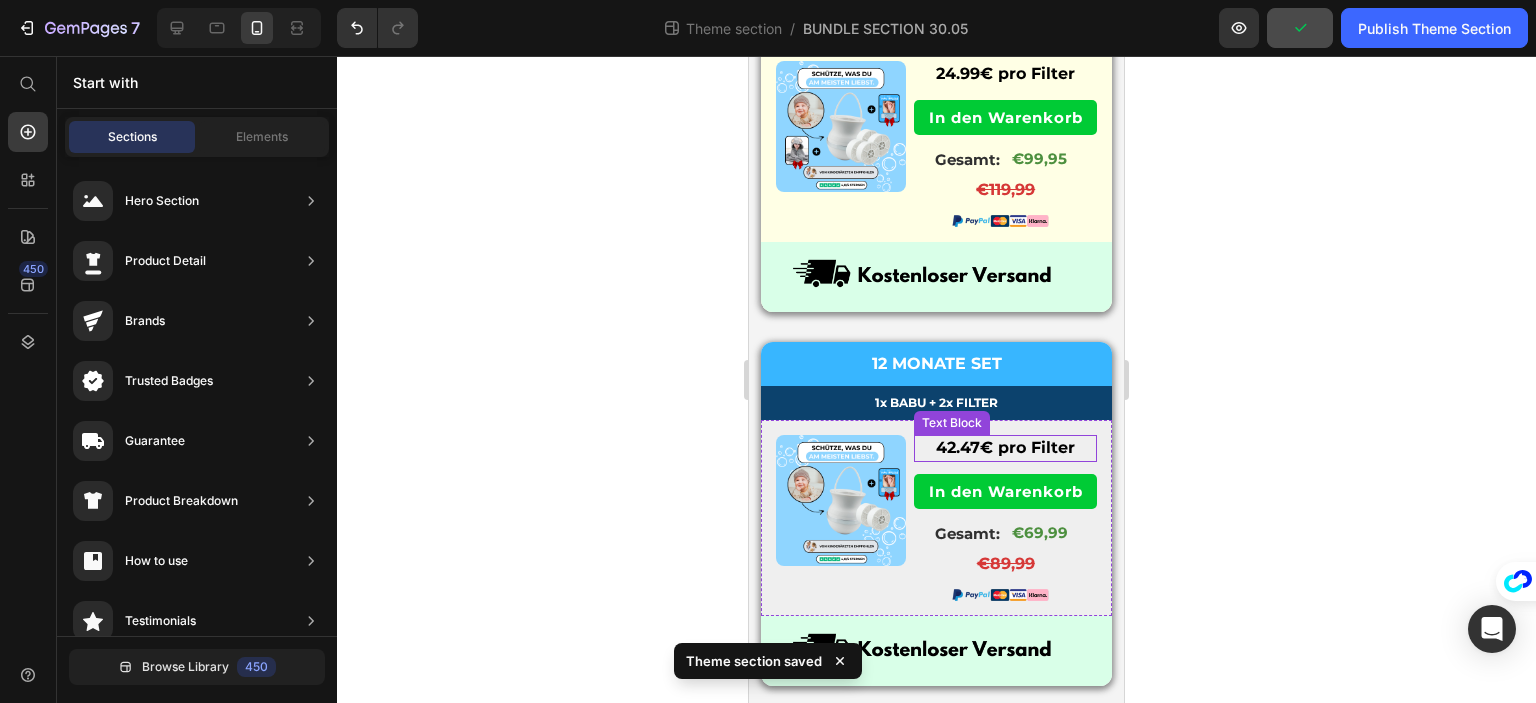 click on "42.47 € pro Filter" at bounding box center [1005, 447] 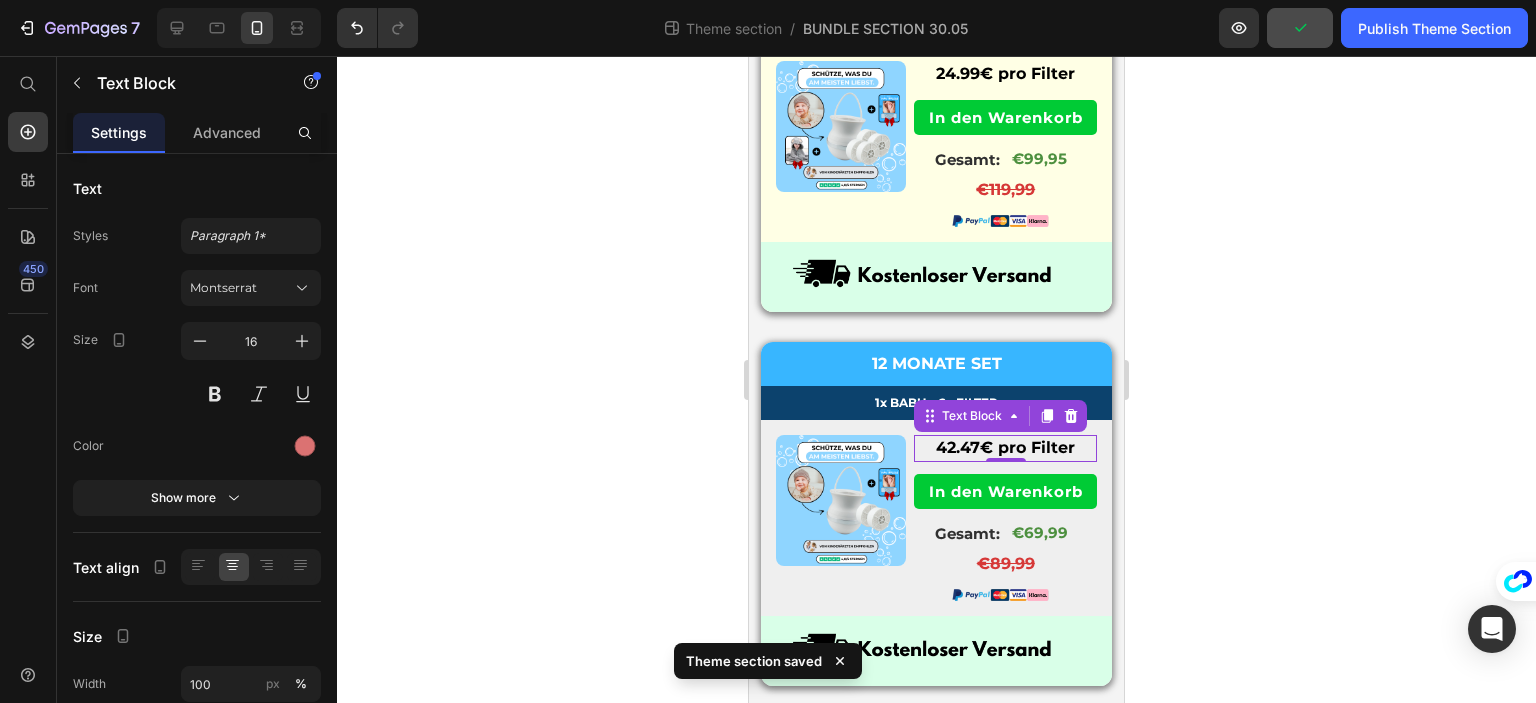 click on "42.47 € pro Filter" at bounding box center (1005, 447) 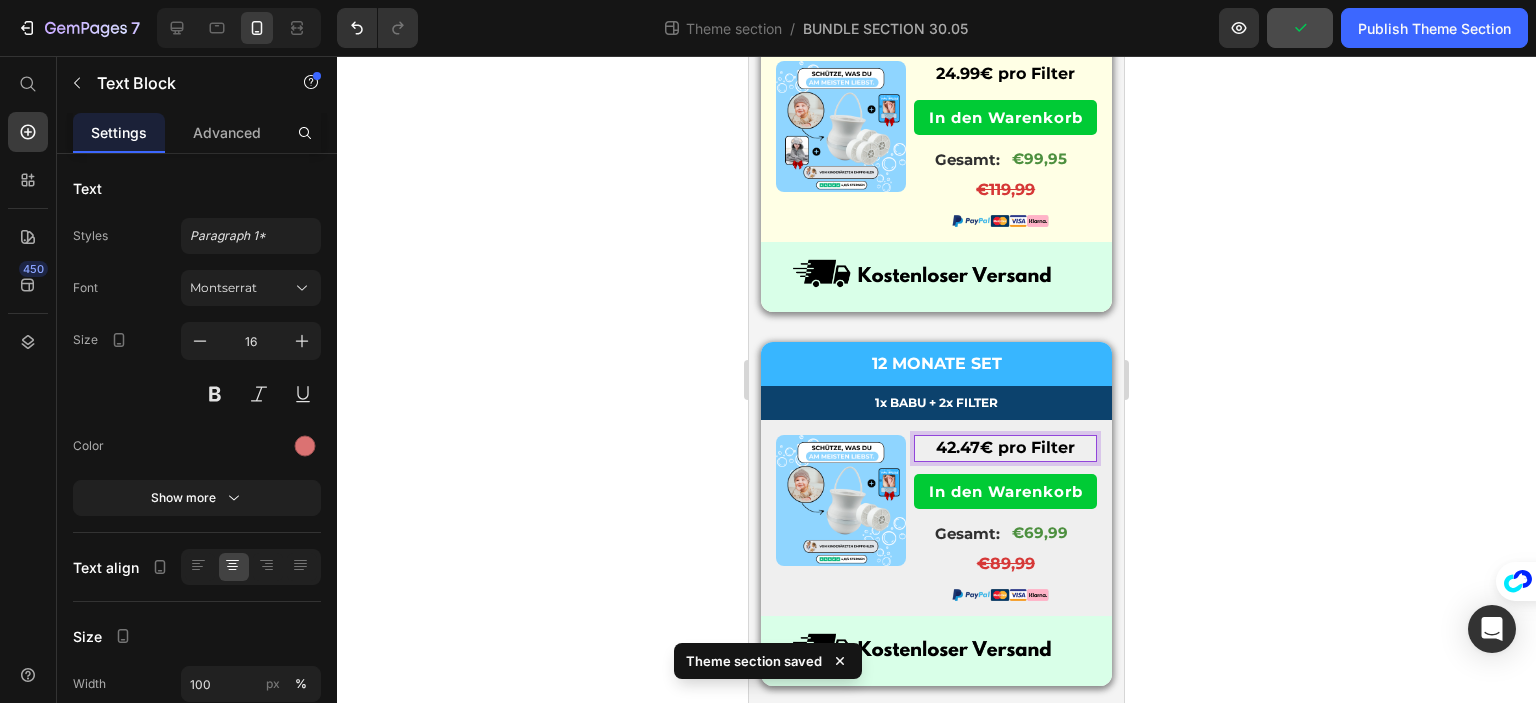 click on "42.47 € pro Filter" at bounding box center (1005, 447) 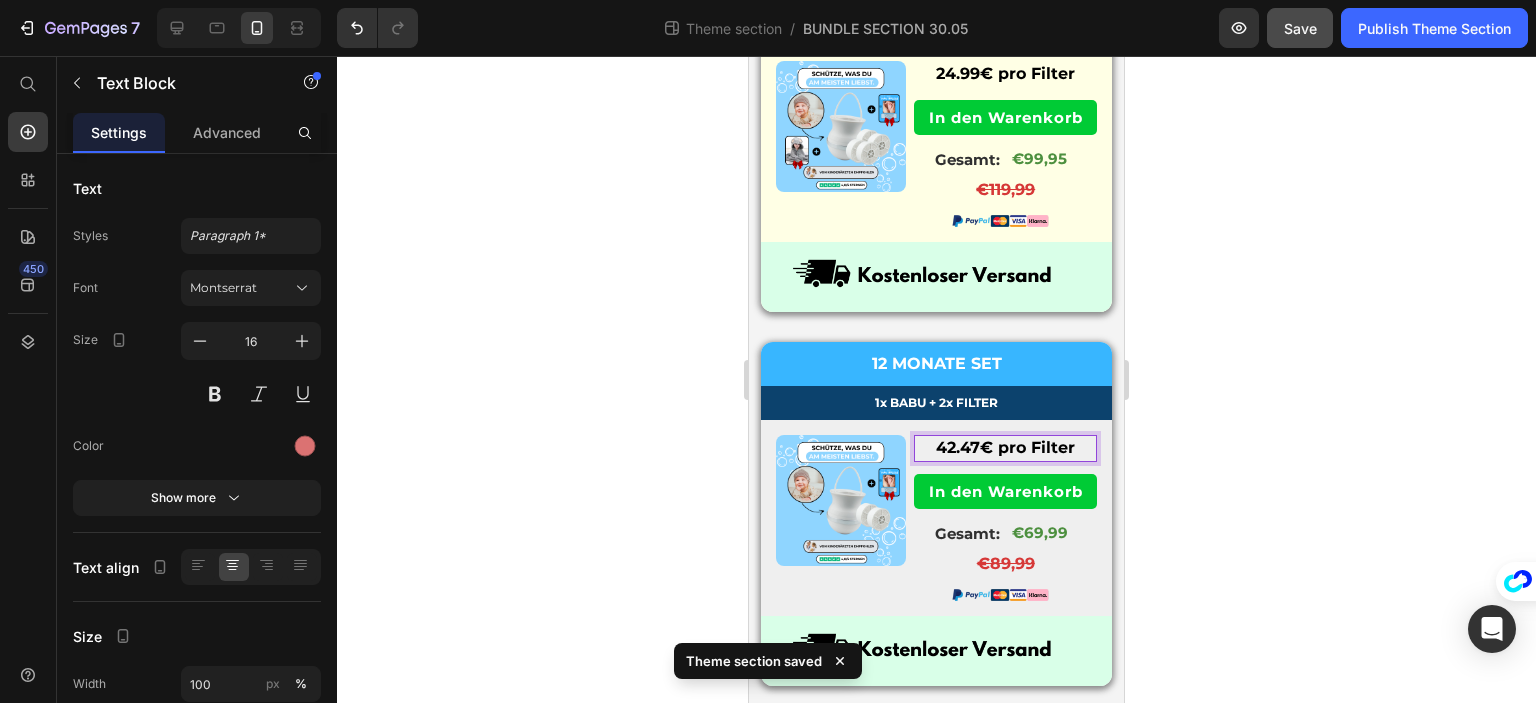 click on "42.47 € pro Filter" at bounding box center [1005, 447] 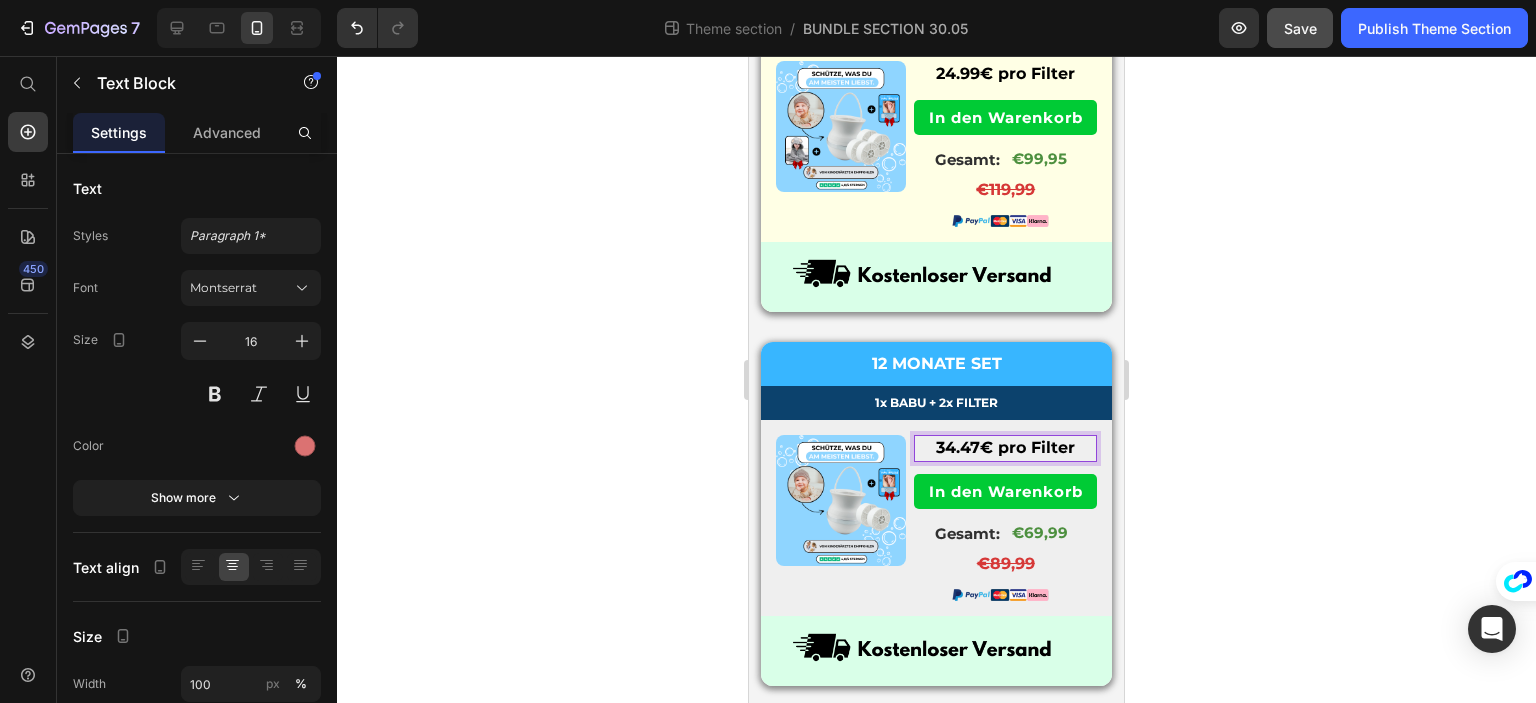 click on "34.47 € pro Filter" at bounding box center (1005, 447) 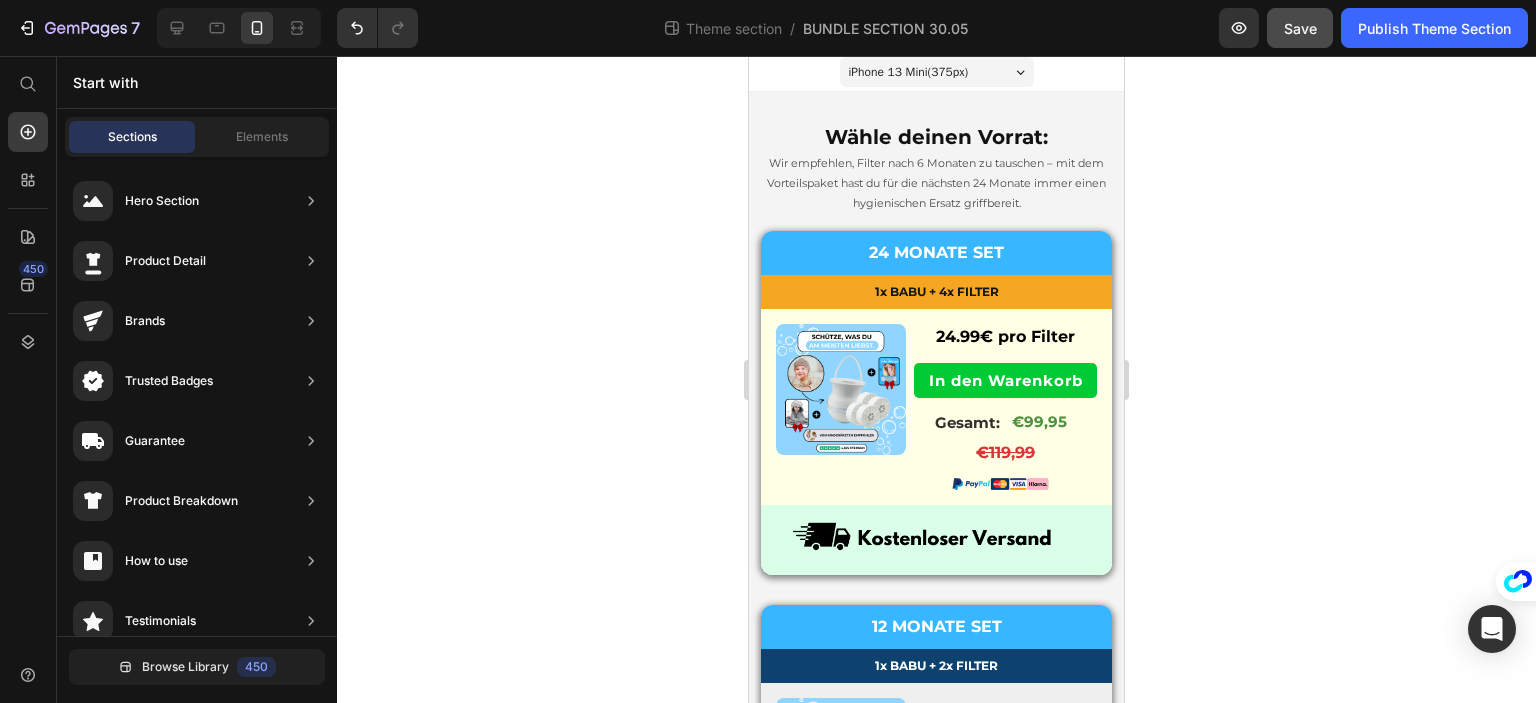 scroll, scrollTop: 0, scrollLeft: 0, axis: both 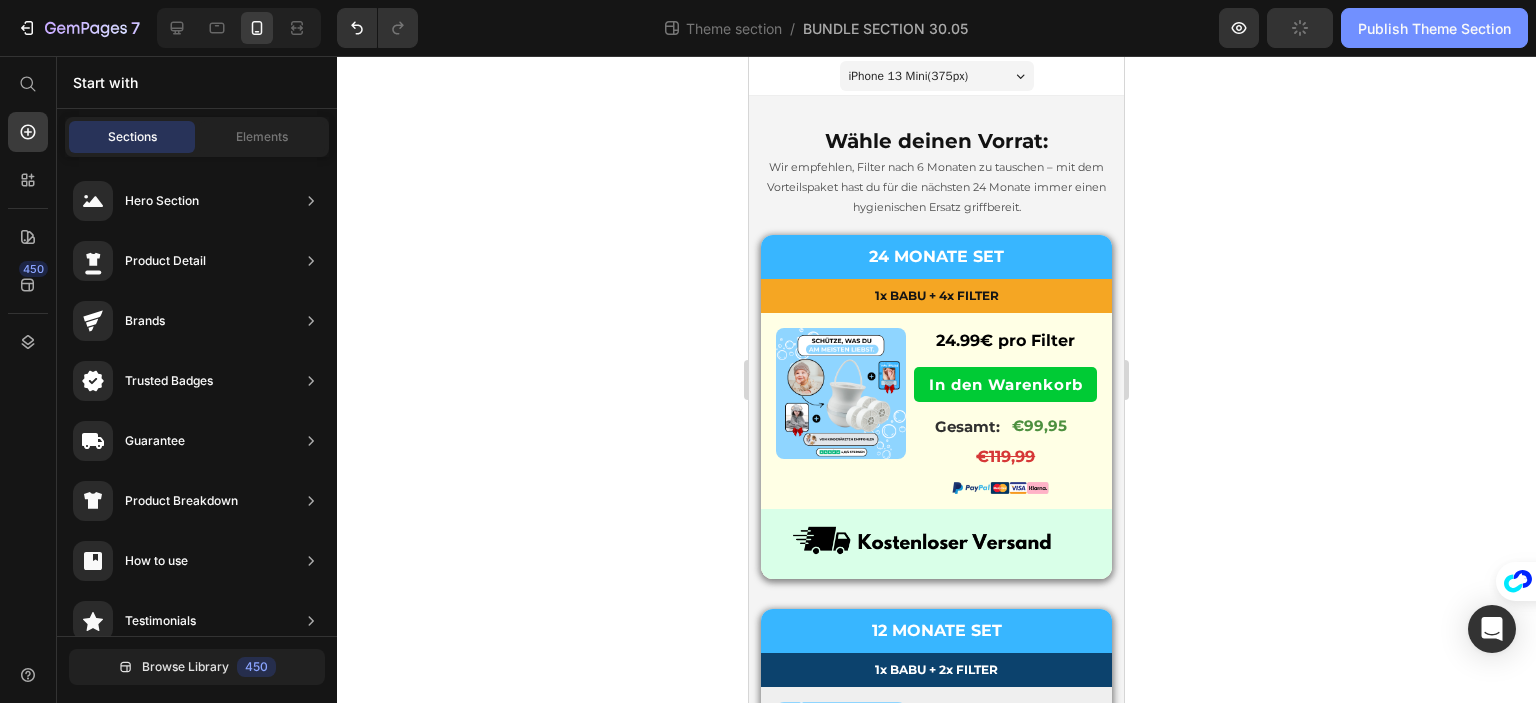 click on "Publish Theme Section" at bounding box center [1434, 28] 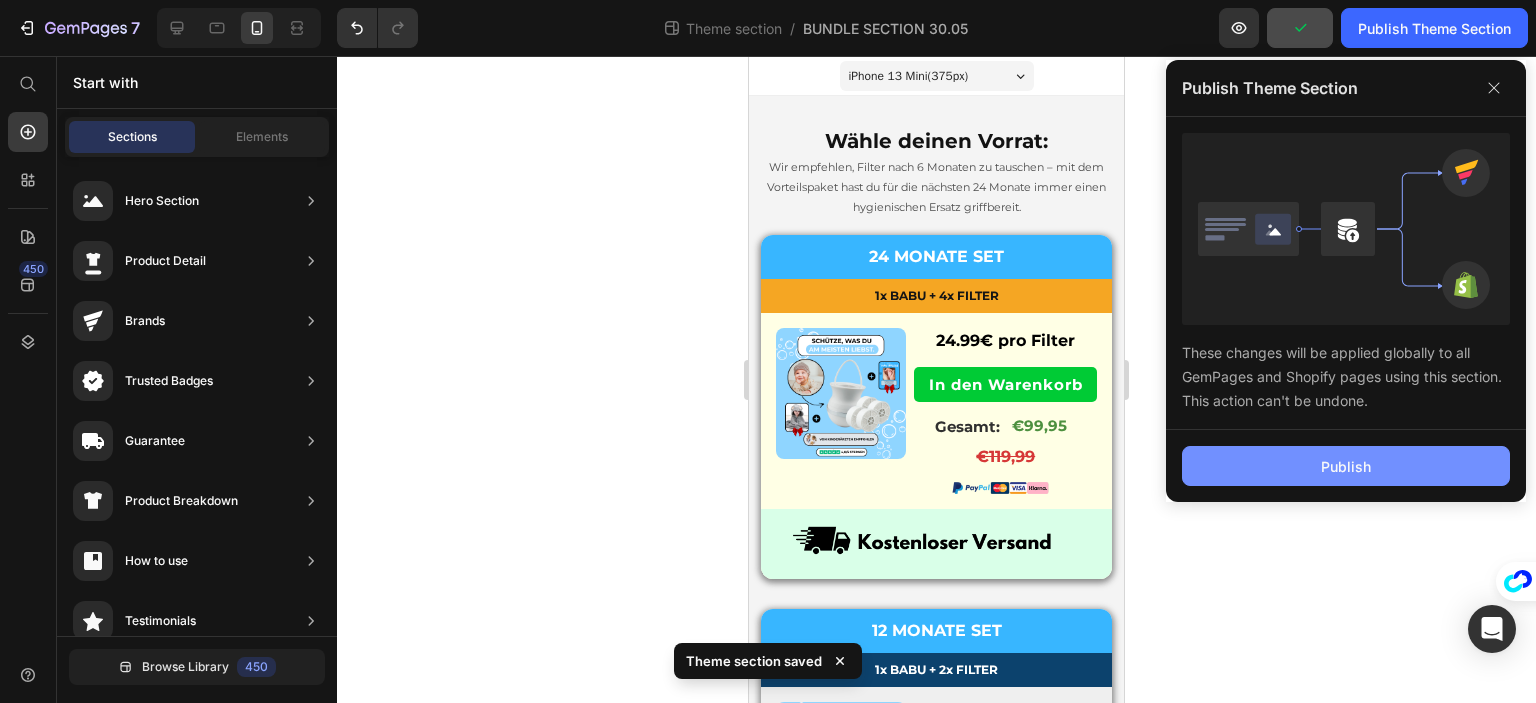 click on "Publish" at bounding box center [1346, 466] 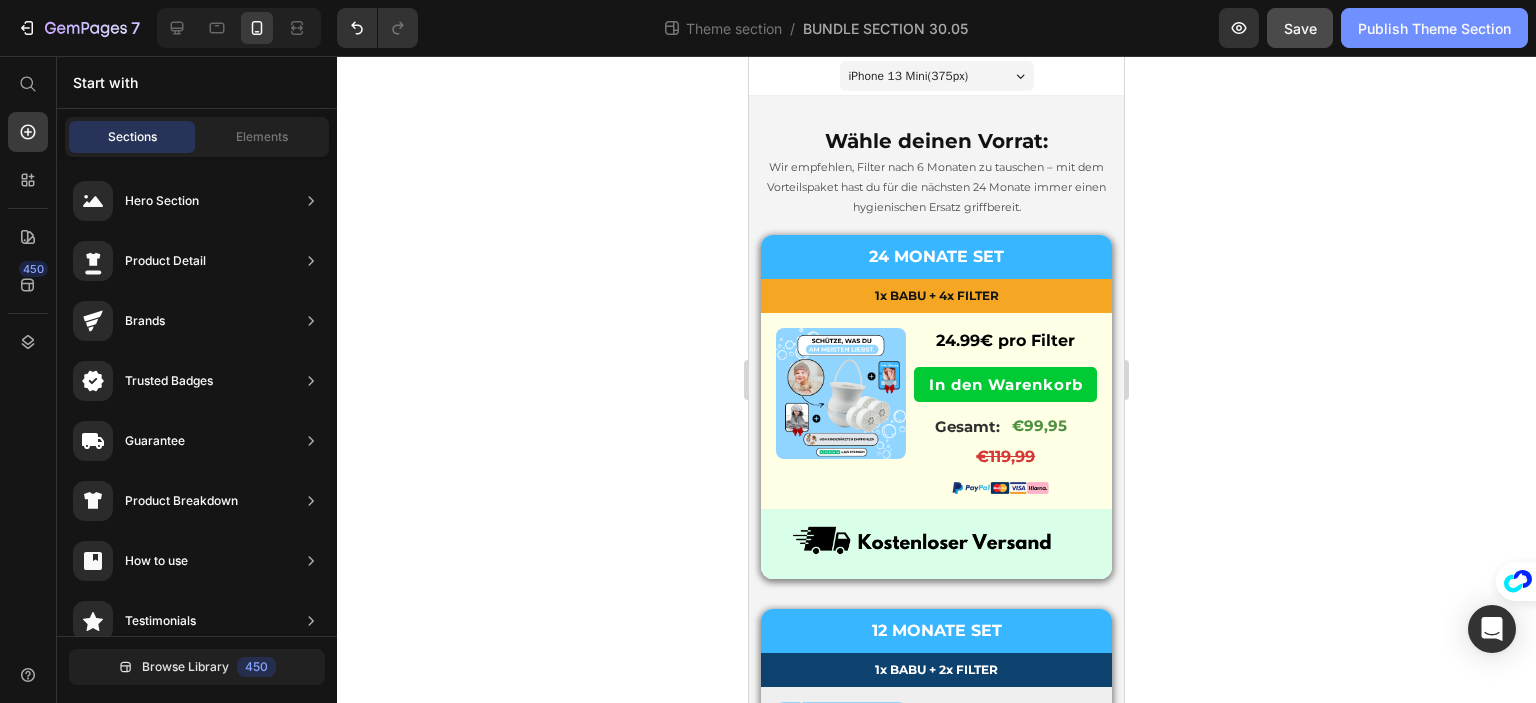 click on "Publish Theme Section" at bounding box center (1434, 28) 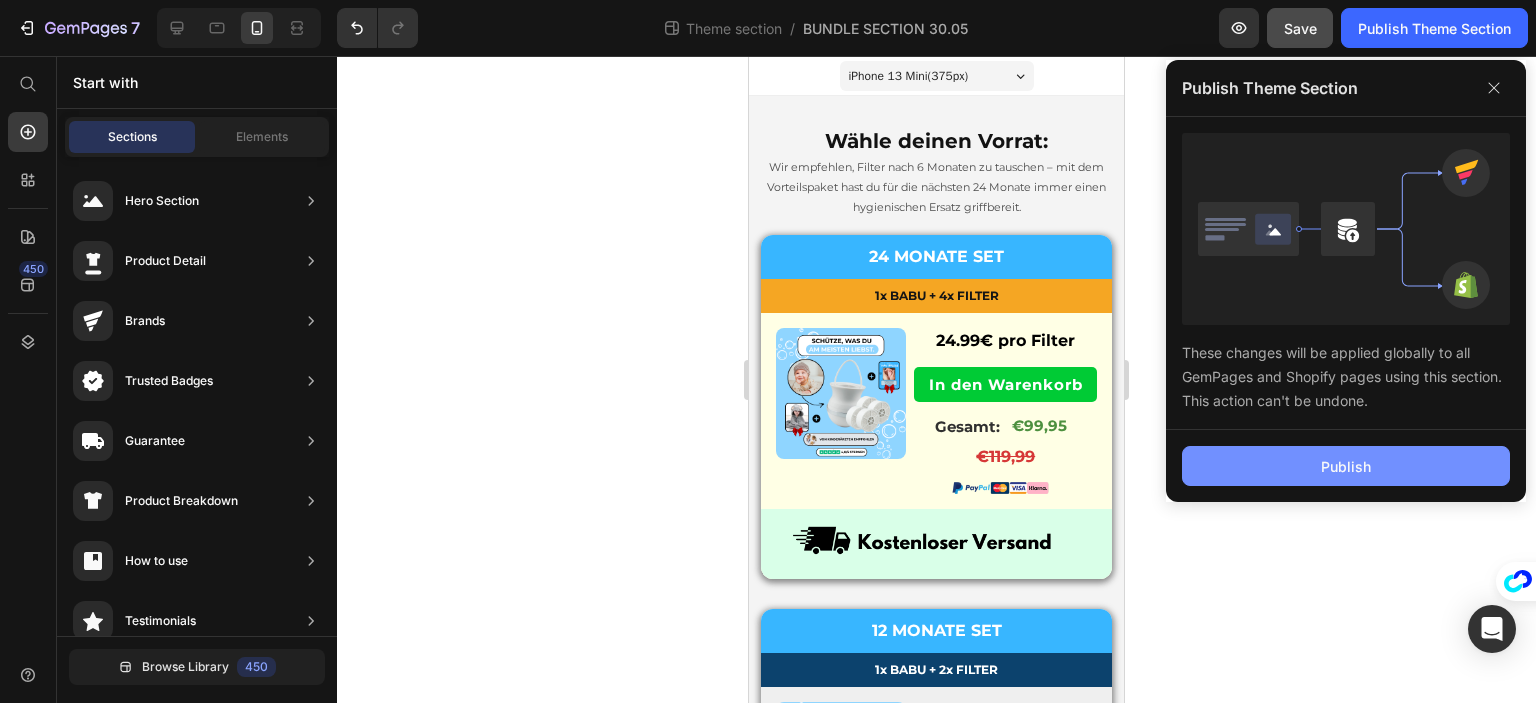 click on "Publish" 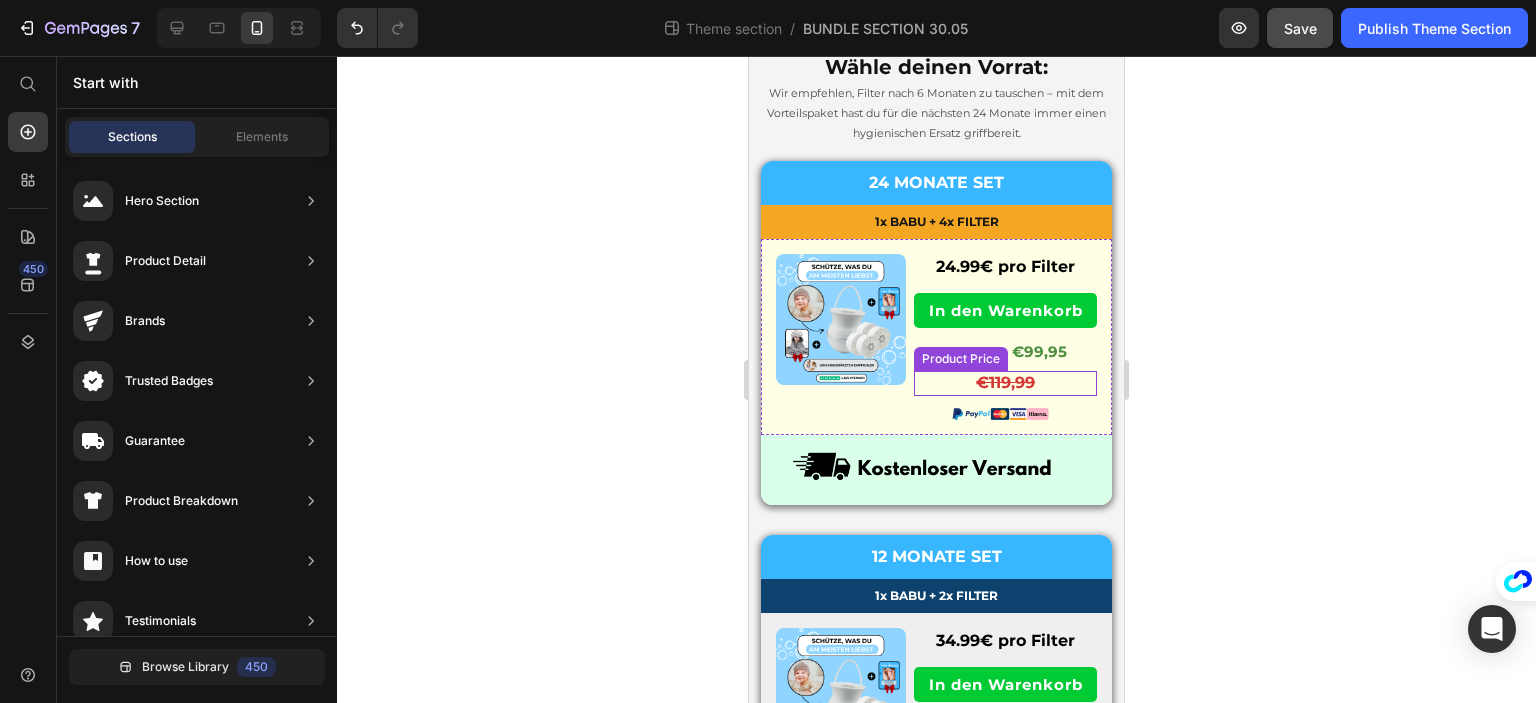 scroll, scrollTop: 0, scrollLeft: 0, axis: both 